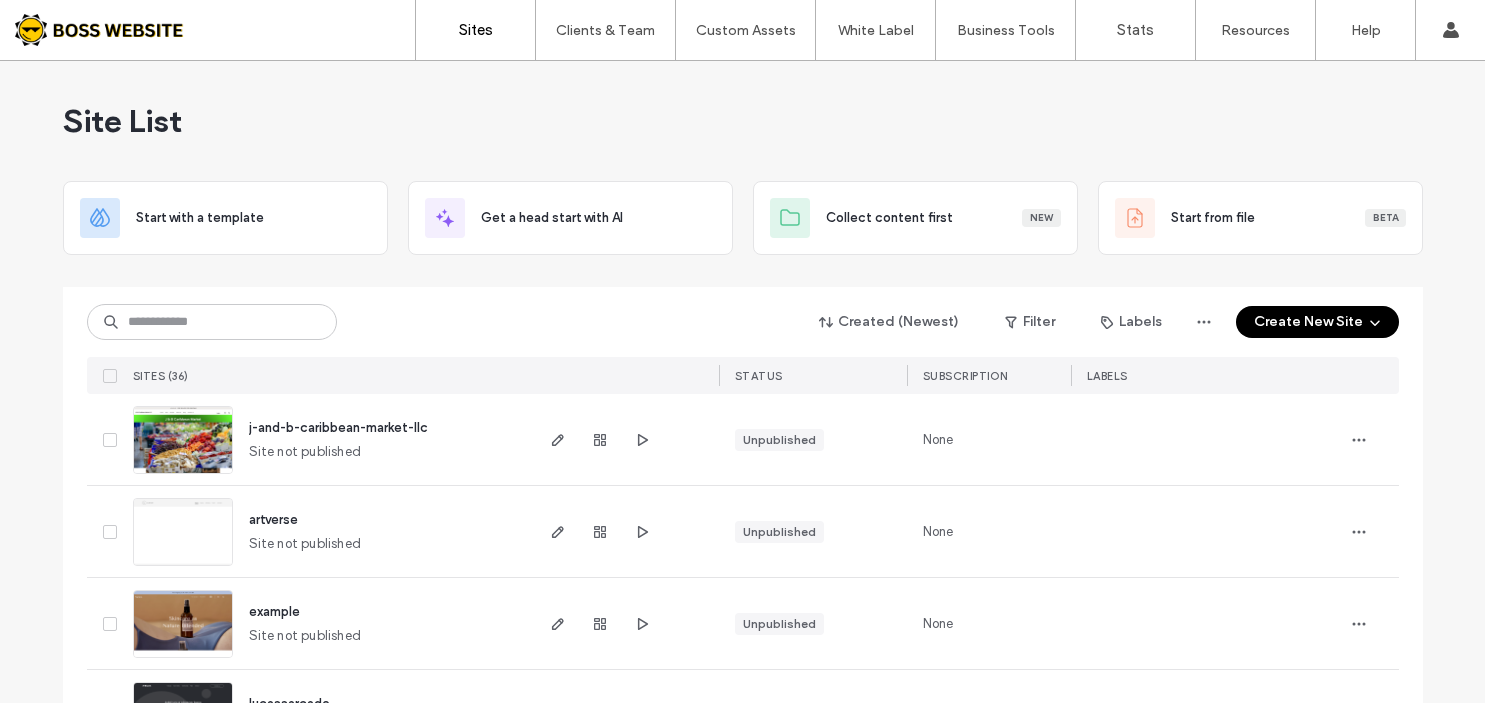 scroll, scrollTop: 0, scrollLeft: 0, axis: both 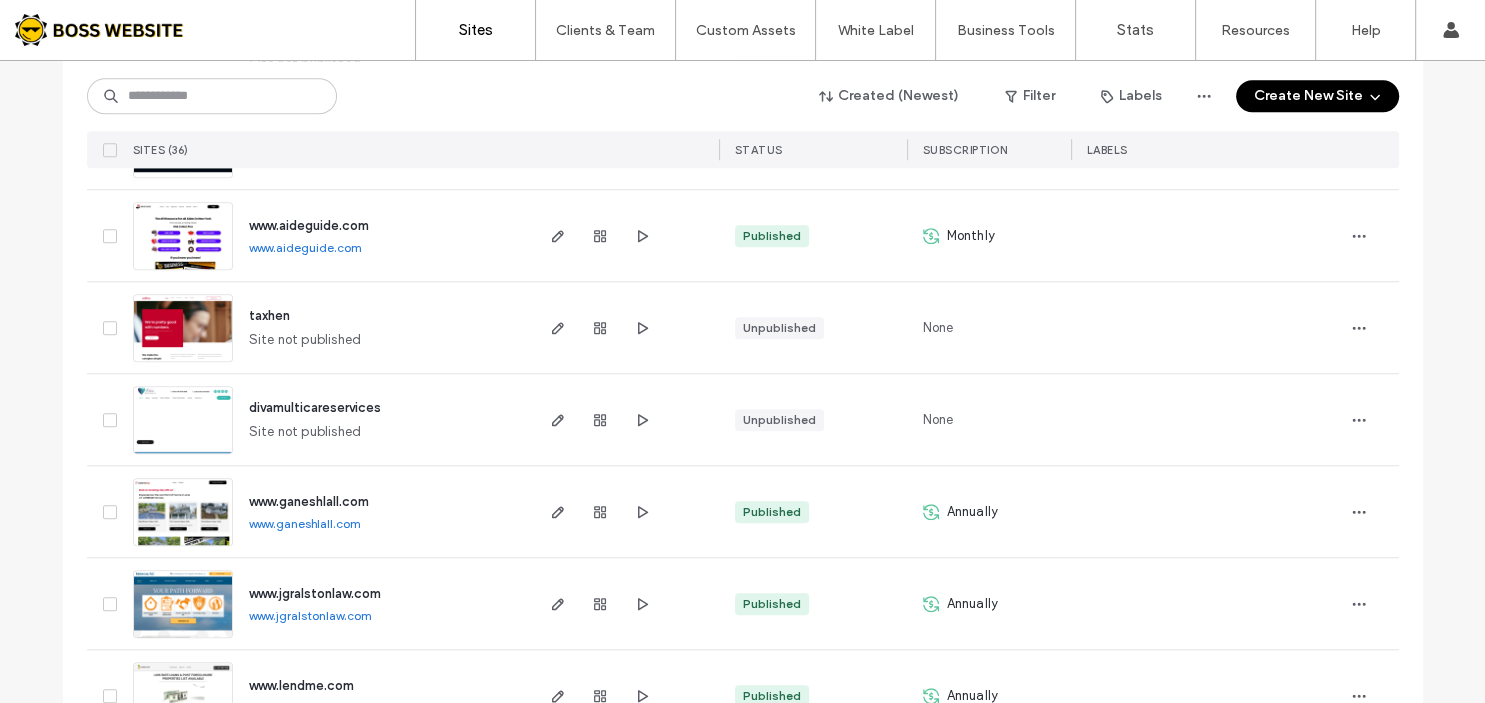 click at bounding box center [183, 271] 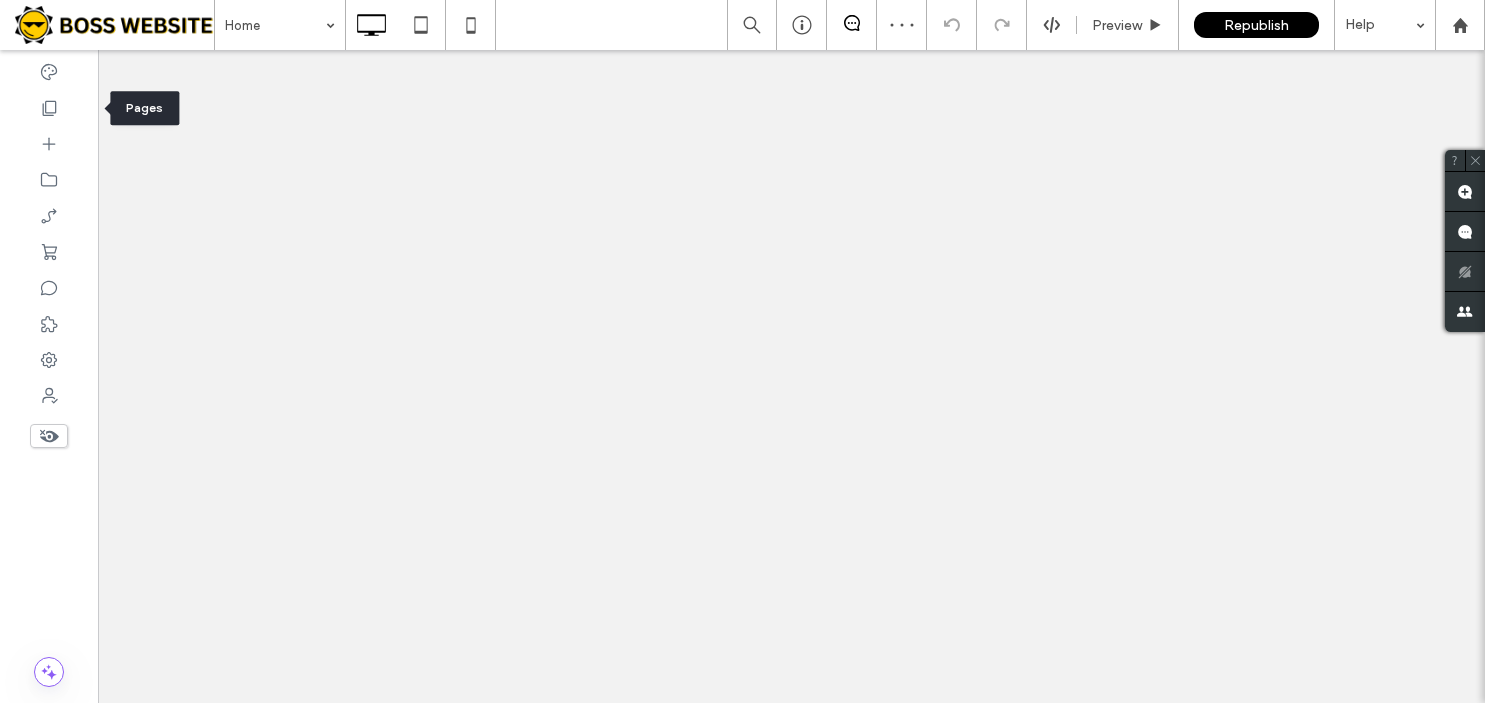 click 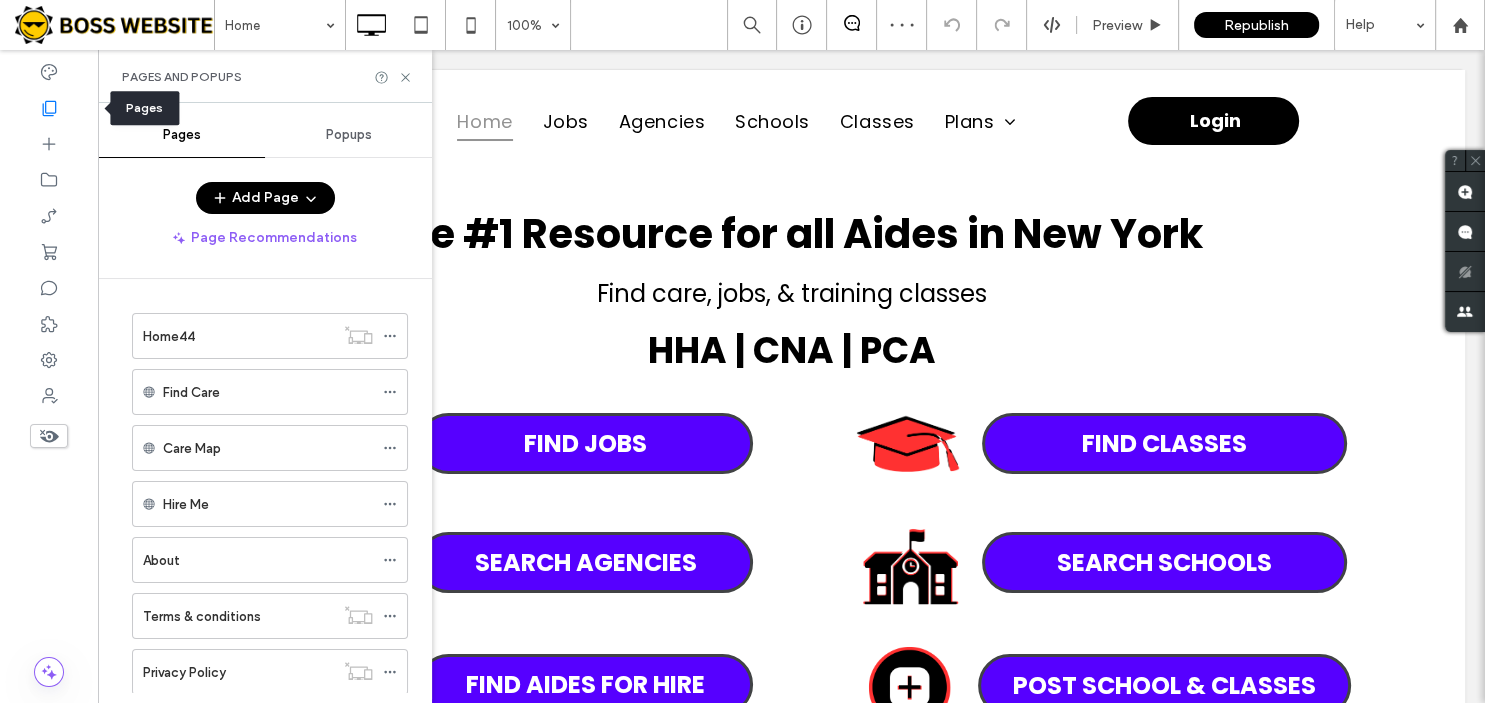 scroll, scrollTop: 0, scrollLeft: 0, axis: both 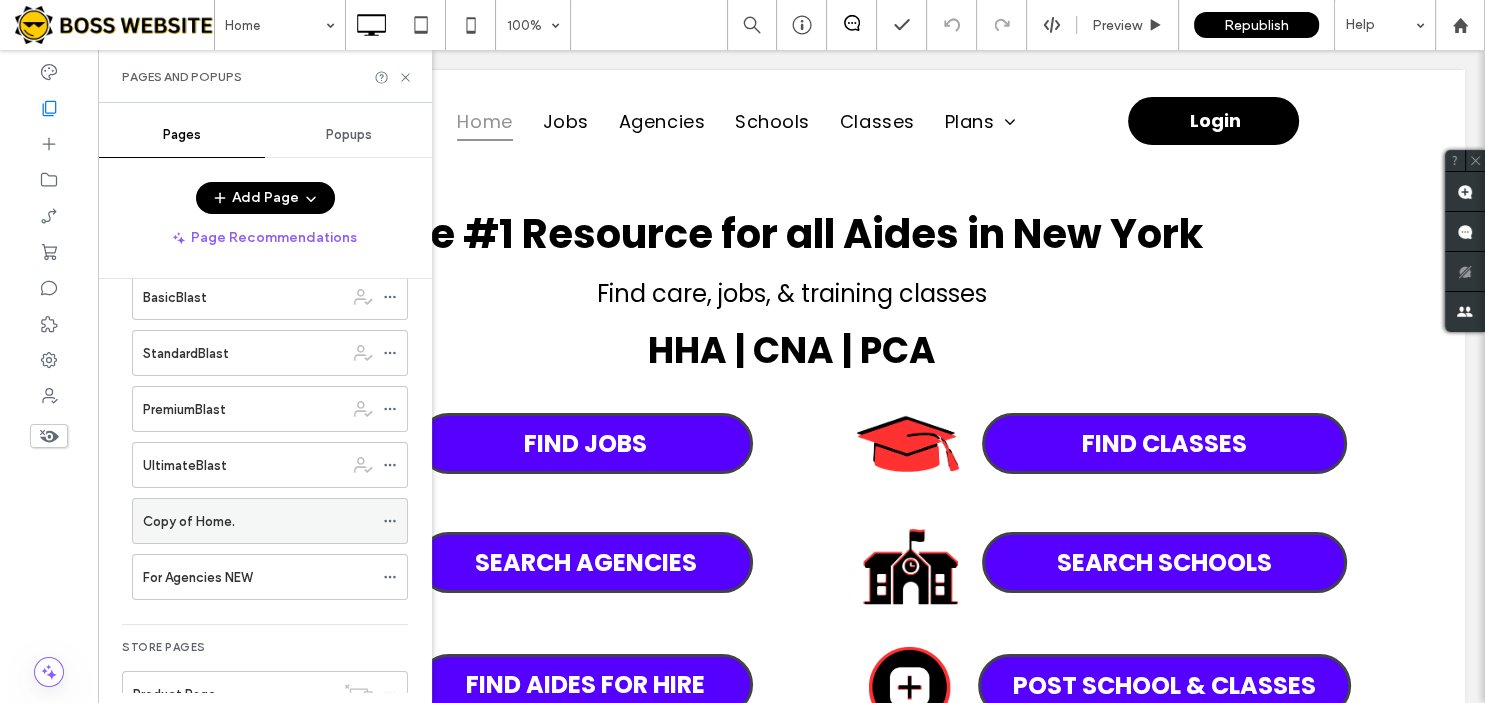 click on "Copy of Home." at bounding box center [258, 521] 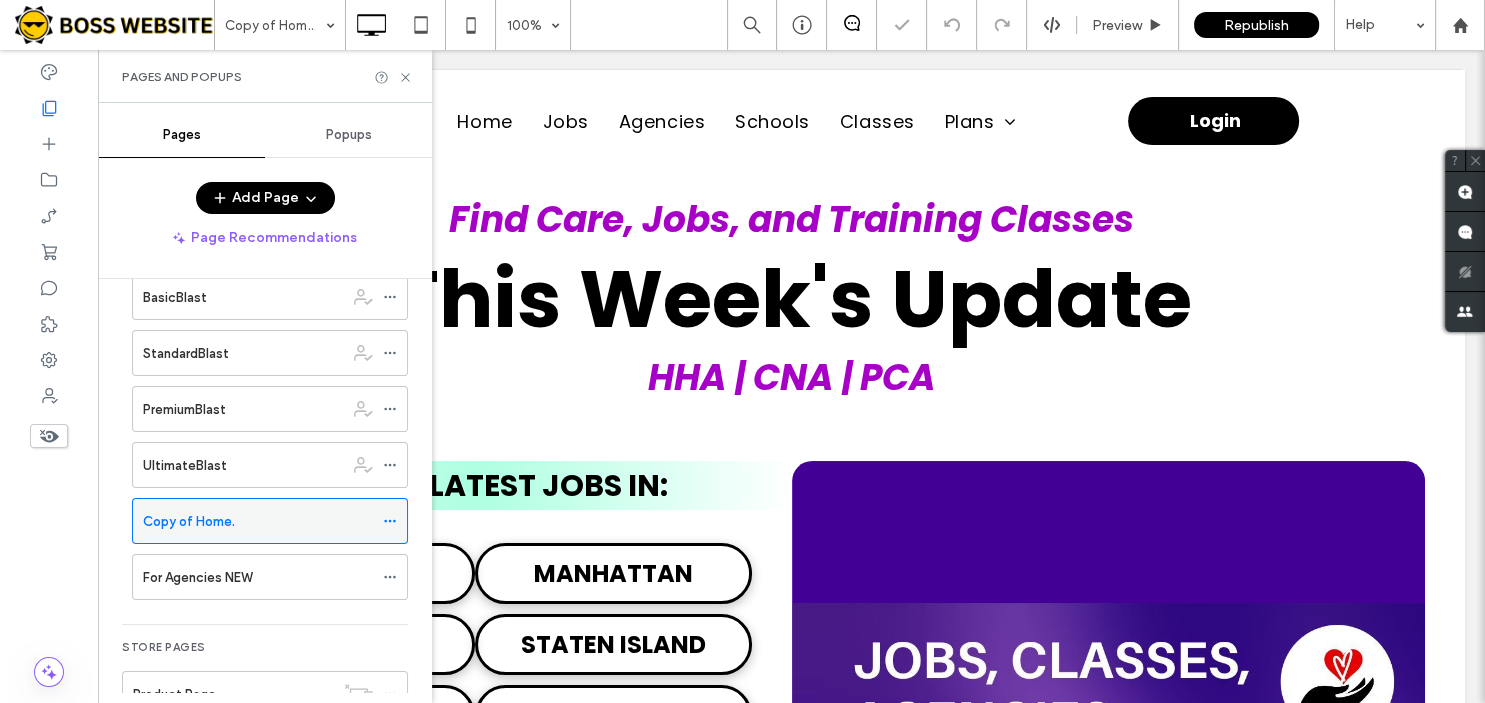 scroll, scrollTop: 0, scrollLeft: 0, axis: both 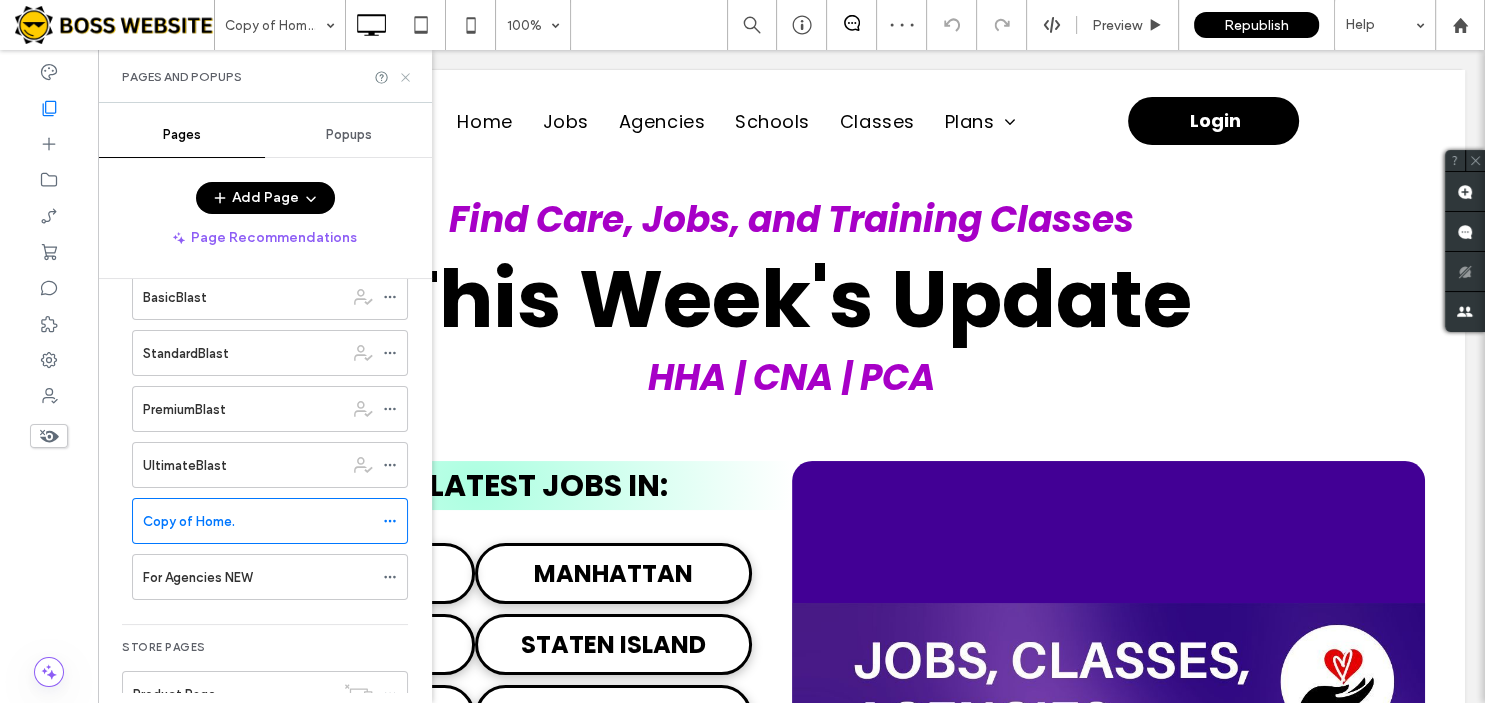 click 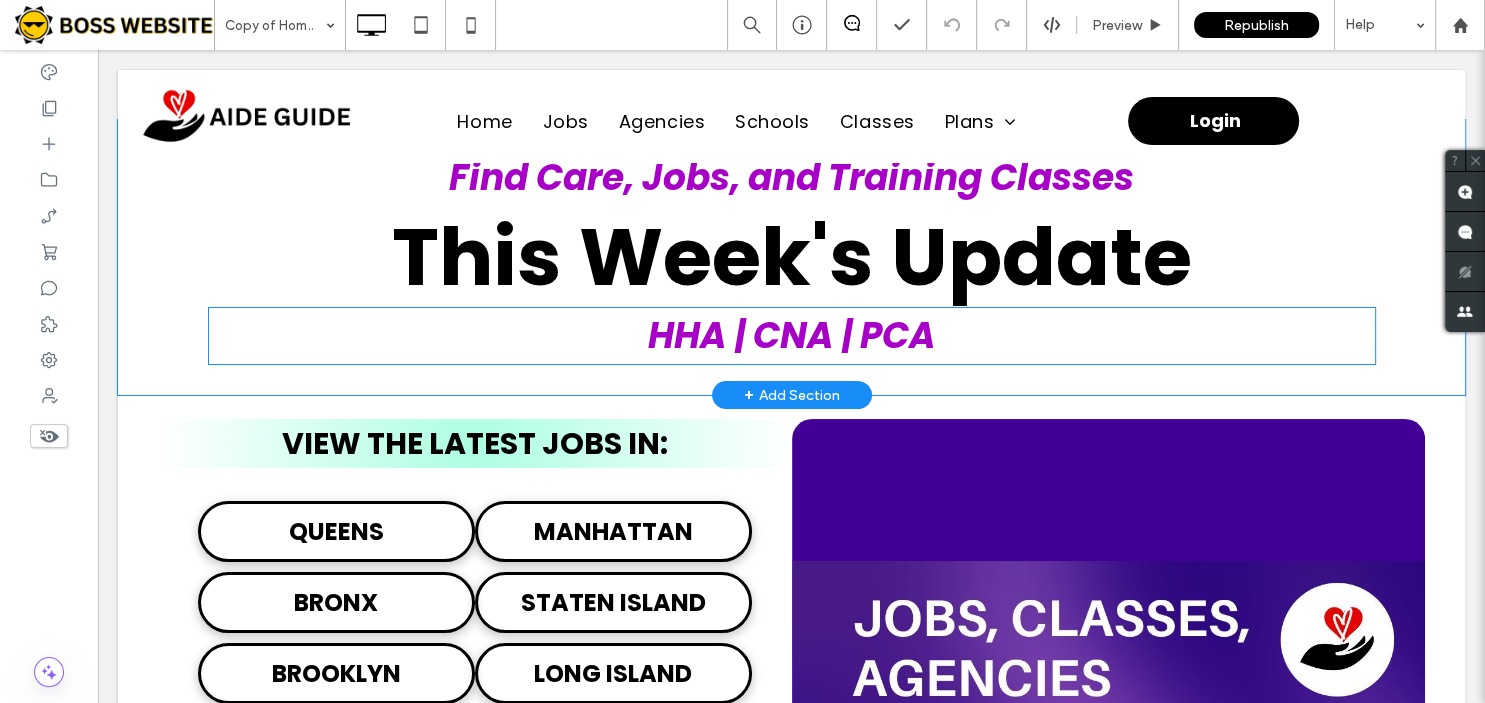 scroll, scrollTop: 0, scrollLeft: 0, axis: both 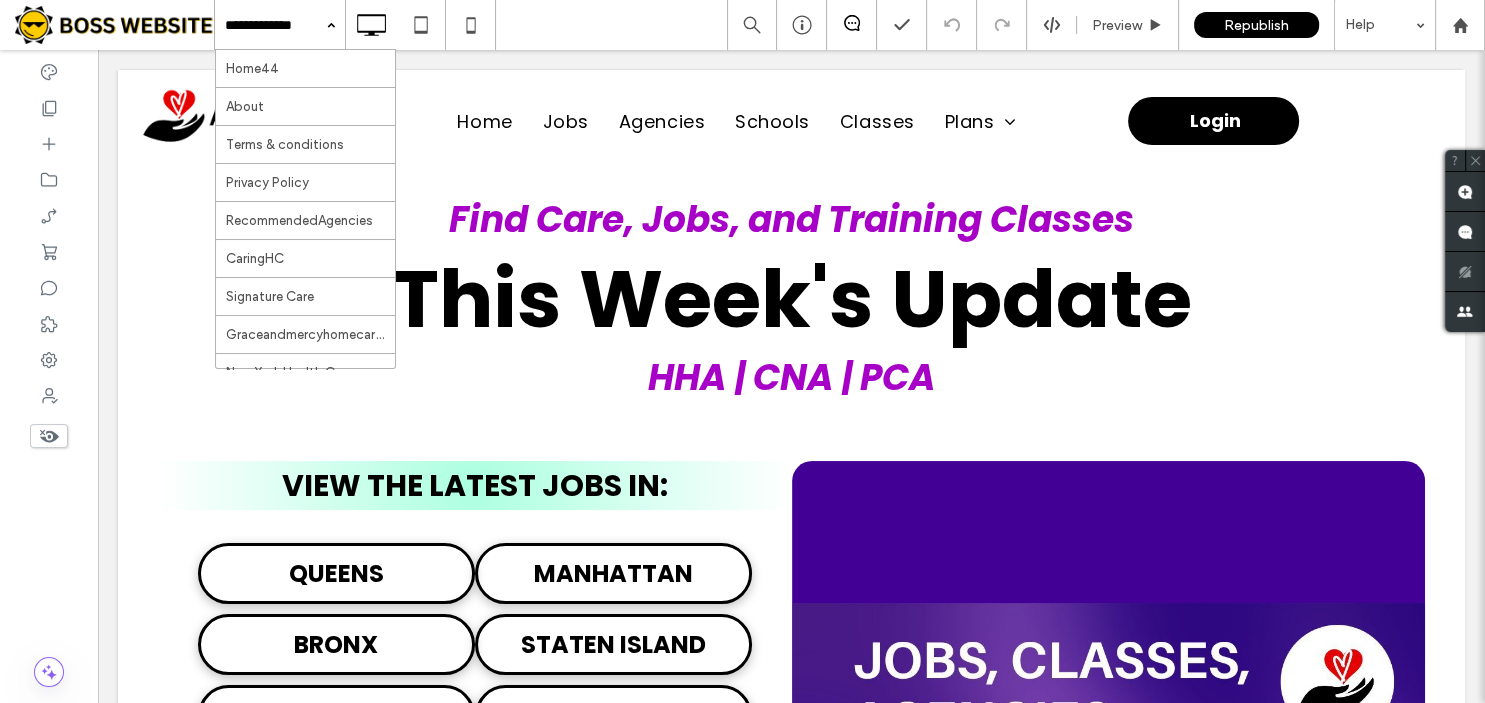 click at bounding box center (275, 25) 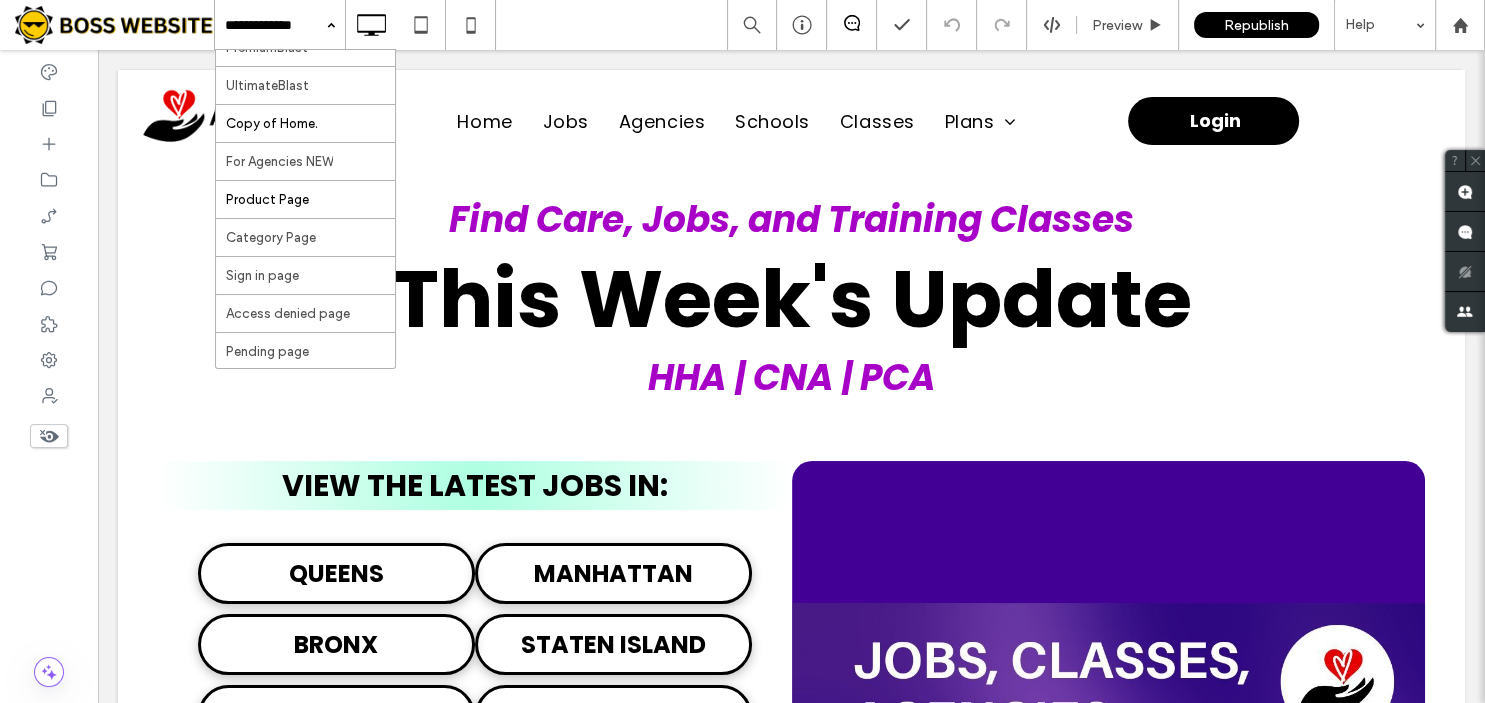 scroll, scrollTop: 3208, scrollLeft: 0, axis: vertical 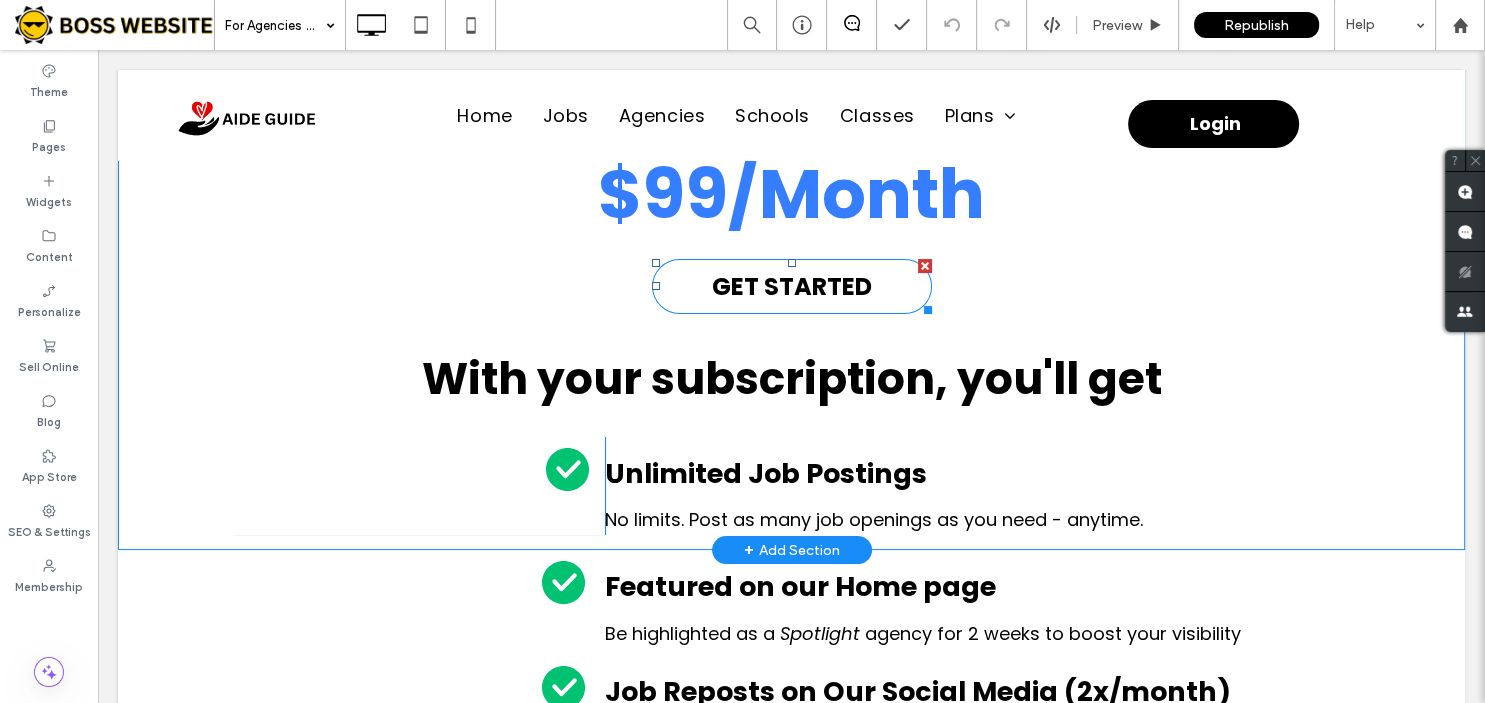 click on "GET STARTED" at bounding box center (792, 286) 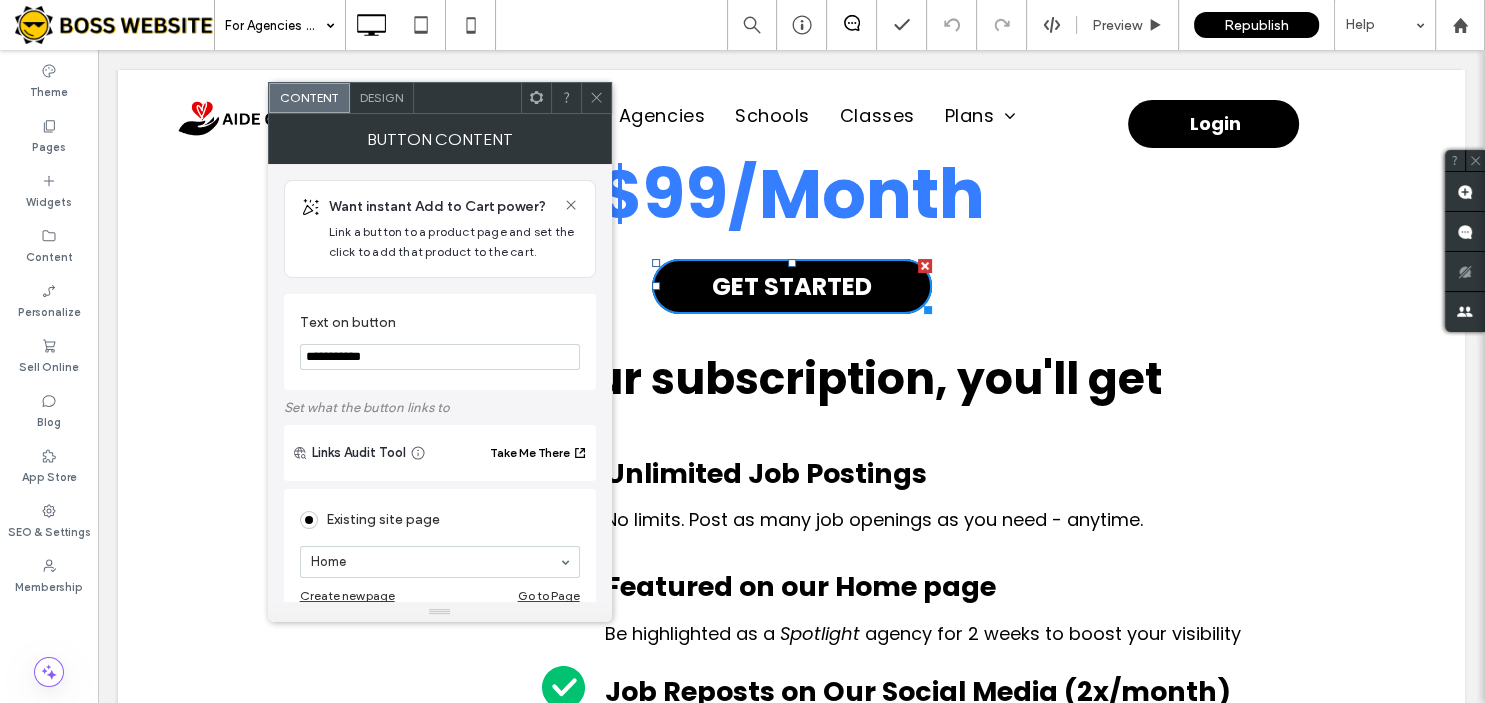 click on "Design" at bounding box center (381, 97) 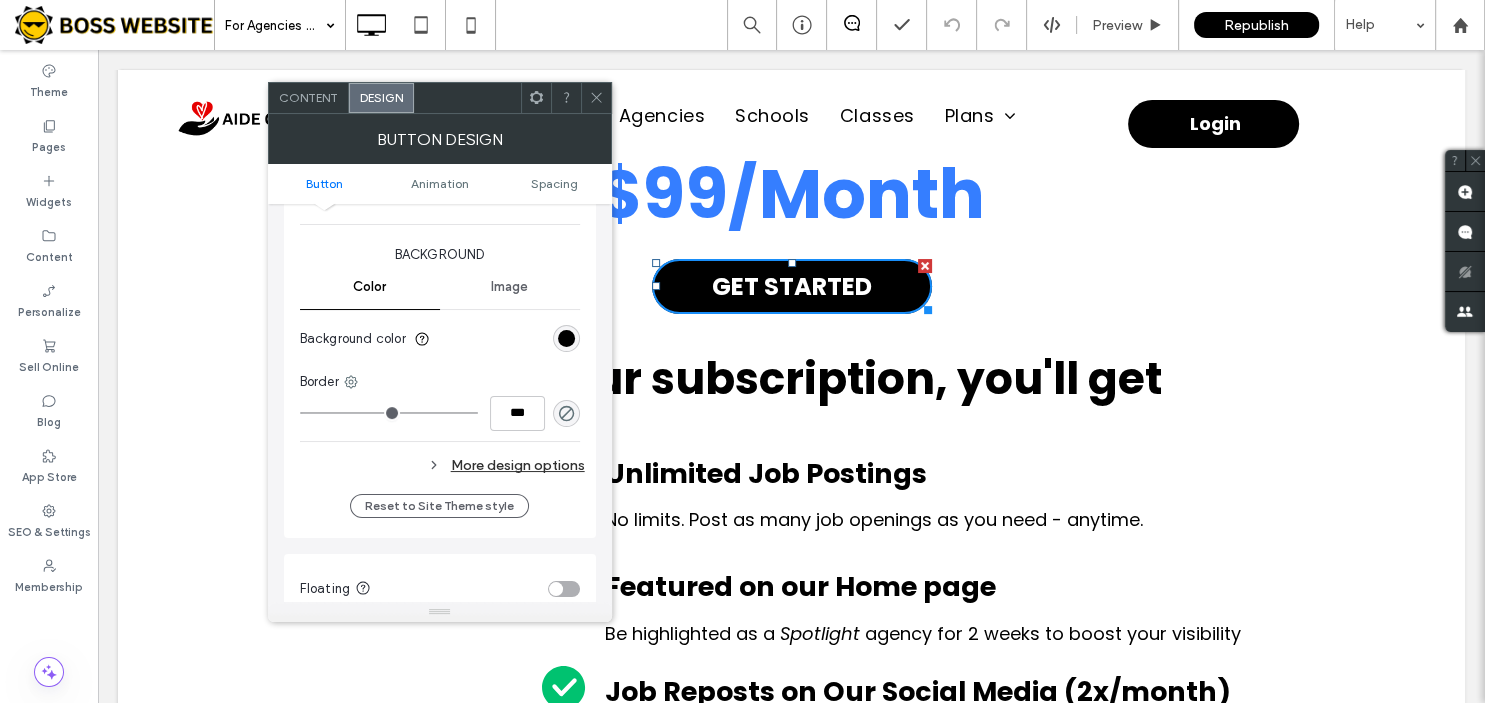 scroll, scrollTop: 458, scrollLeft: 0, axis: vertical 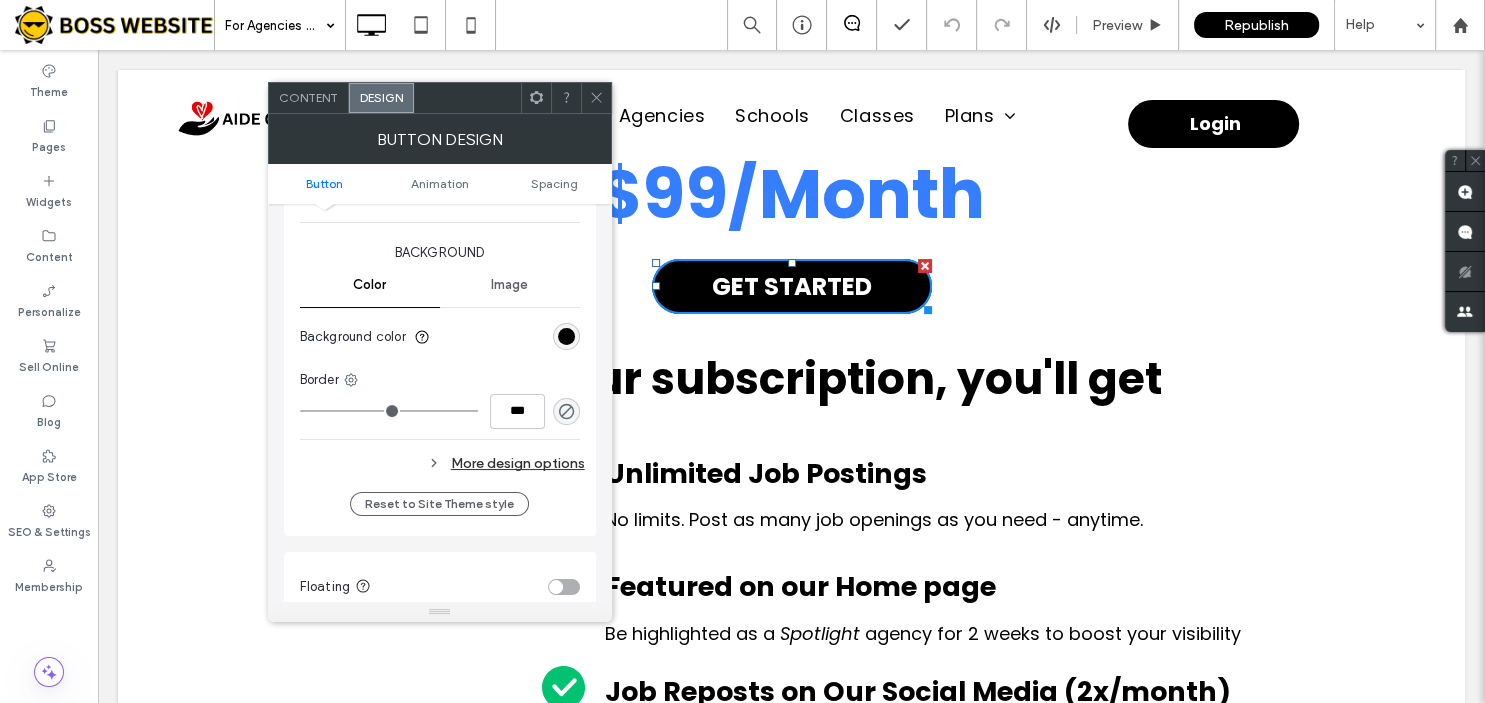 click on "More design options" at bounding box center [442, 463] 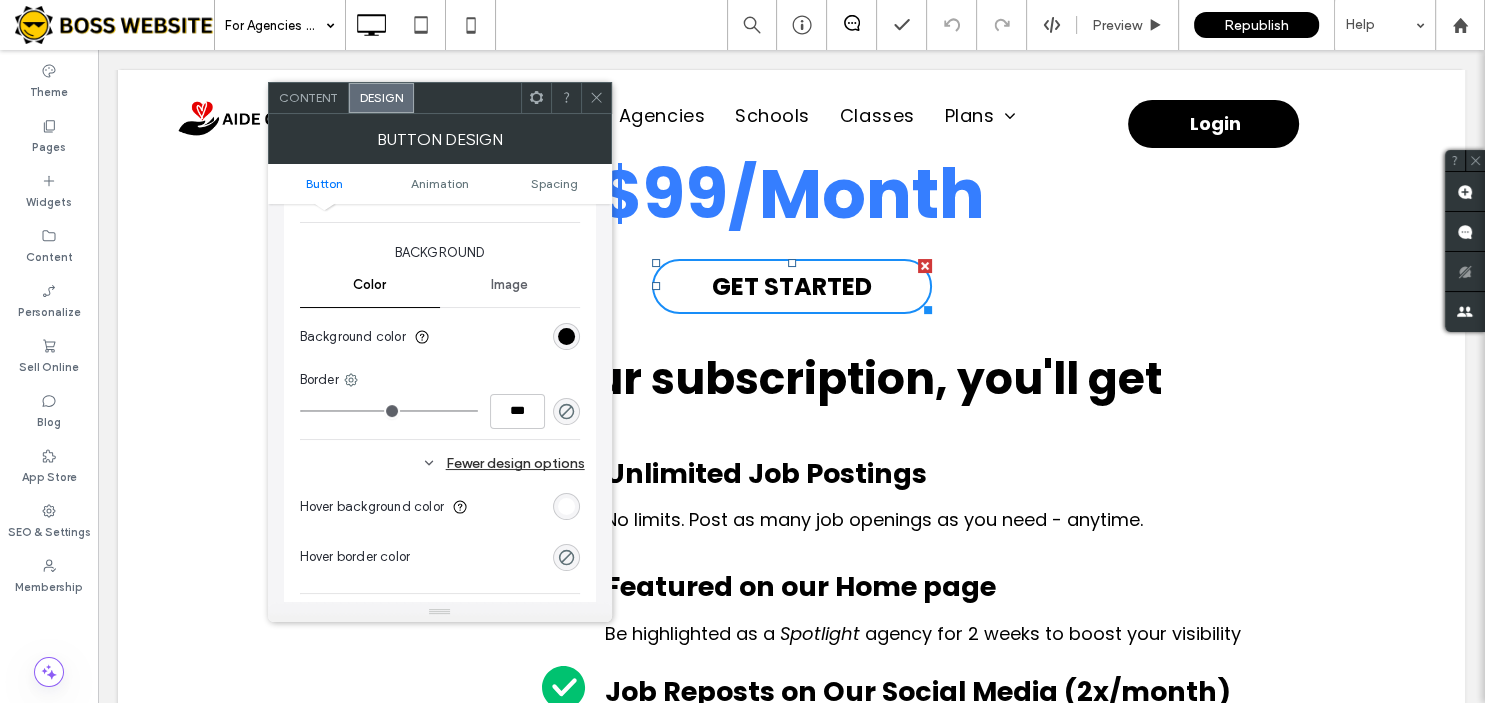 click at bounding box center (566, 506) 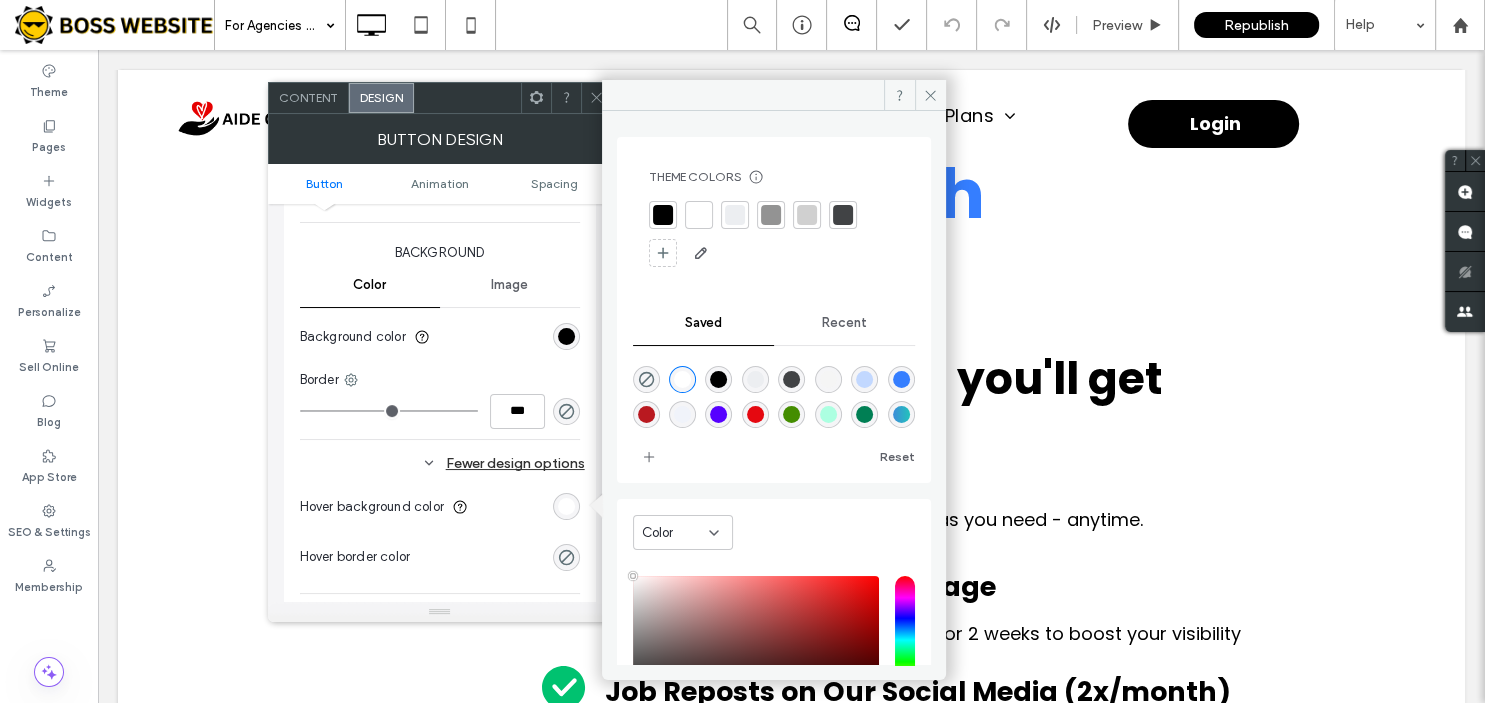 click at bounding box center [901, 379] 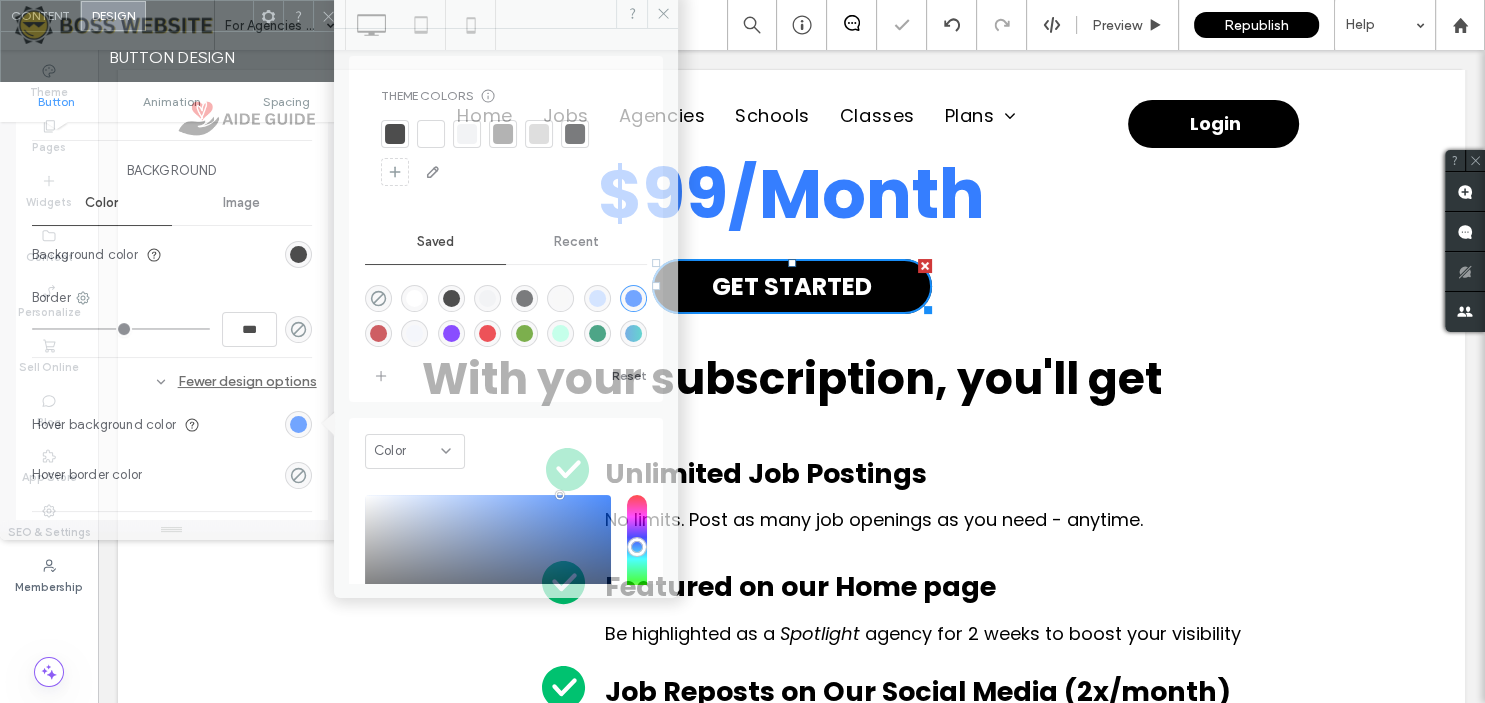drag, startPoint x: 490, startPoint y: 114, endPoint x: -6, endPoint y: -10, distance: 511.2651 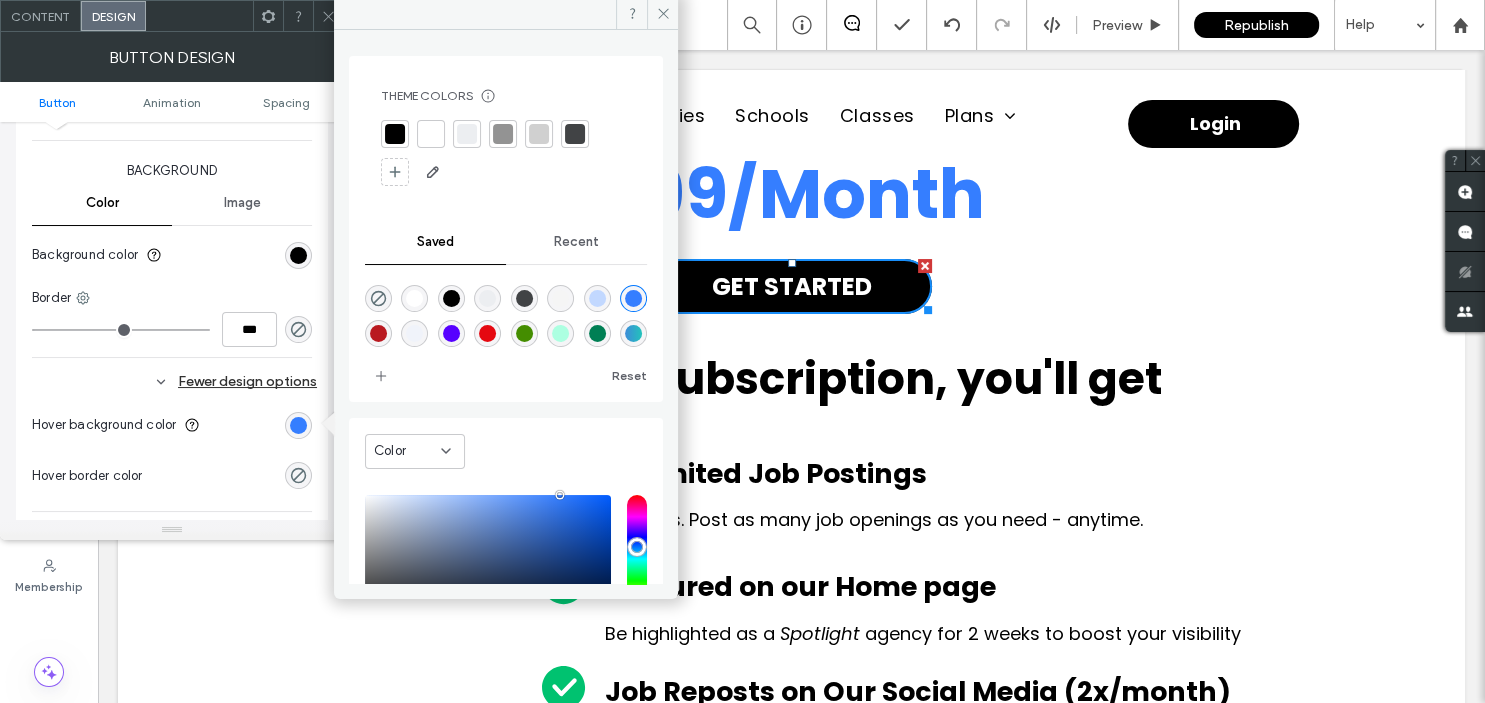 click on "Change affects desktop and tablet Width ***** Height **** Keep proportions Background Color Image Background color Border *** Fewer design options Hover background color Hover border color Corner radius ** px Shadow" at bounding box center [172, 286] 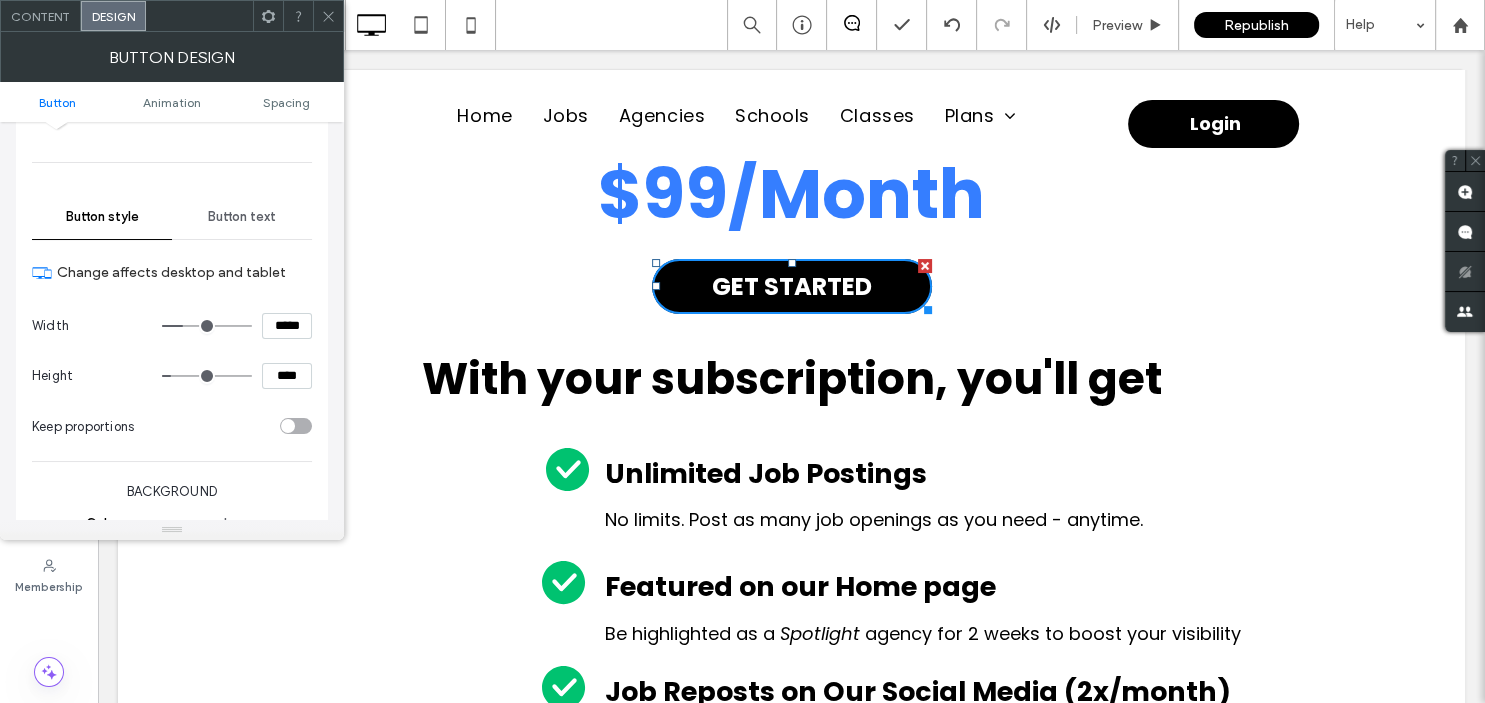 scroll, scrollTop: 136, scrollLeft: 0, axis: vertical 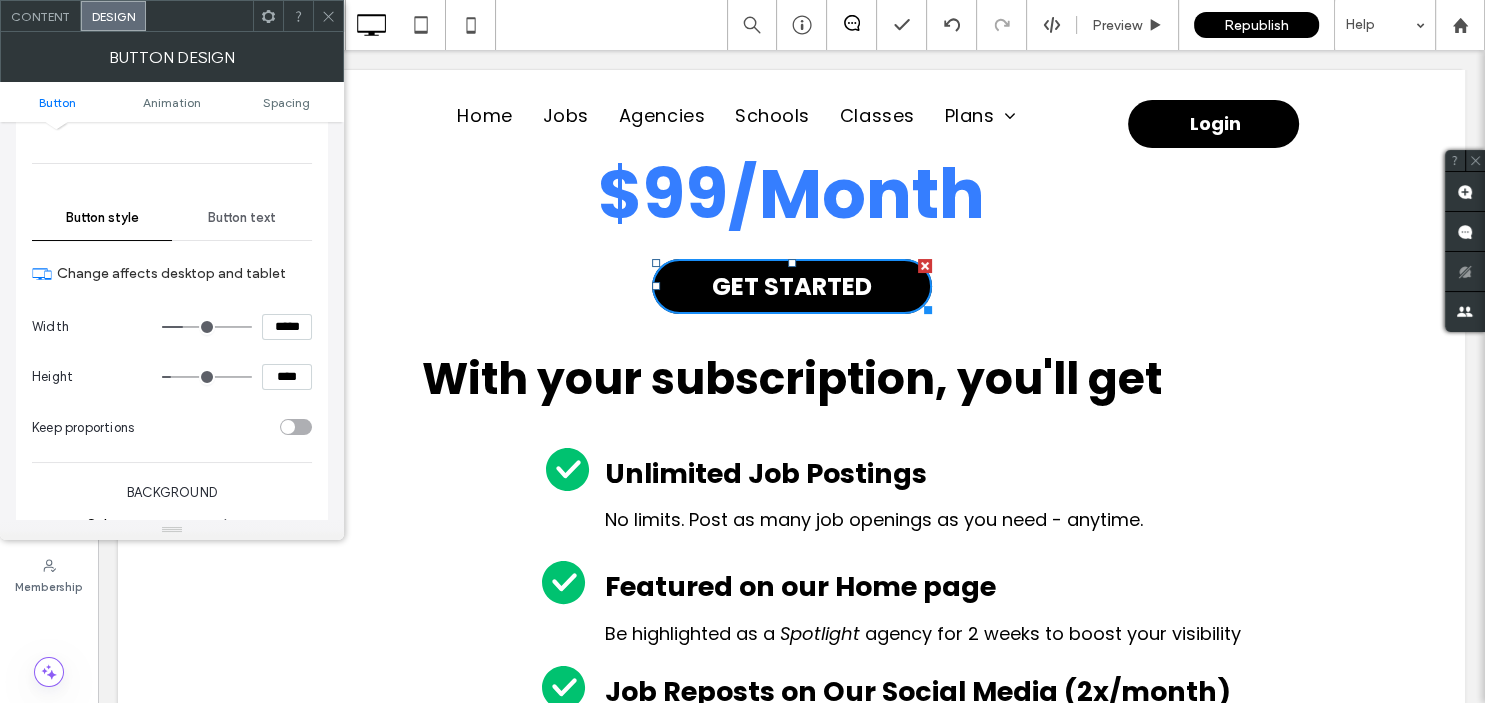 click on "Button text" at bounding box center (242, 218) 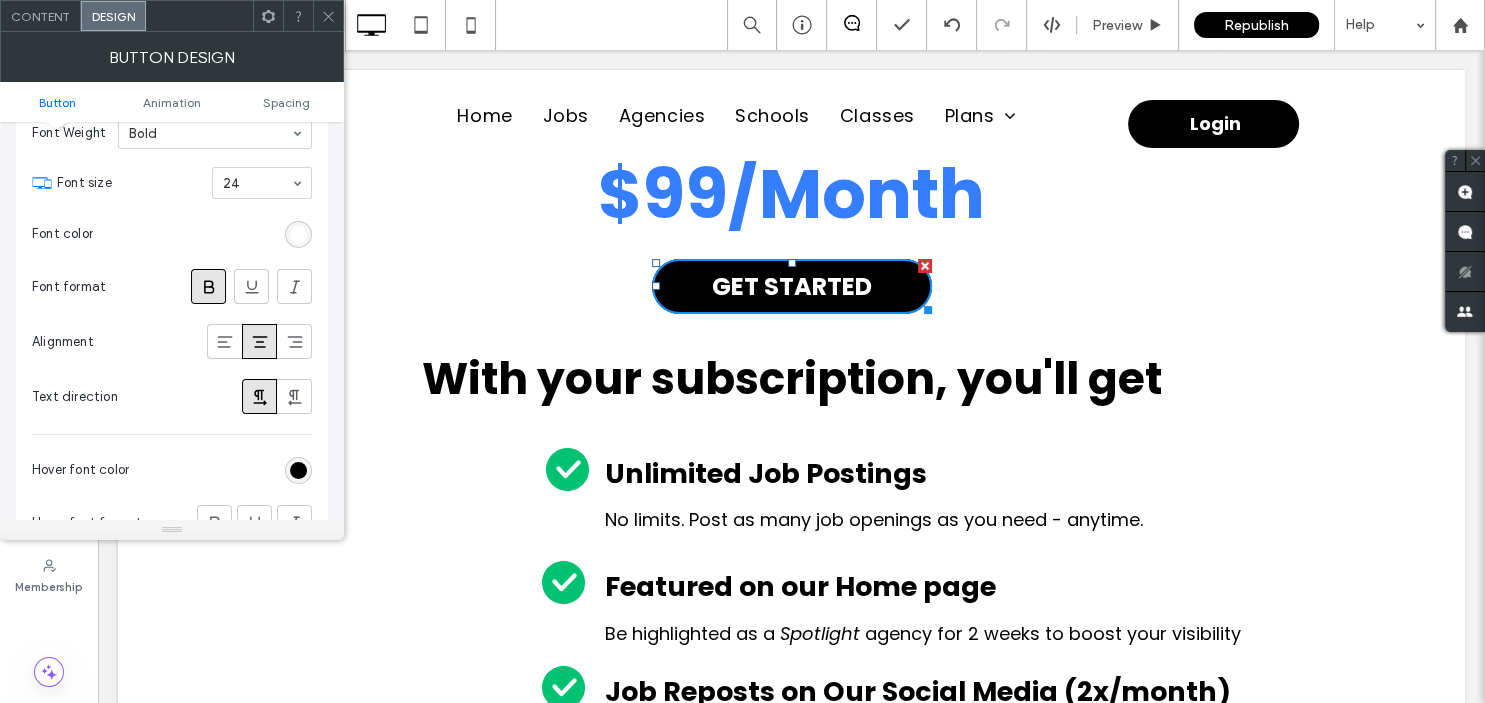 scroll, scrollTop: 329, scrollLeft: 0, axis: vertical 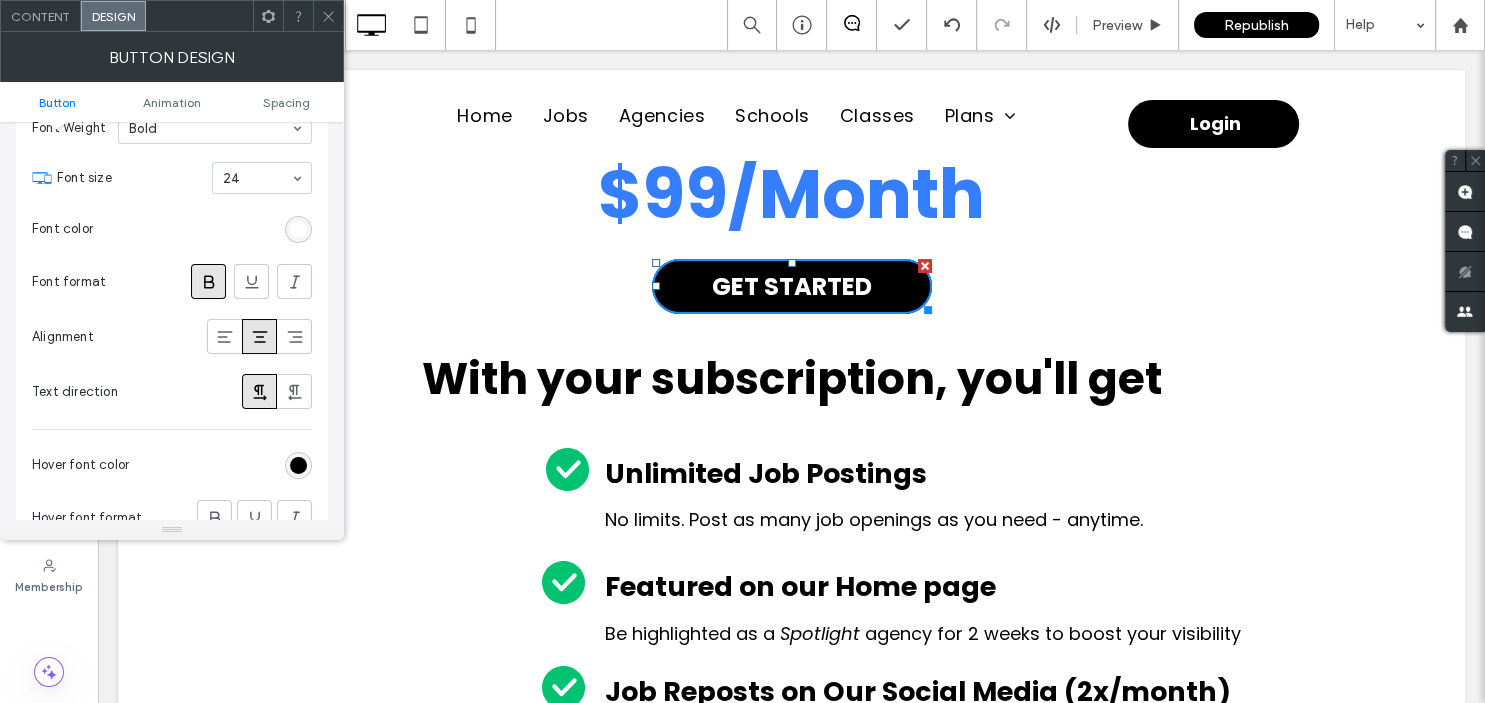 click 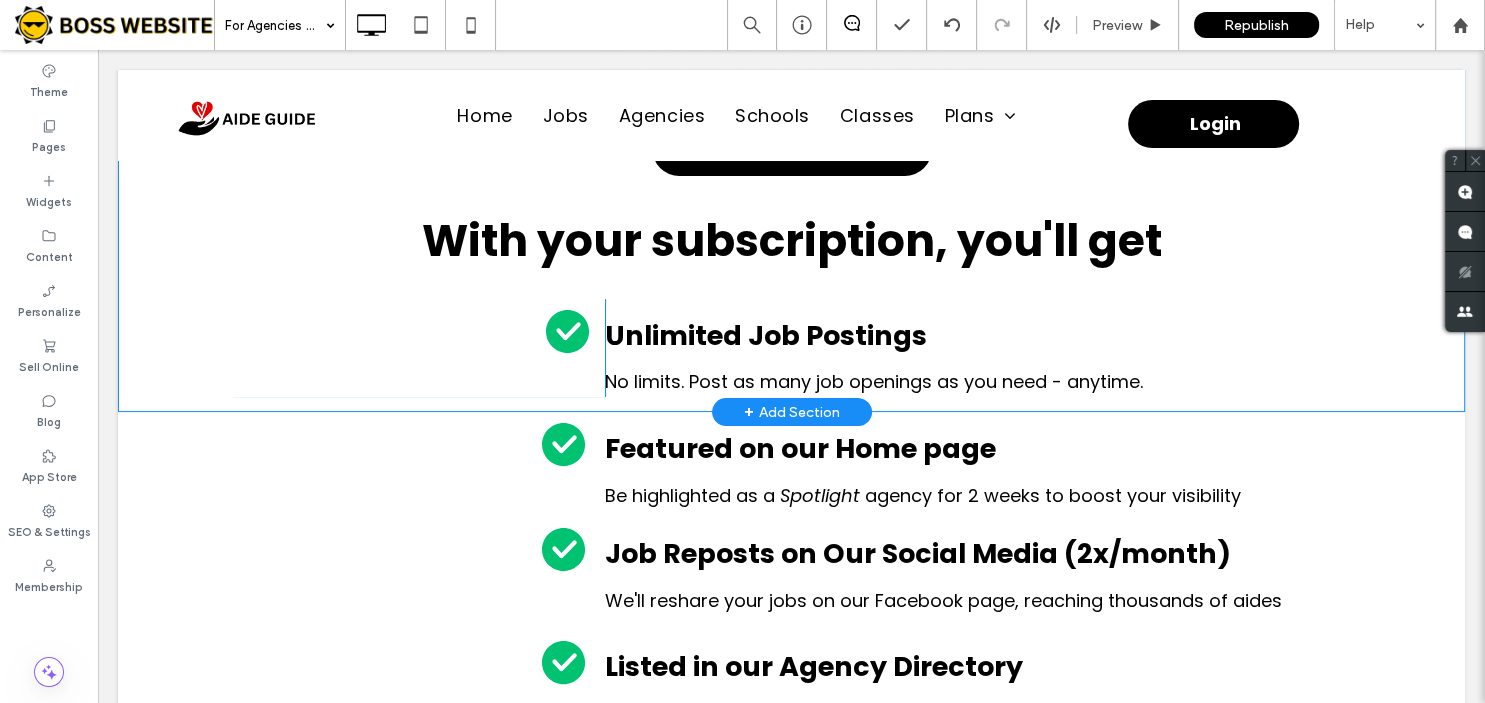 scroll, scrollTop: 406, scrollLeft: 0, axis: vertical 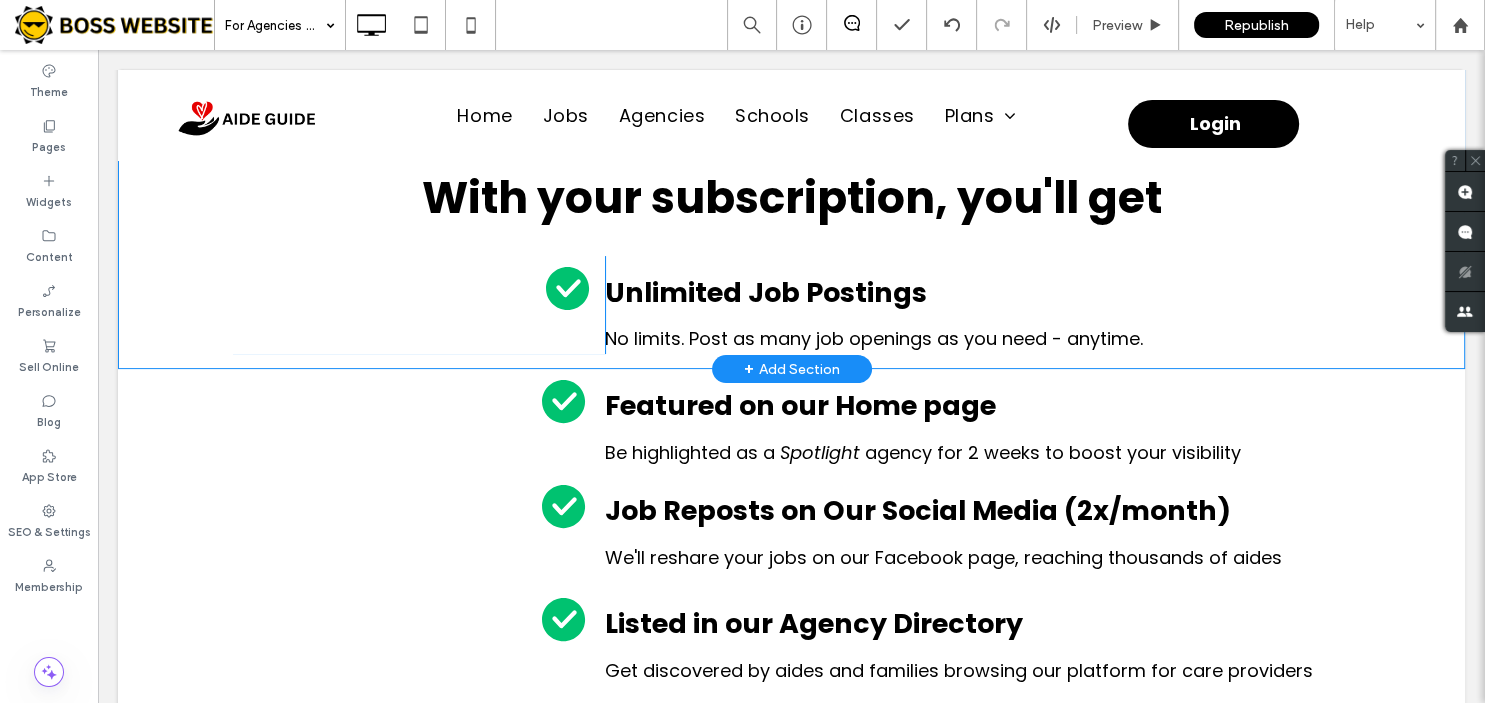 click on "Click To Paste" at bounding box center [392, 523] 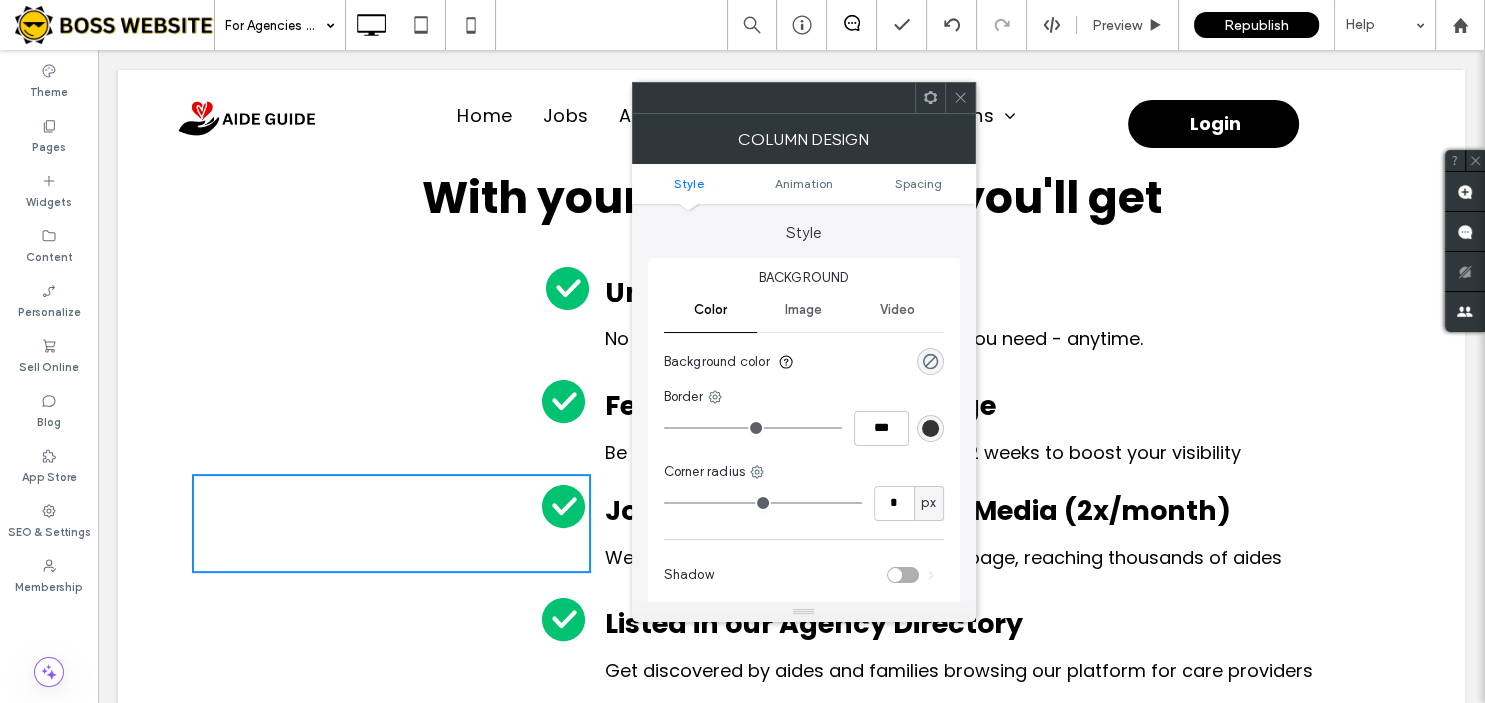 click 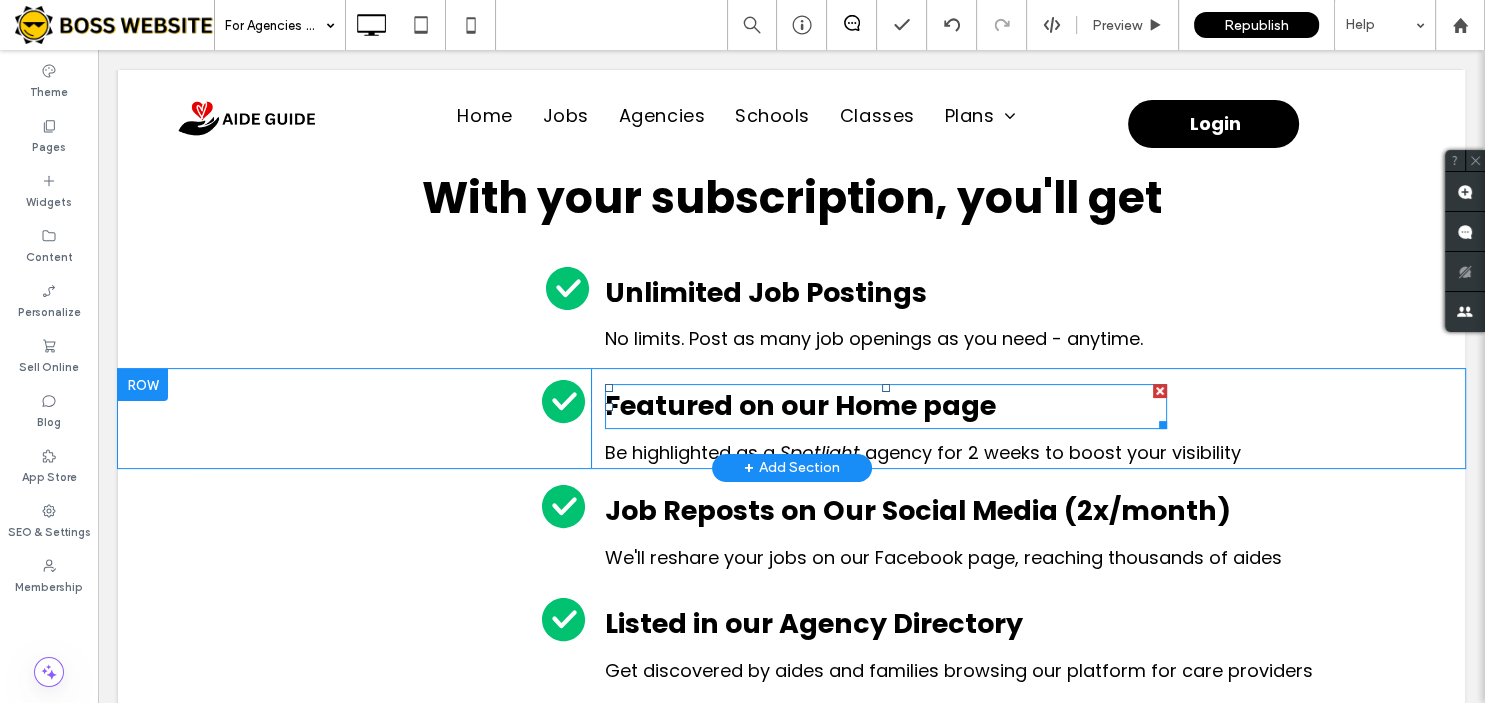 click on "Featured on our Home page" at bounding box center [800, 405] 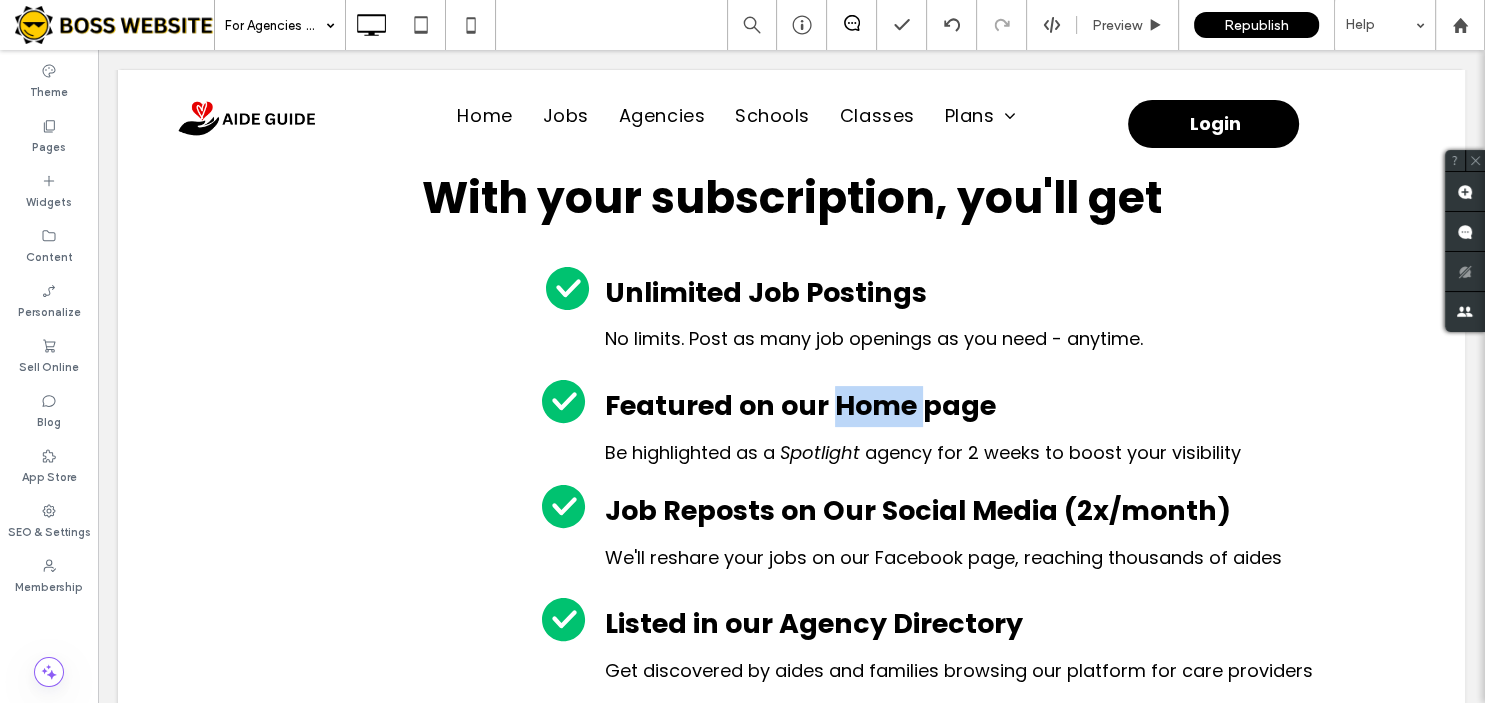 click on "Featured on our Home page" at bounding box center [800, 405] 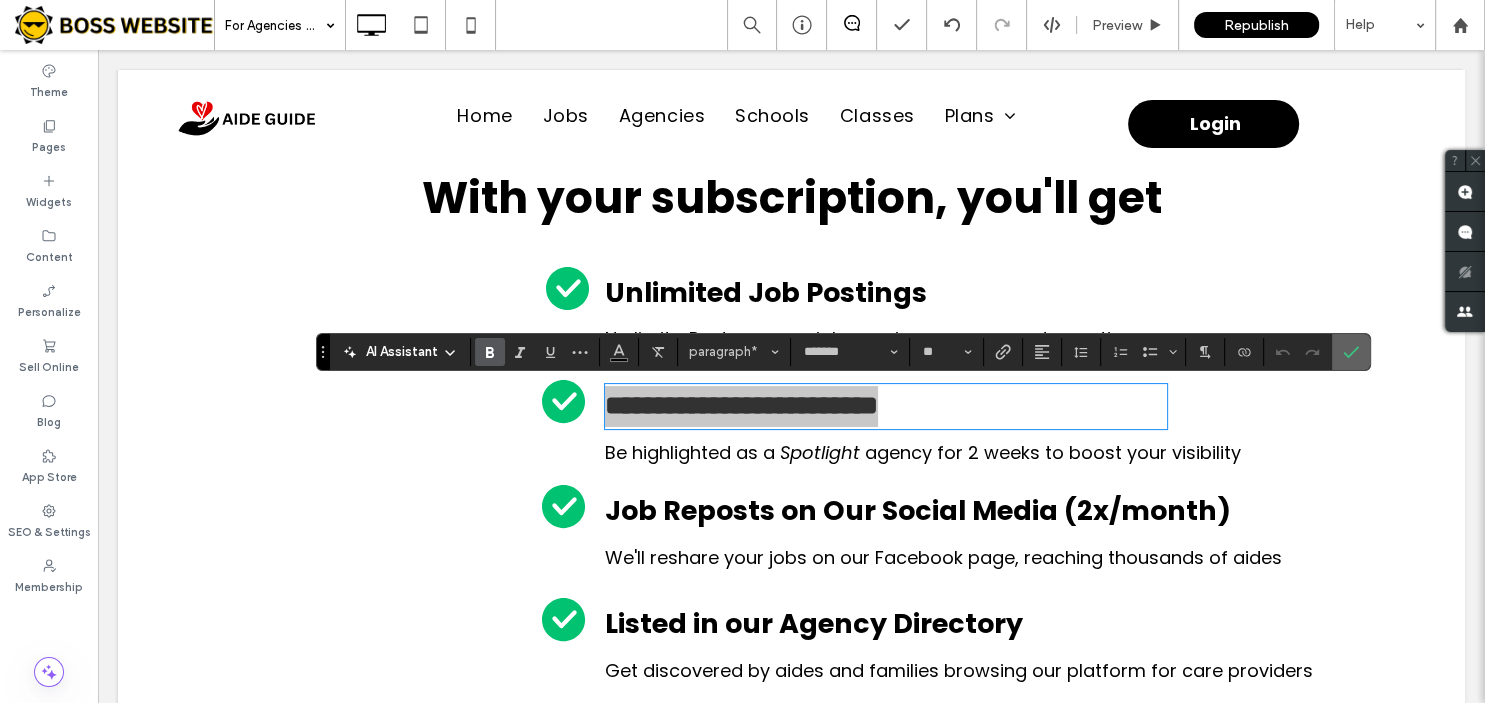 click at bounding box center [1347, 352] 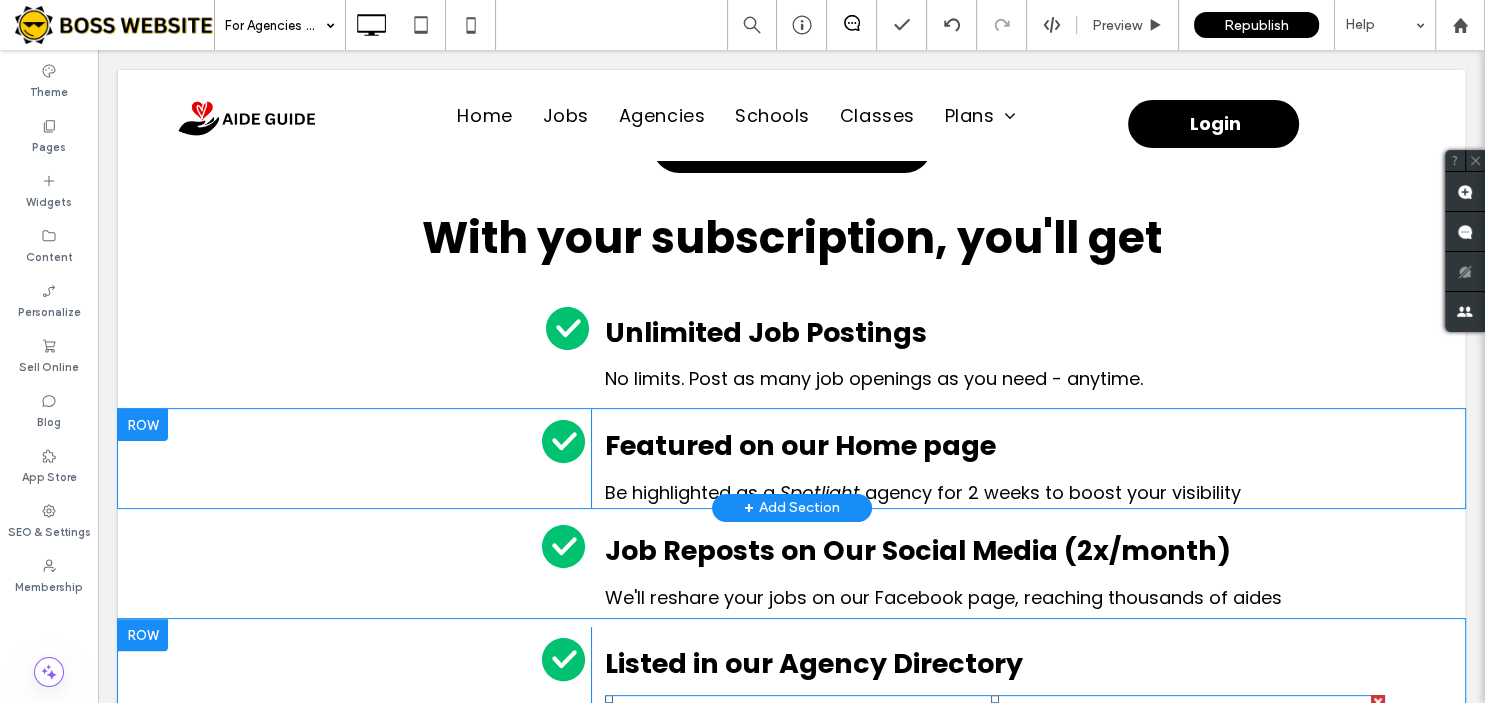 scroll, scrollTop: 312, scrollLeft: 0, axis: vertical 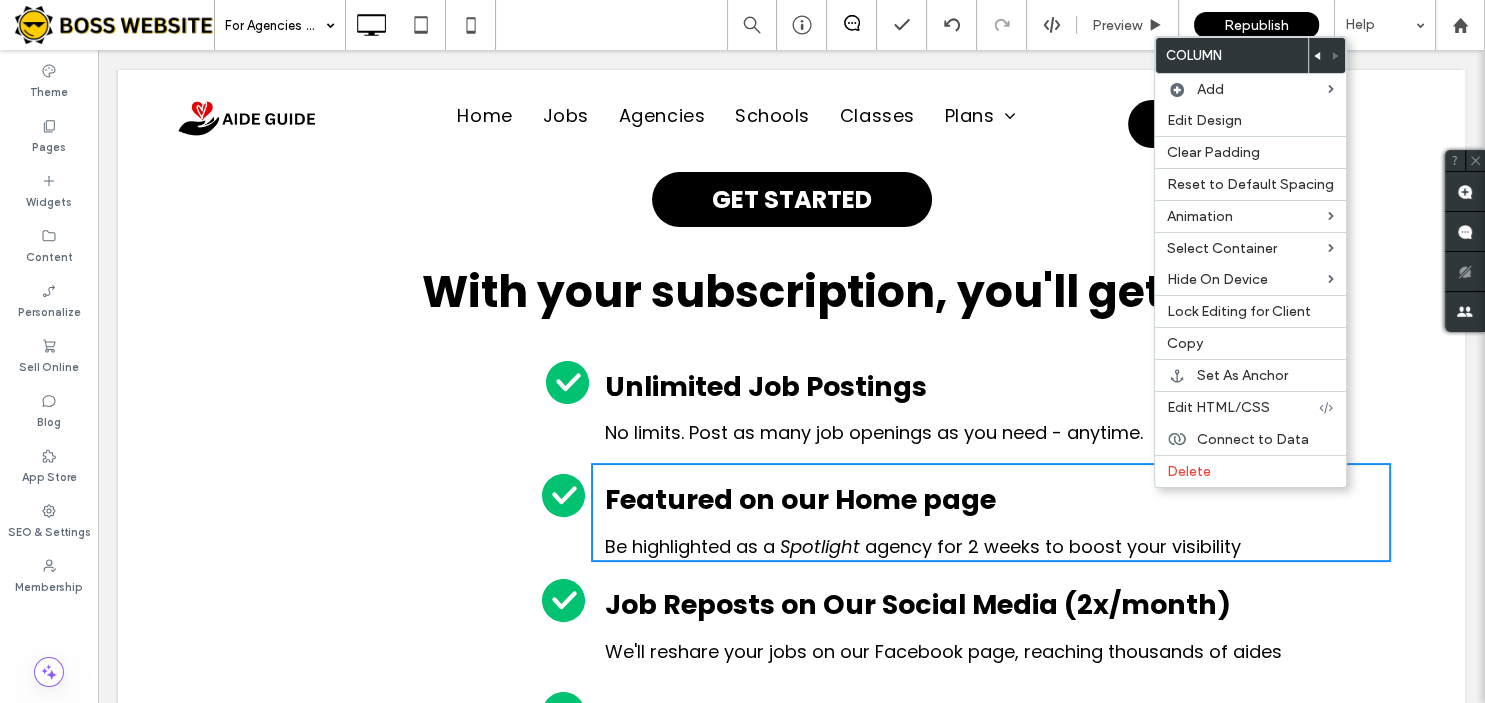 click on "Unlimited Job Postings" at bounding box center [978, 387] 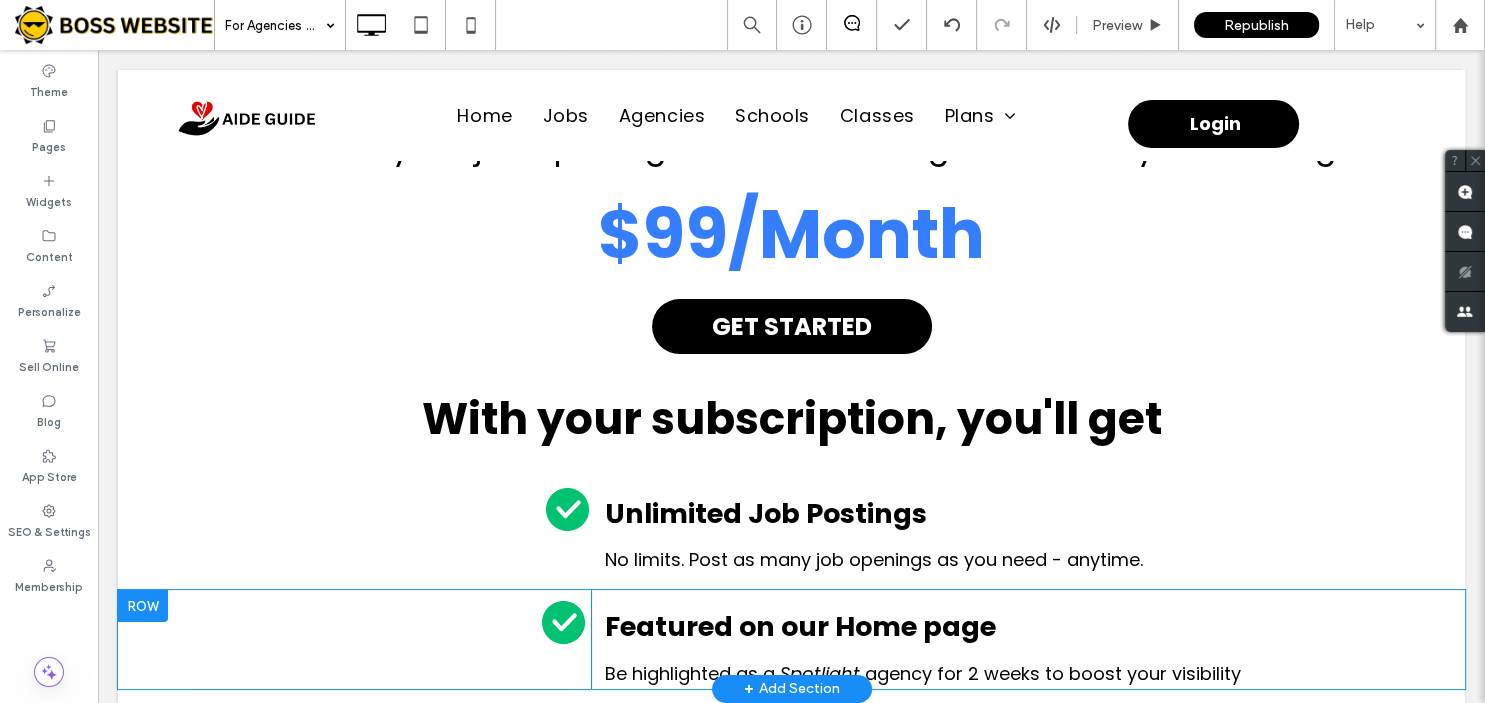 scroll, scrollTop: 0, scrollLeft: 0, axis: both 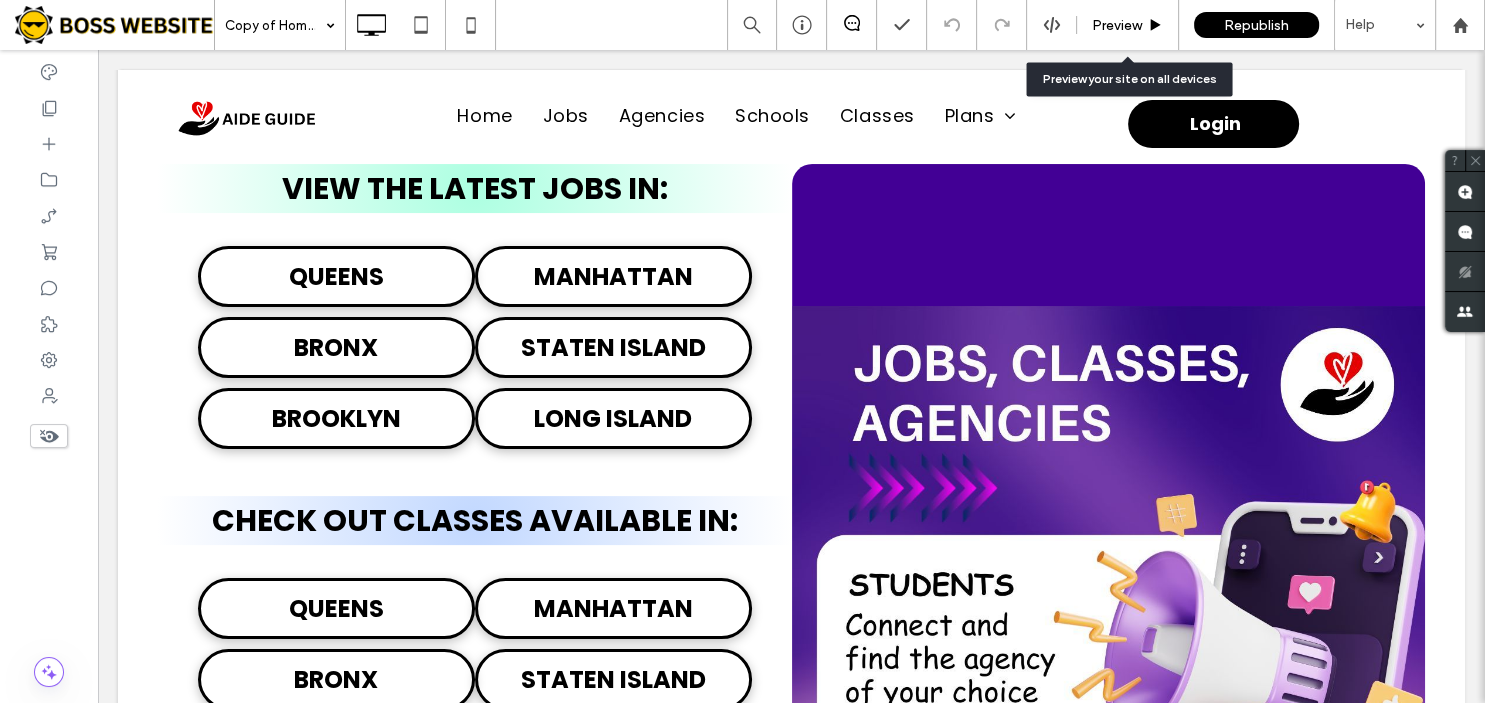 click on "Preview" at bounding box center [1117, 25] 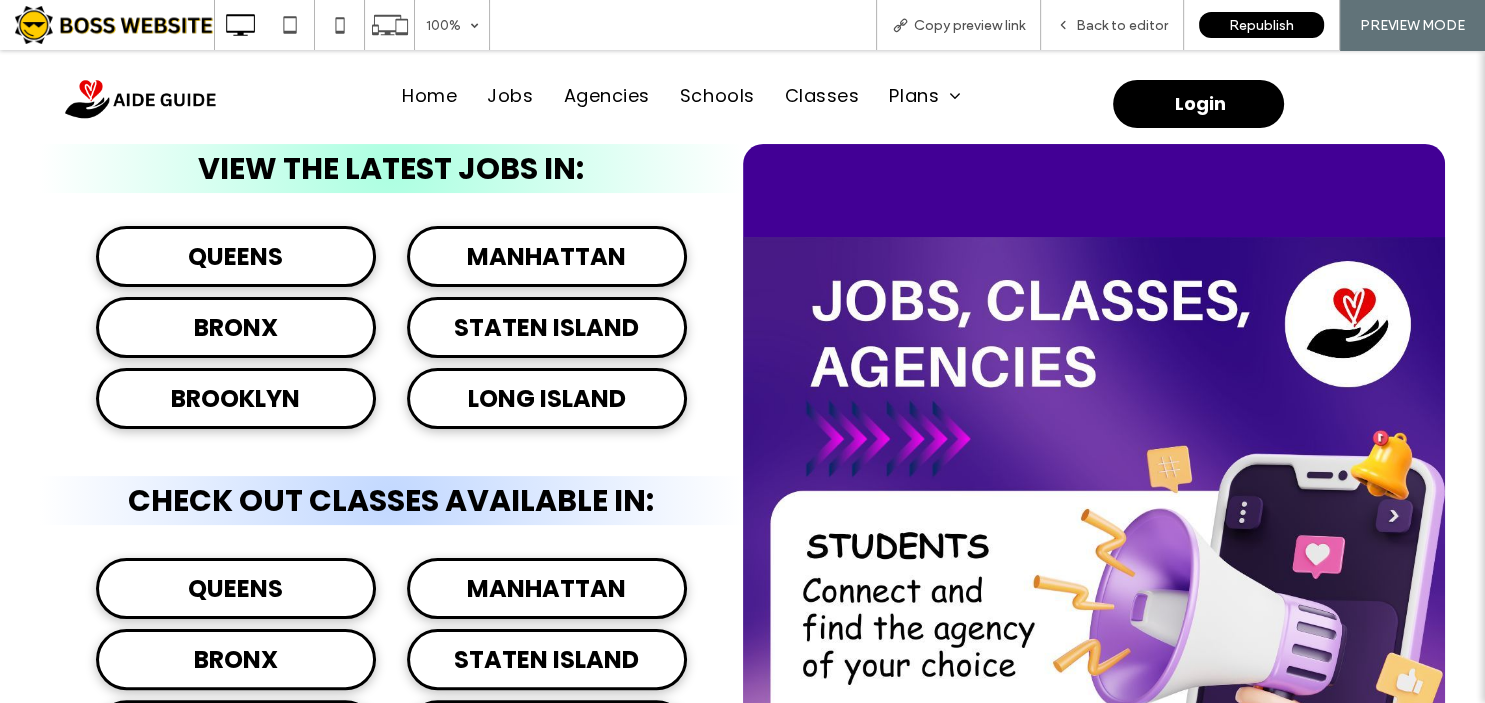 scroll, scrollTop: 297, scrollLeft: 0, axis: vertical 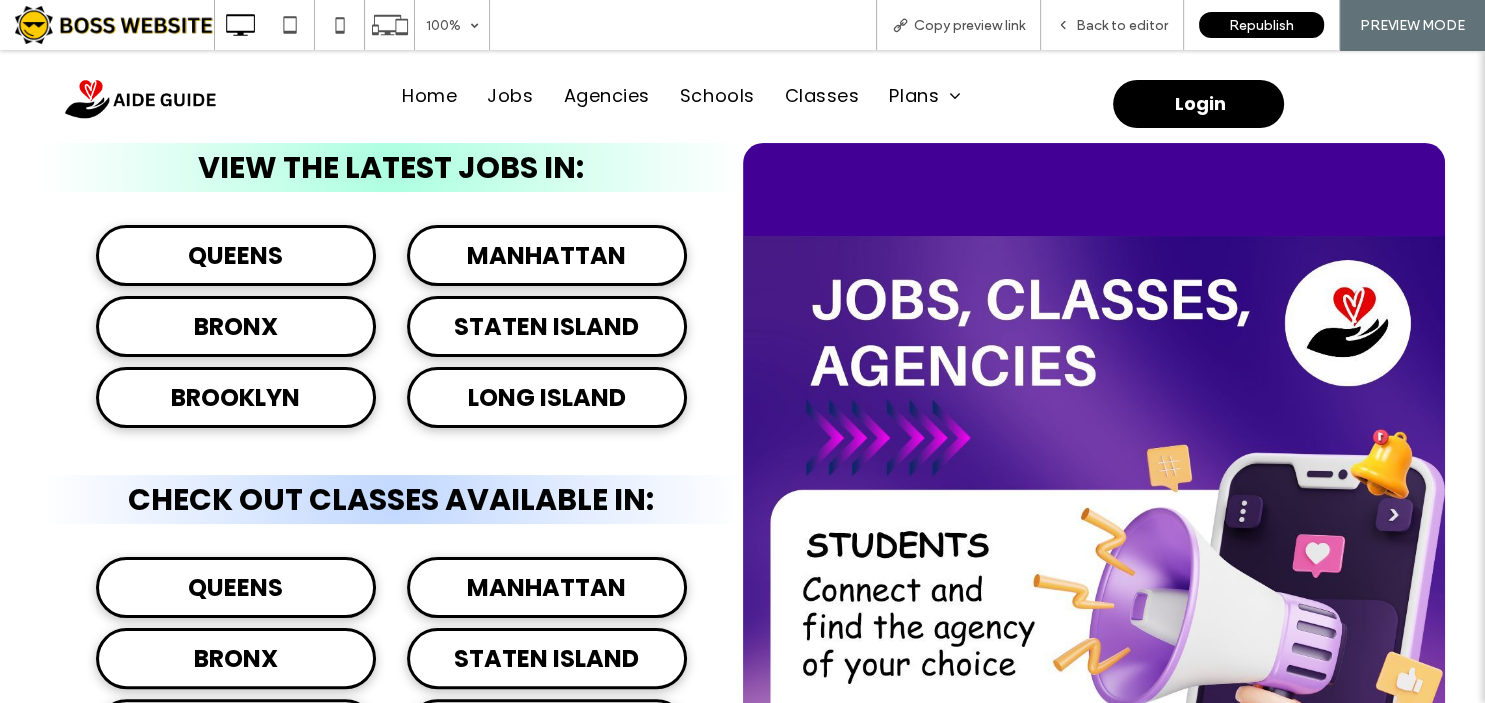 click on "Back to editor" at bounding box center (1122, 25) 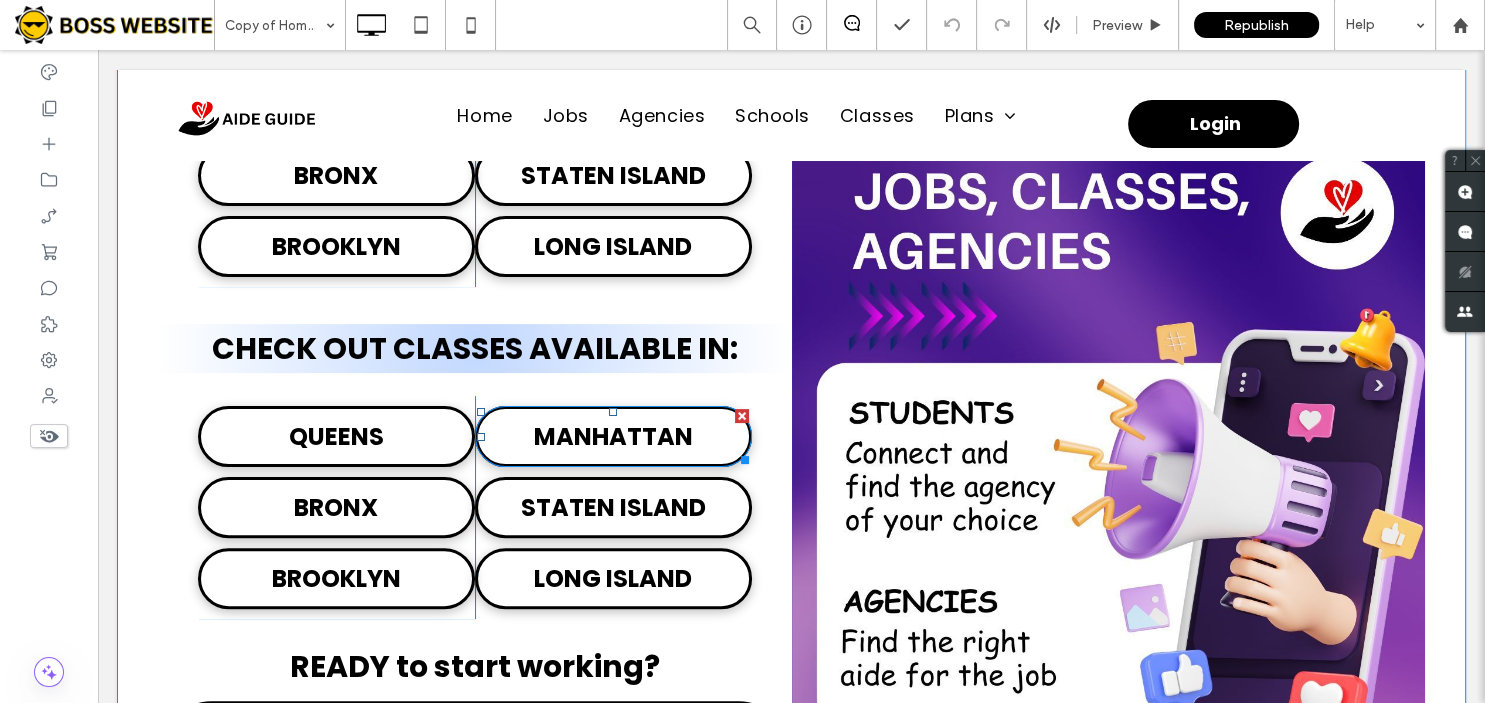 scroll, scrollTop: 0, scrollLeft: 0, axis: both 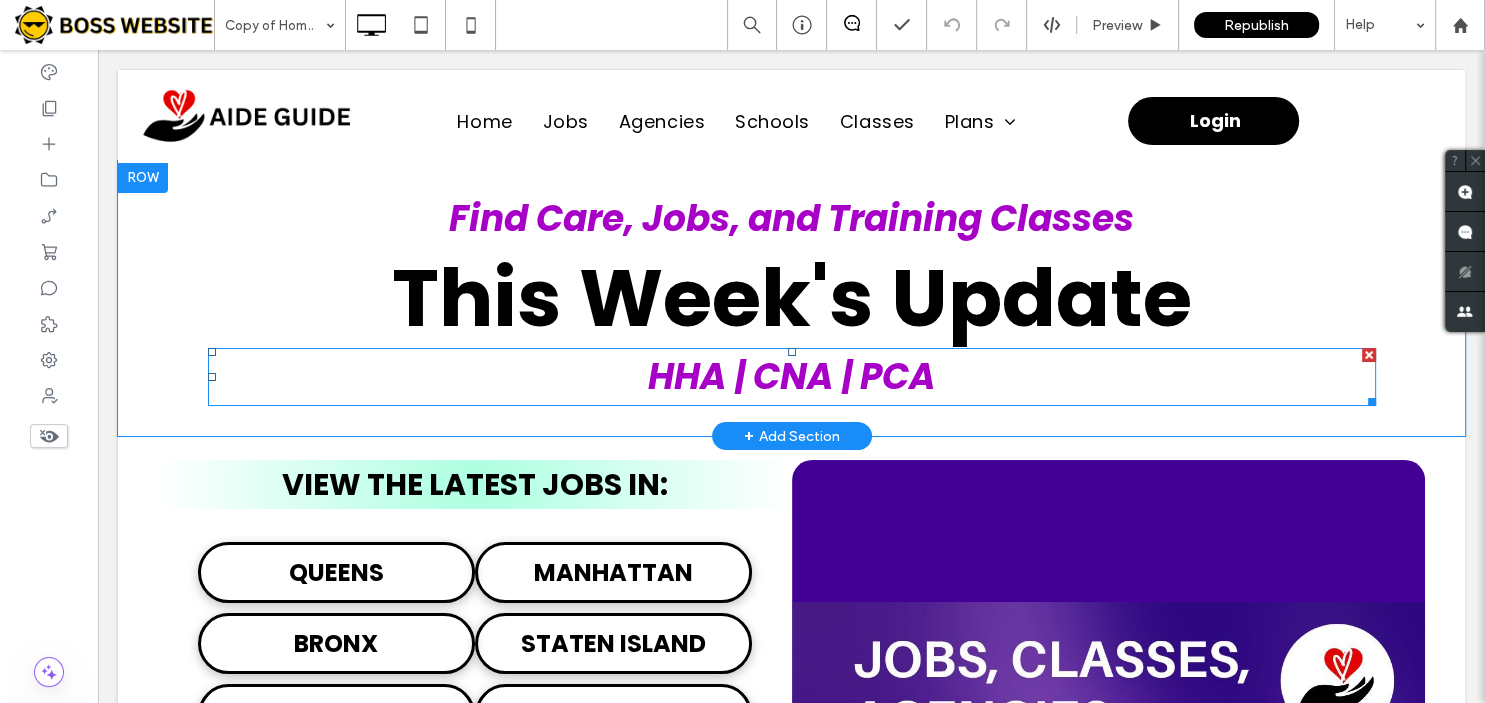 click on "HHA | CNA | PCA" at bounding box center (792, 377) 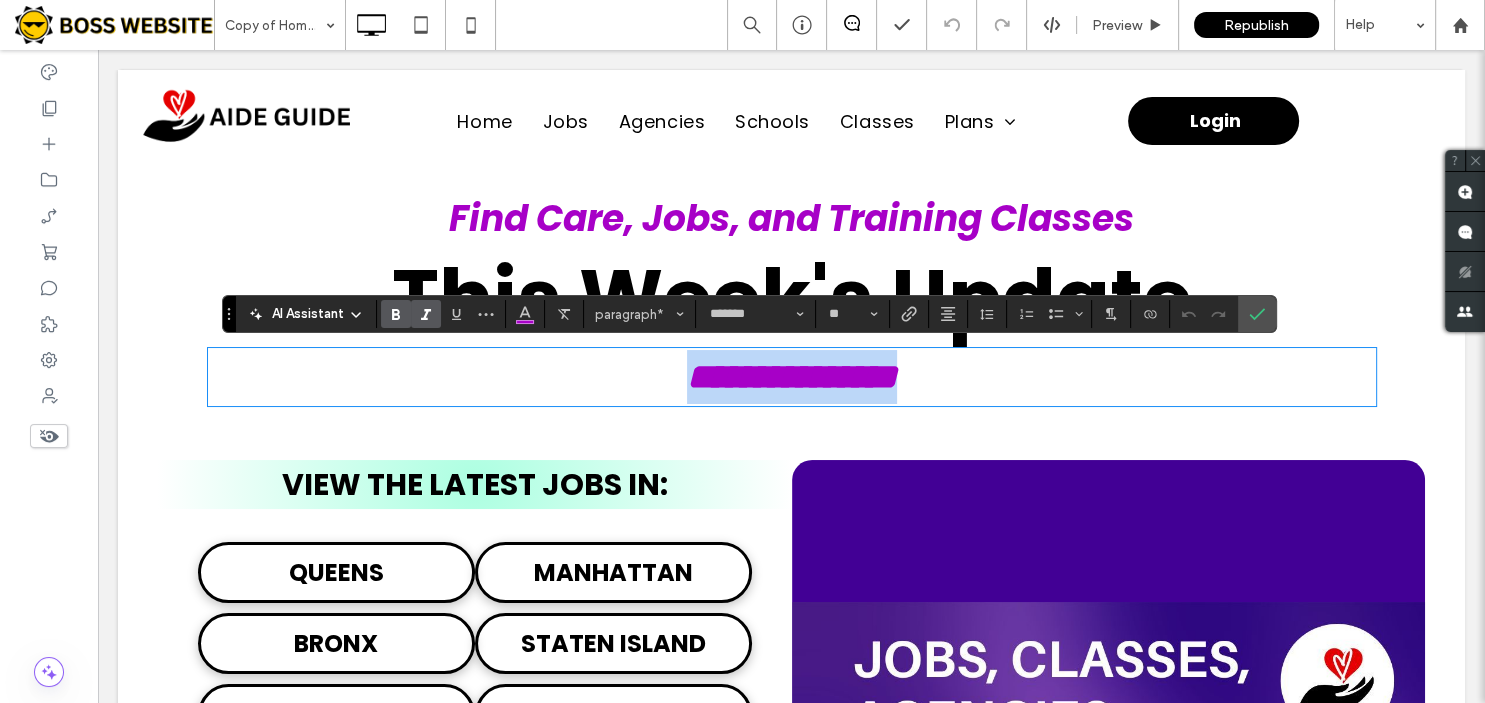 type 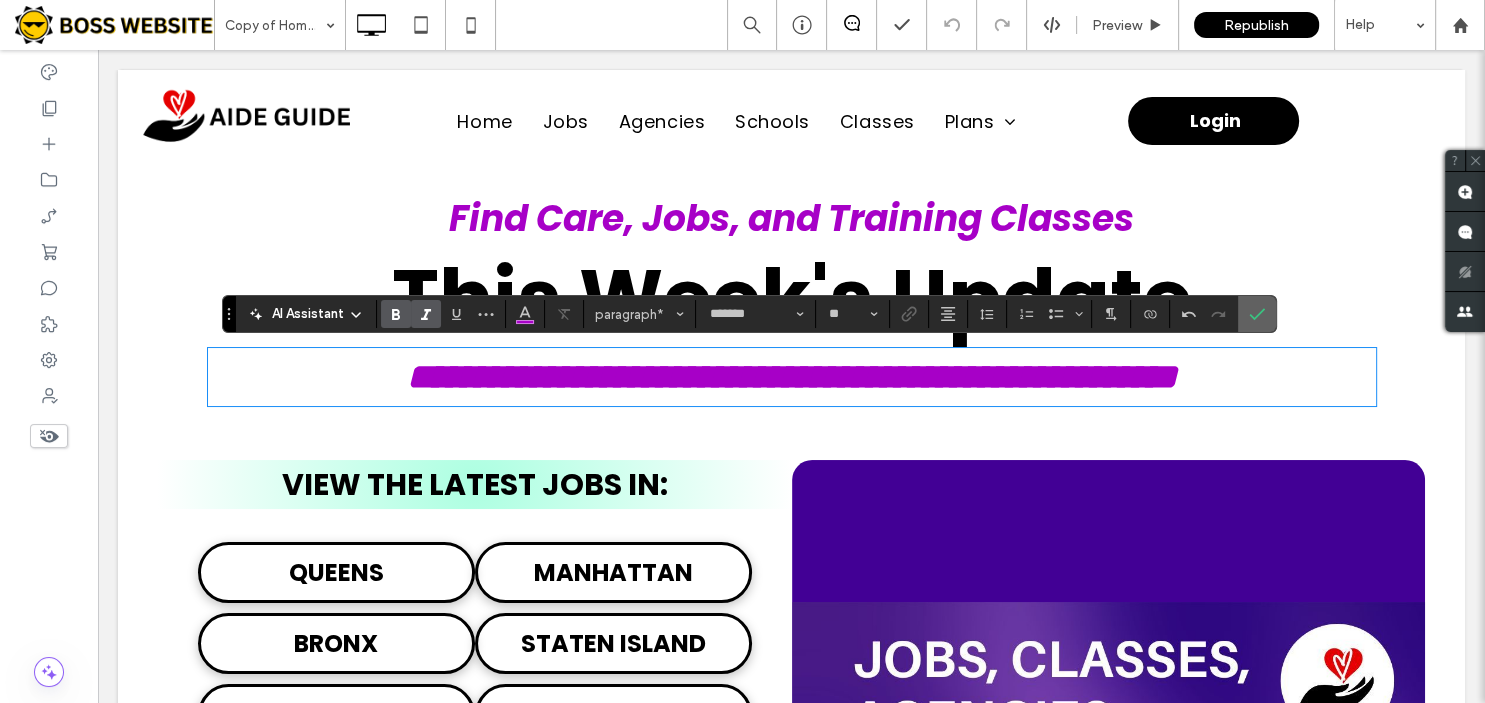 click 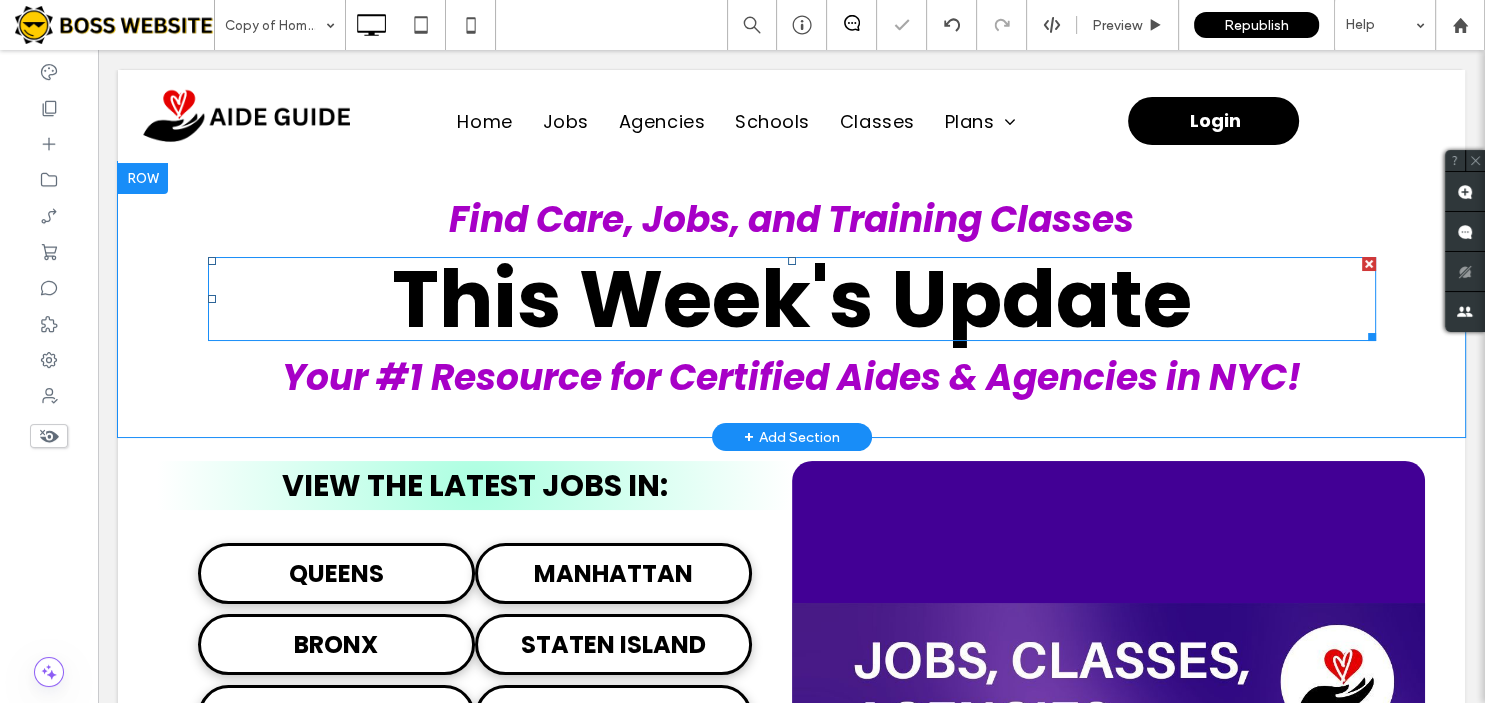 click at bounding box center (1369, 264) 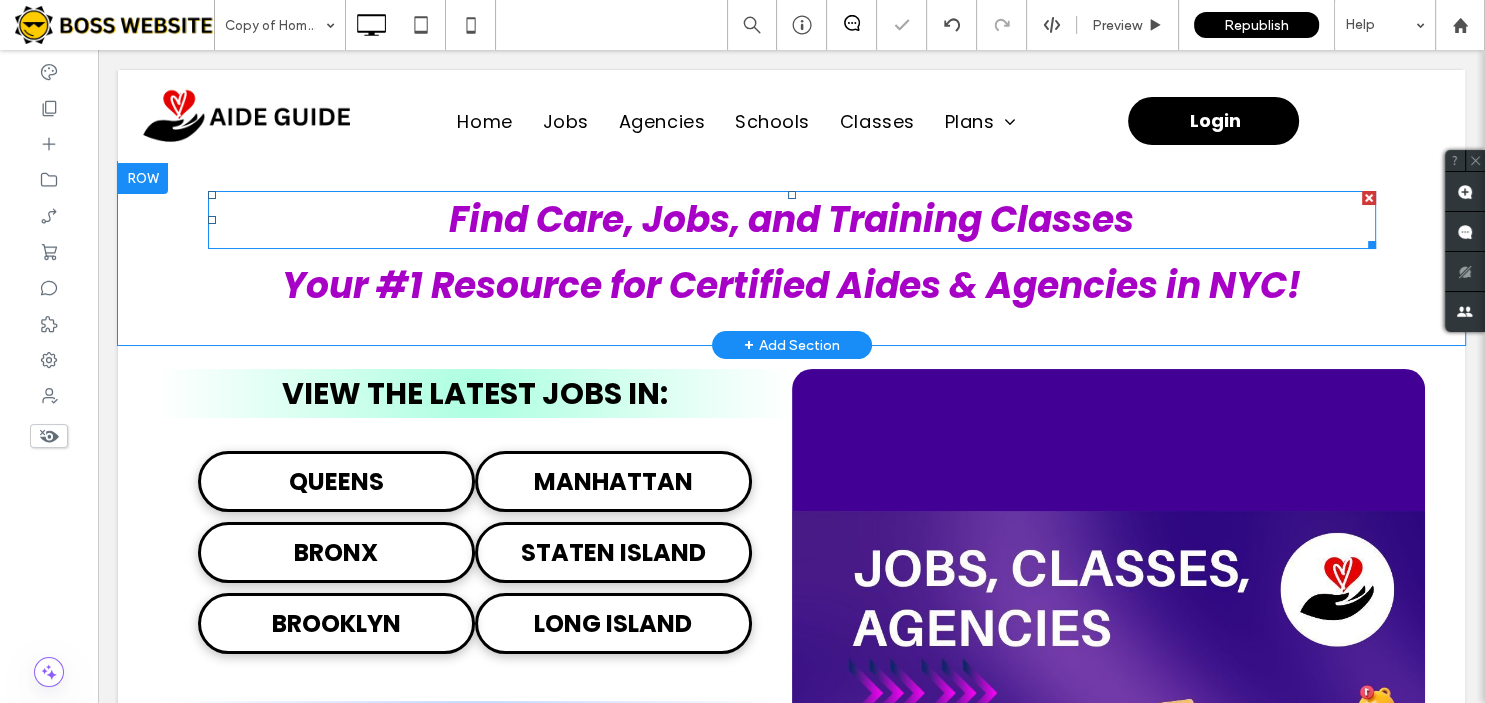 click at bounding box center [1369, 198] 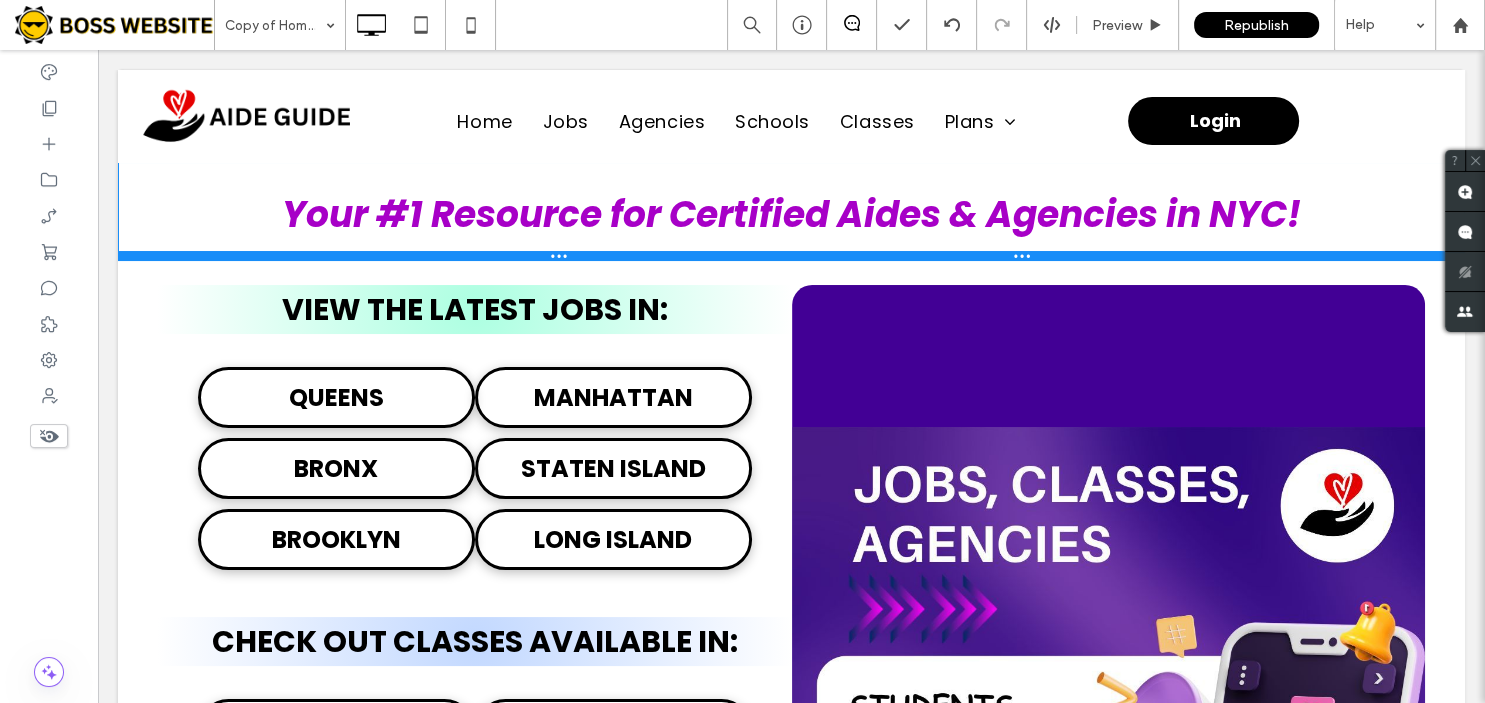 drag, startPoint x: 937, startPoint y: 286, endPoint x: 940, endPoint y: 254, distance: 32.140316 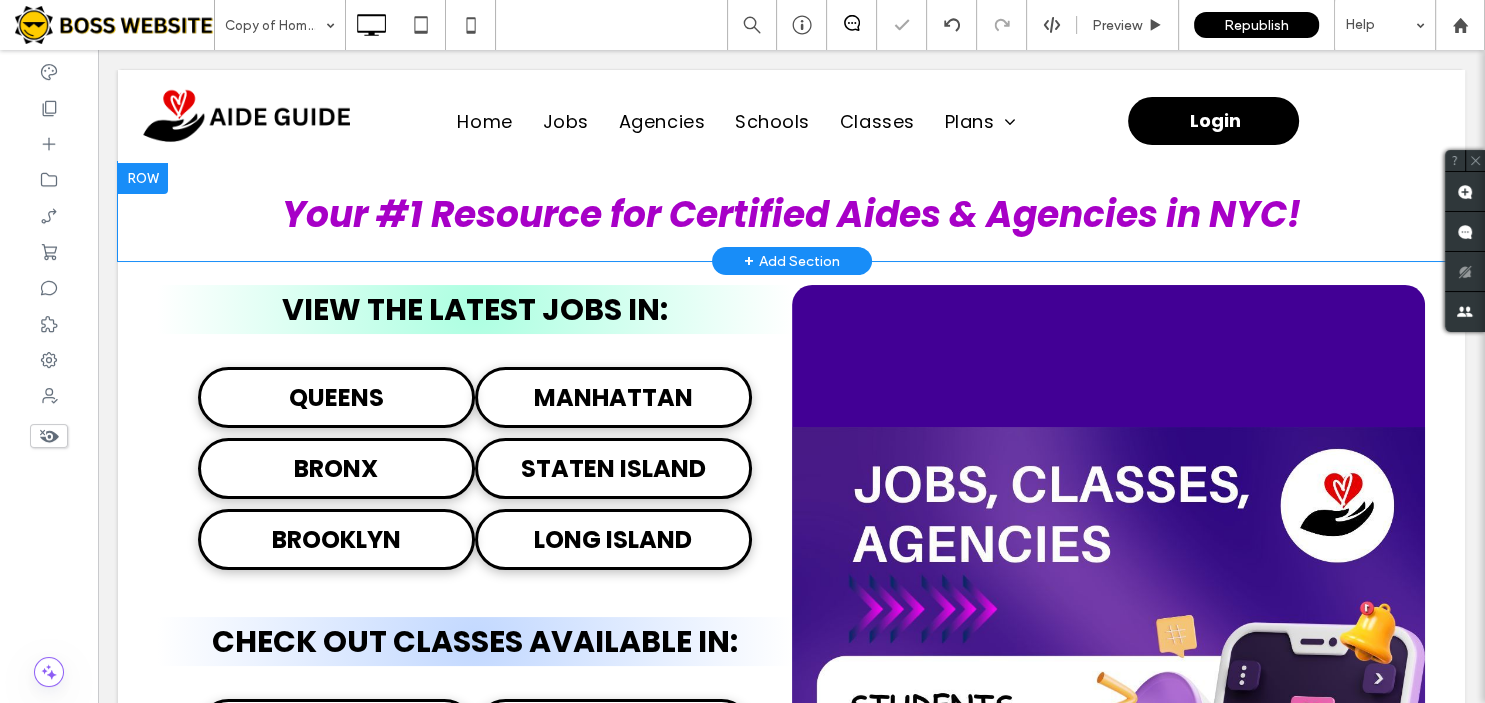 click at bounding box center [143, 178] 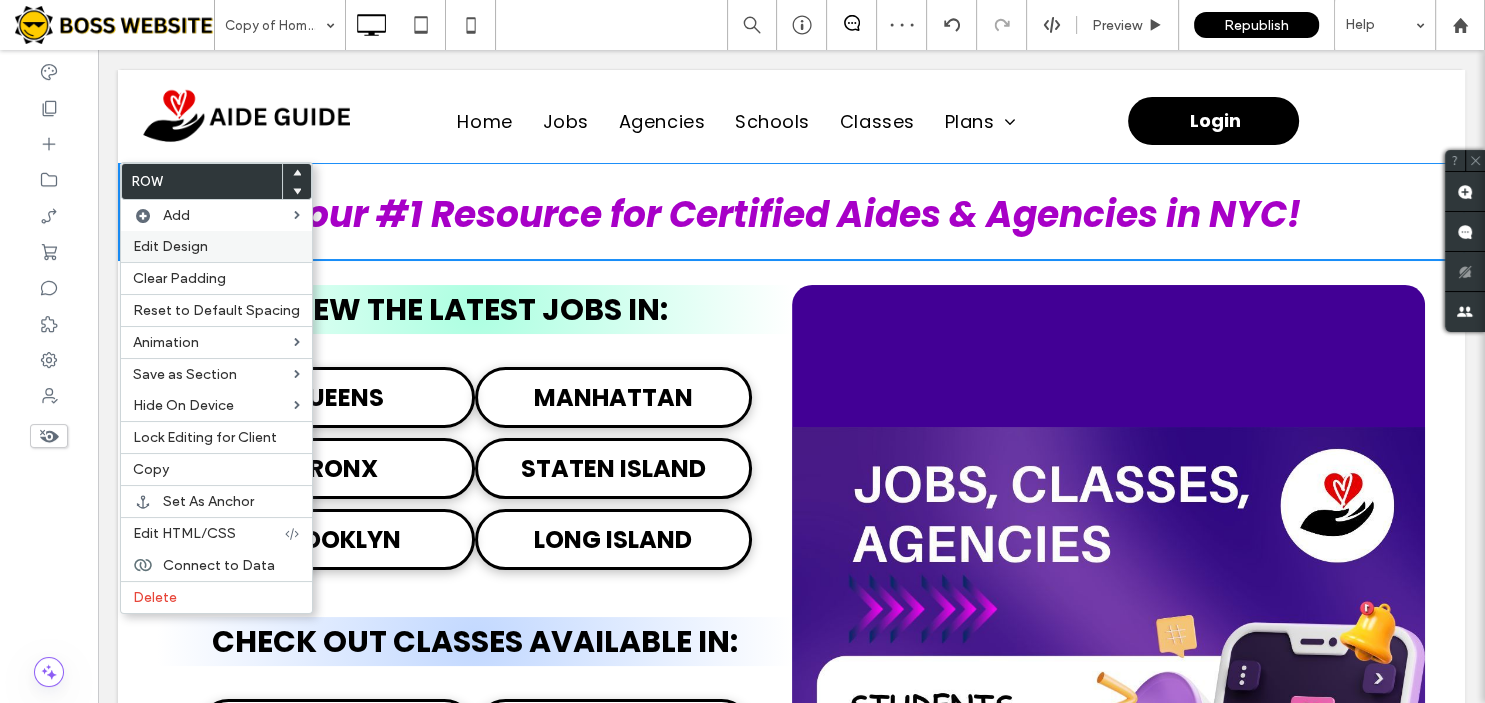 click on "Edit Design" at bounding box center [170, 246] 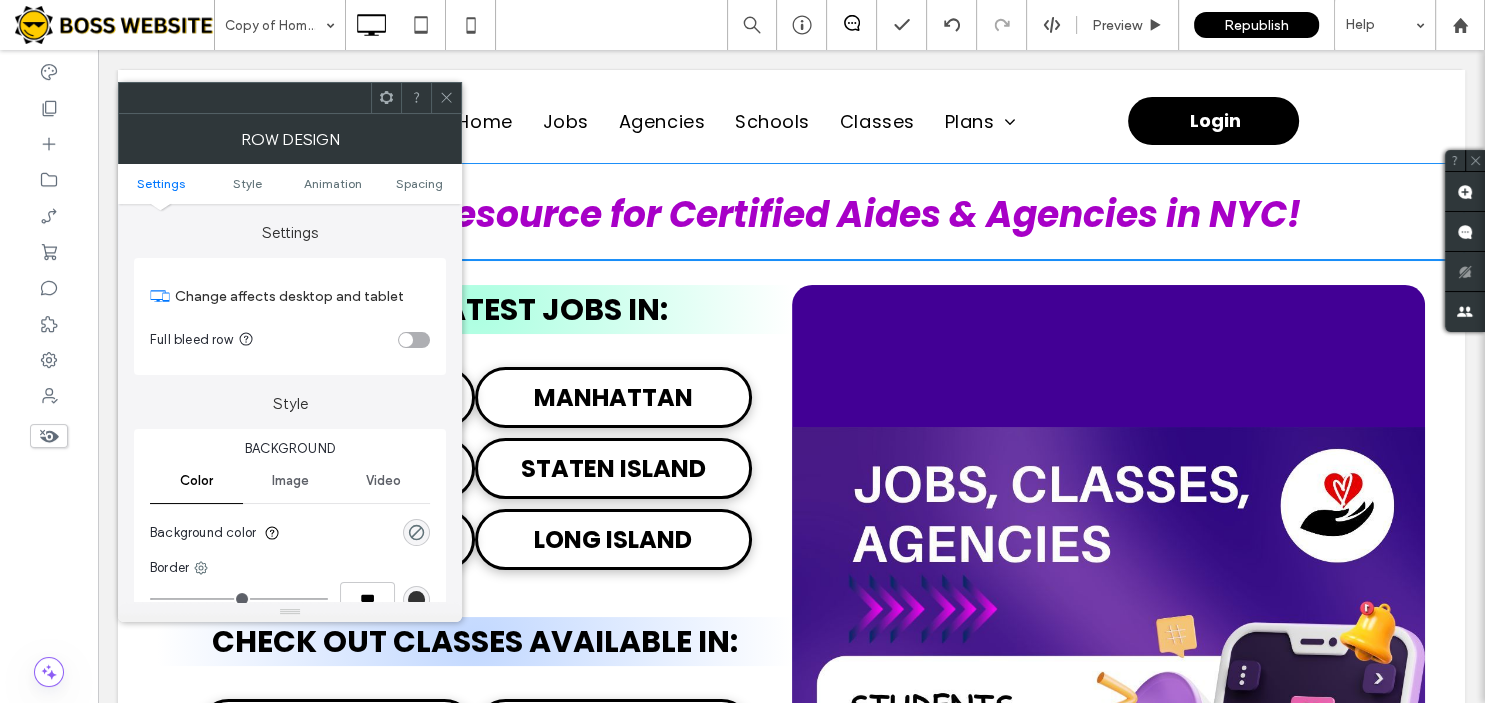 click at bounding box center (416, 532) 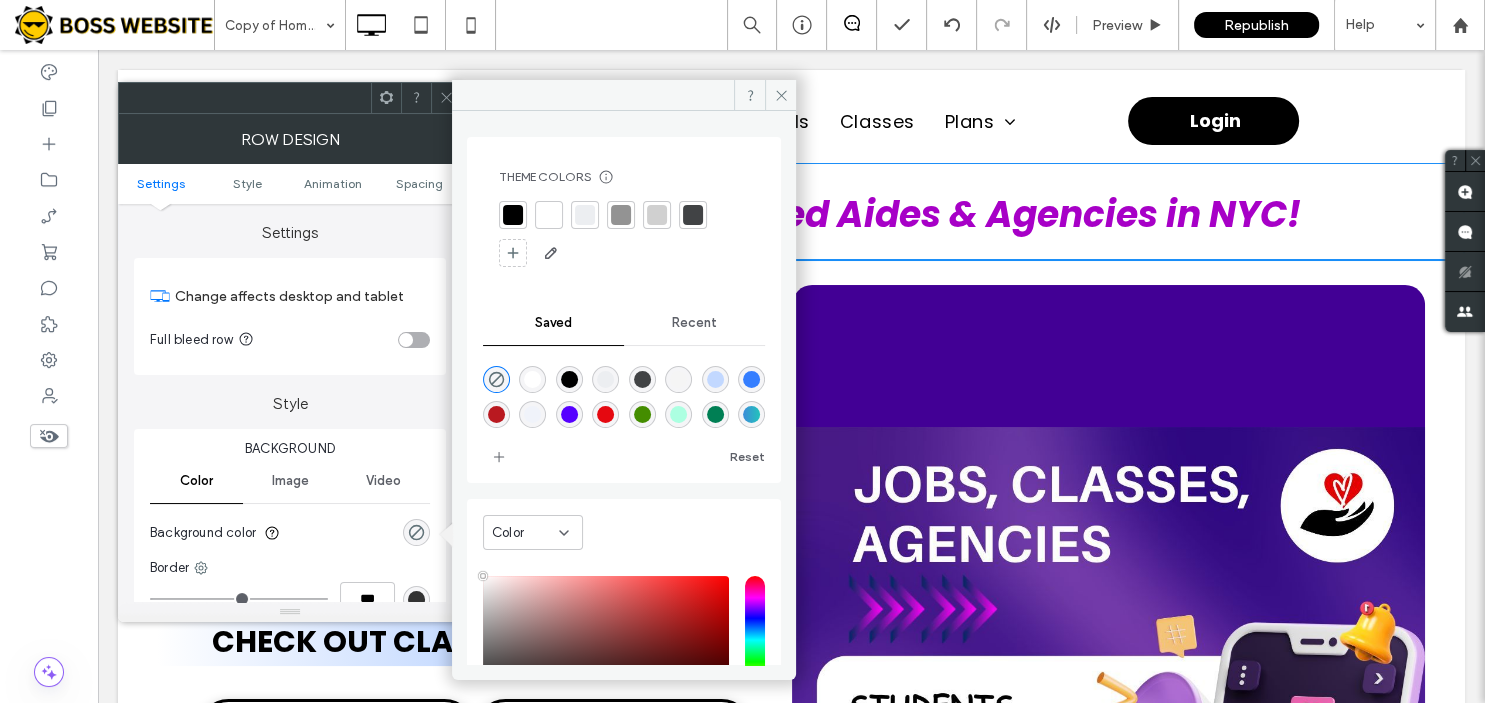 type on "**" 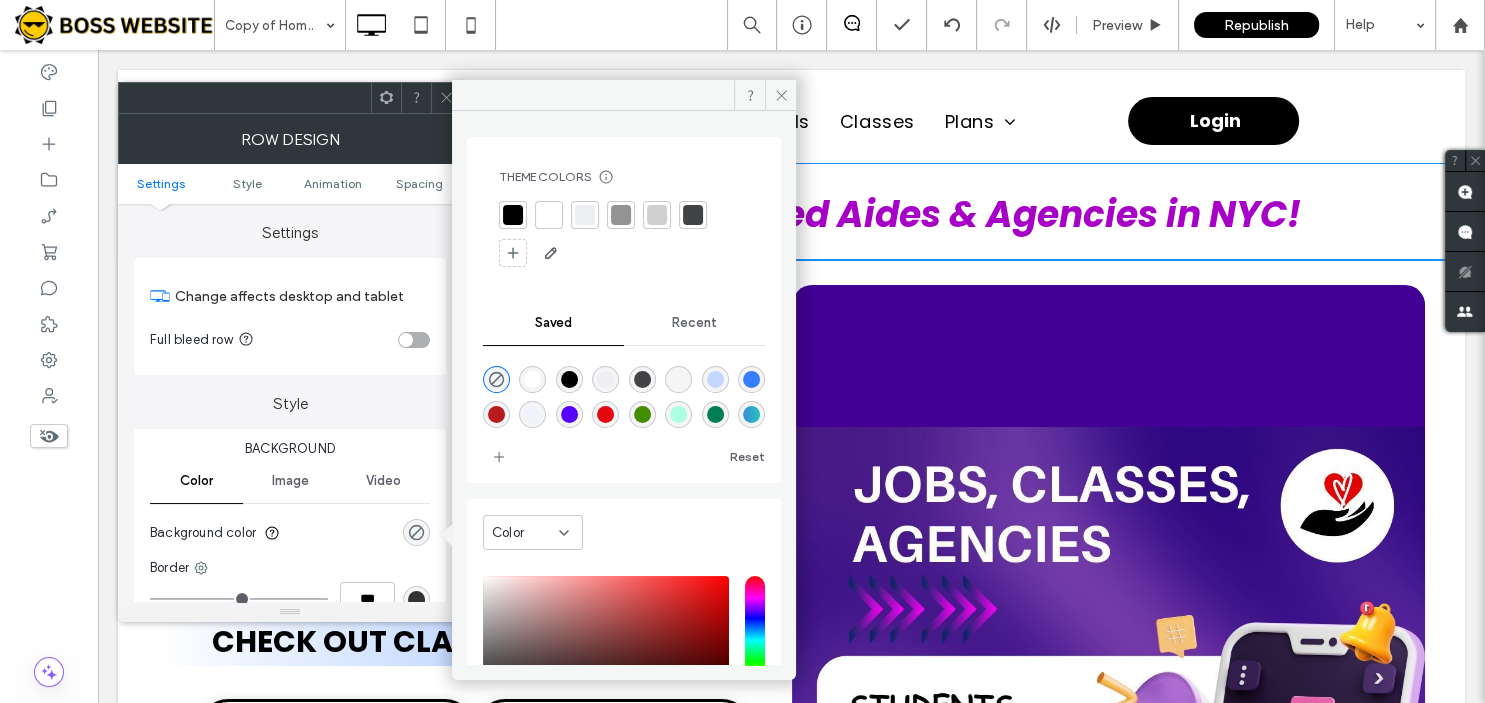 scroll, scrollTop: 32, scrollLeft: 0, axis: vertical 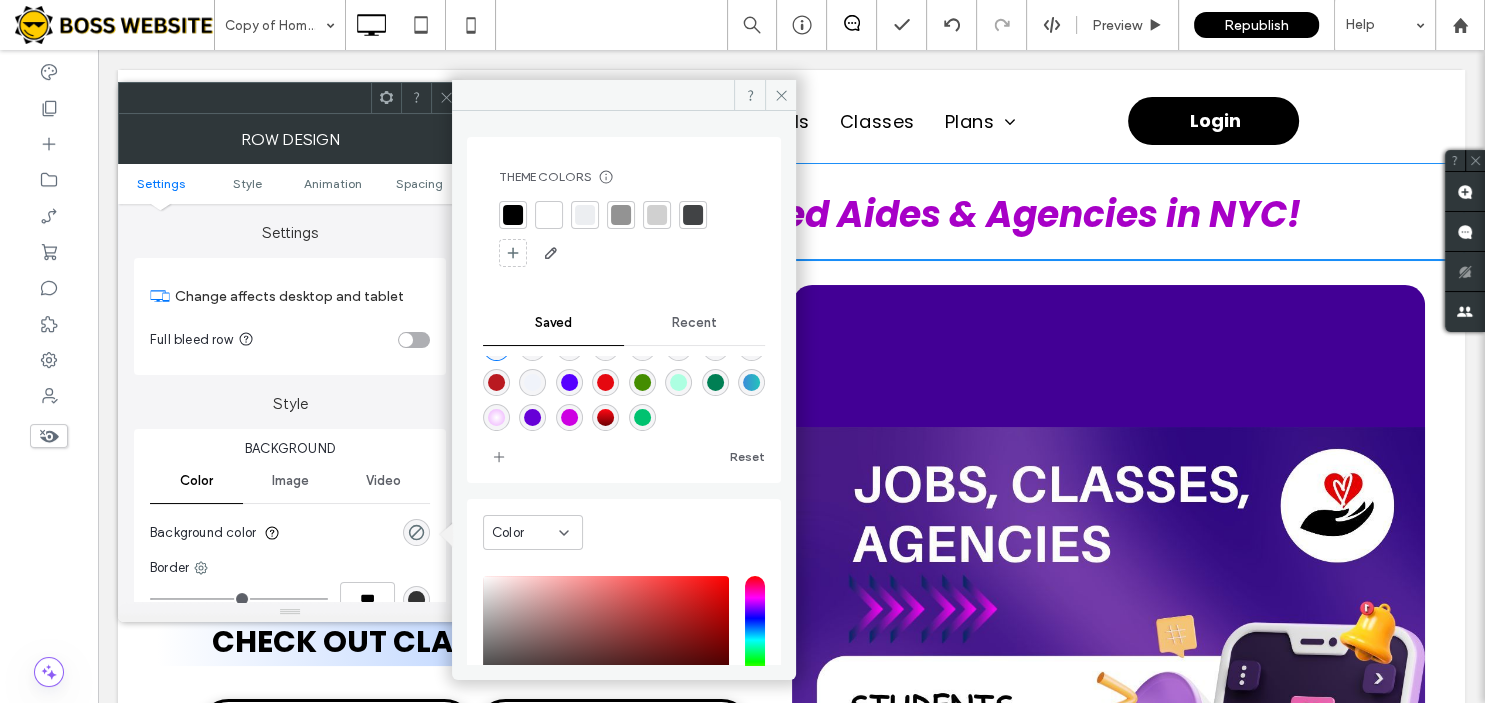 click on "Recent" at bounding box center [694, 323] 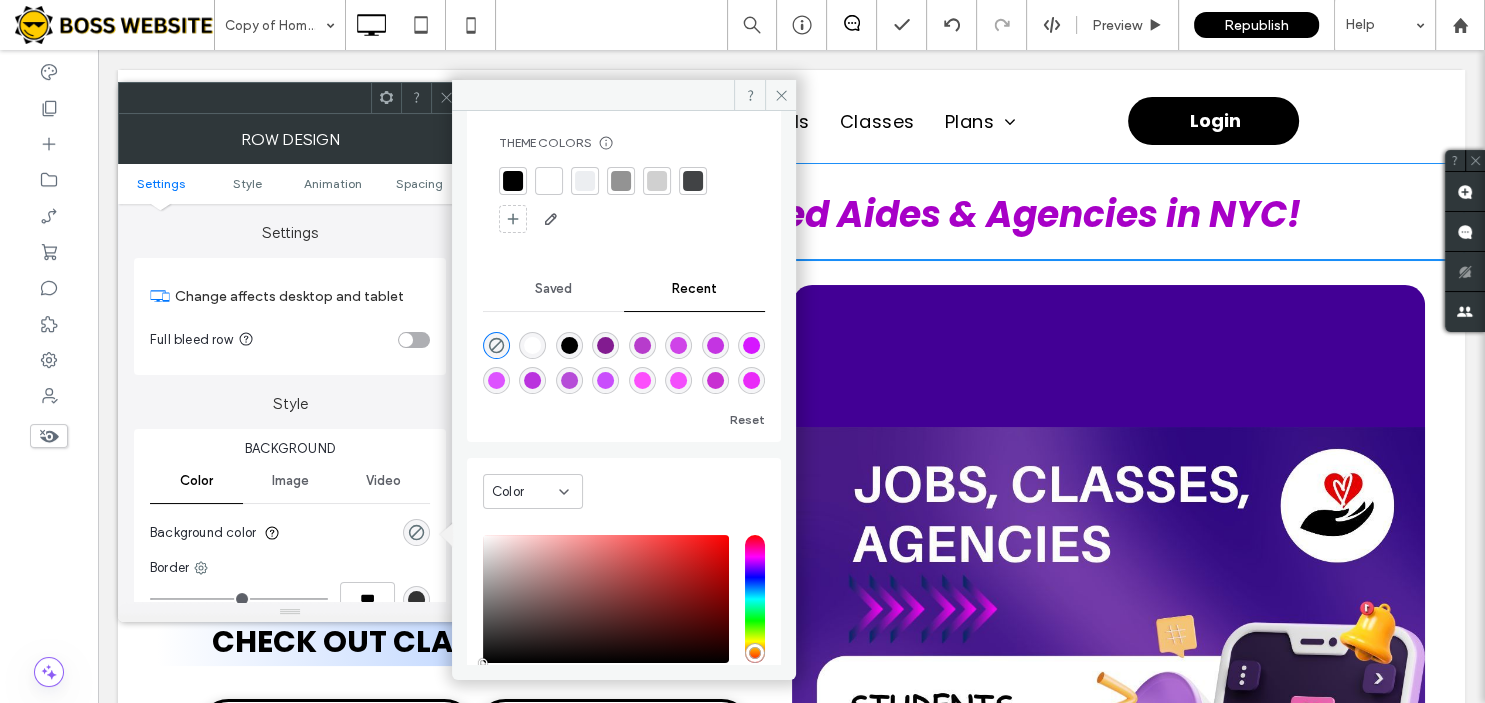 scroll, scrollTop: 32, scrollLeft: 0, axis: vertical 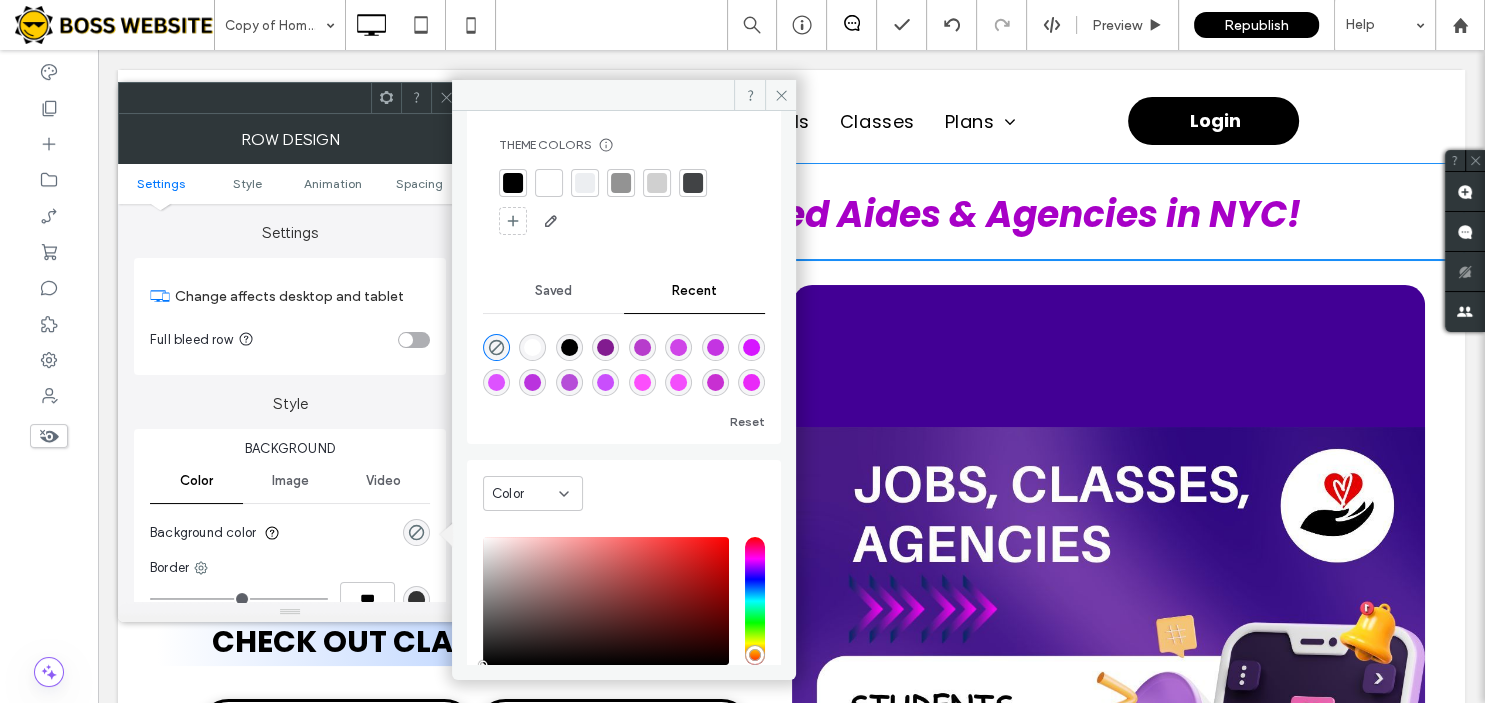 click on "Saved" at bounding box center (553, 291) 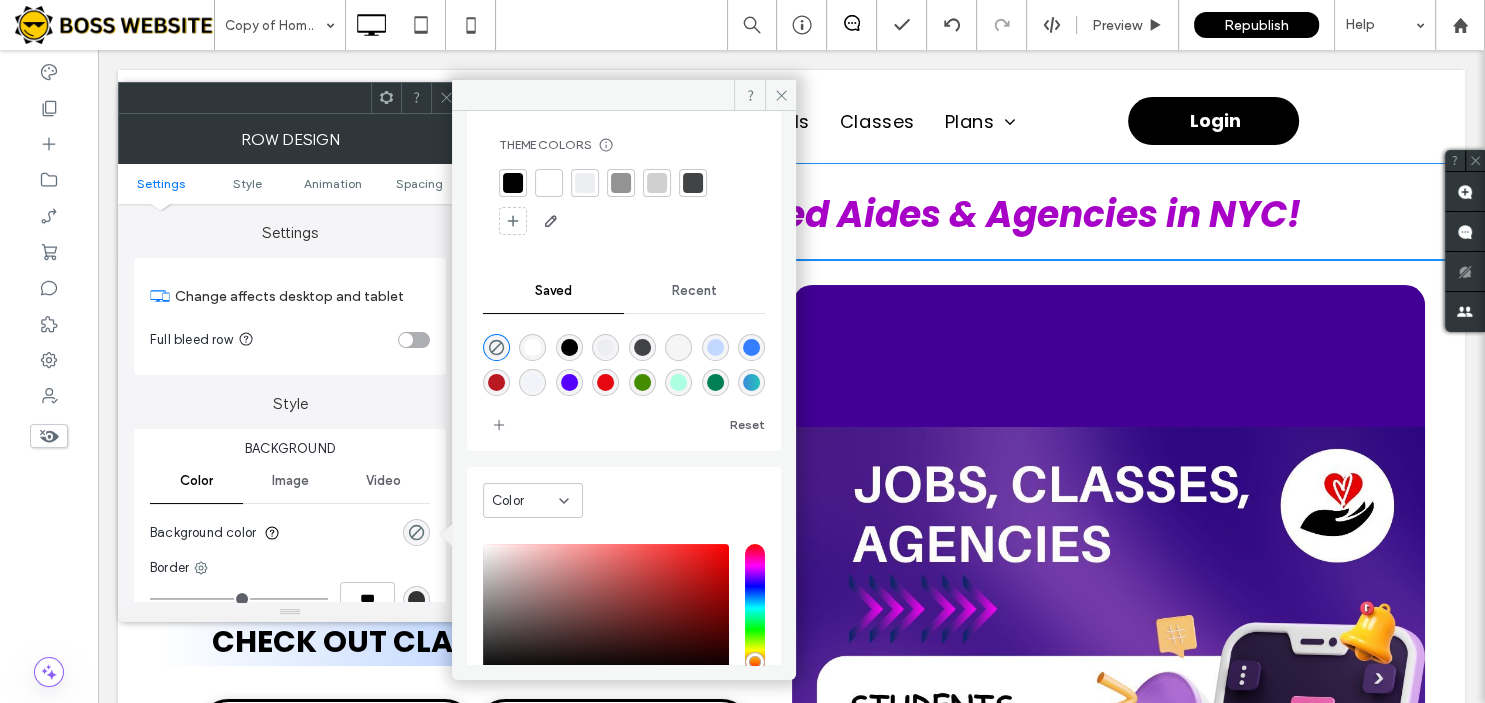 scroll, scrollTop: 32, scrollLeft: 0, axis: vertical 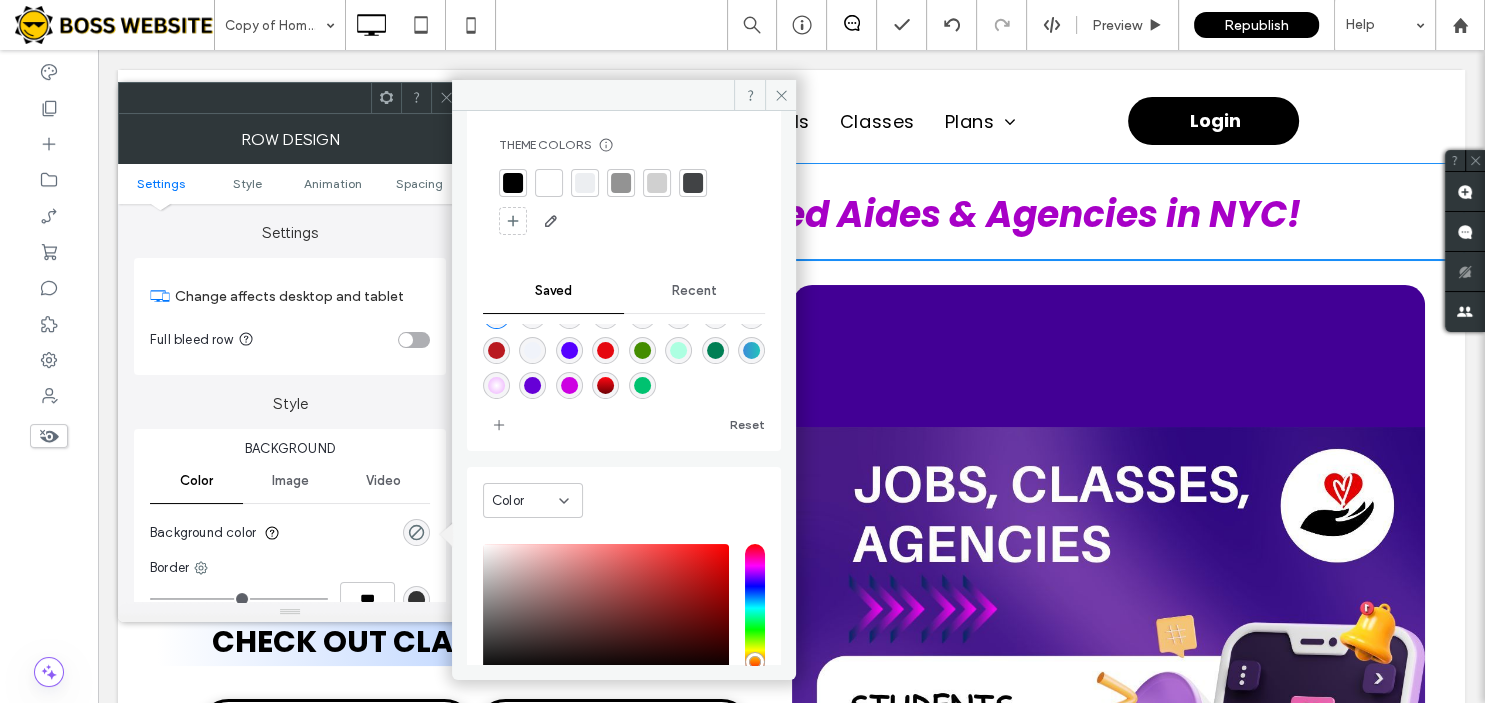 click at bounding box center [569, 385] 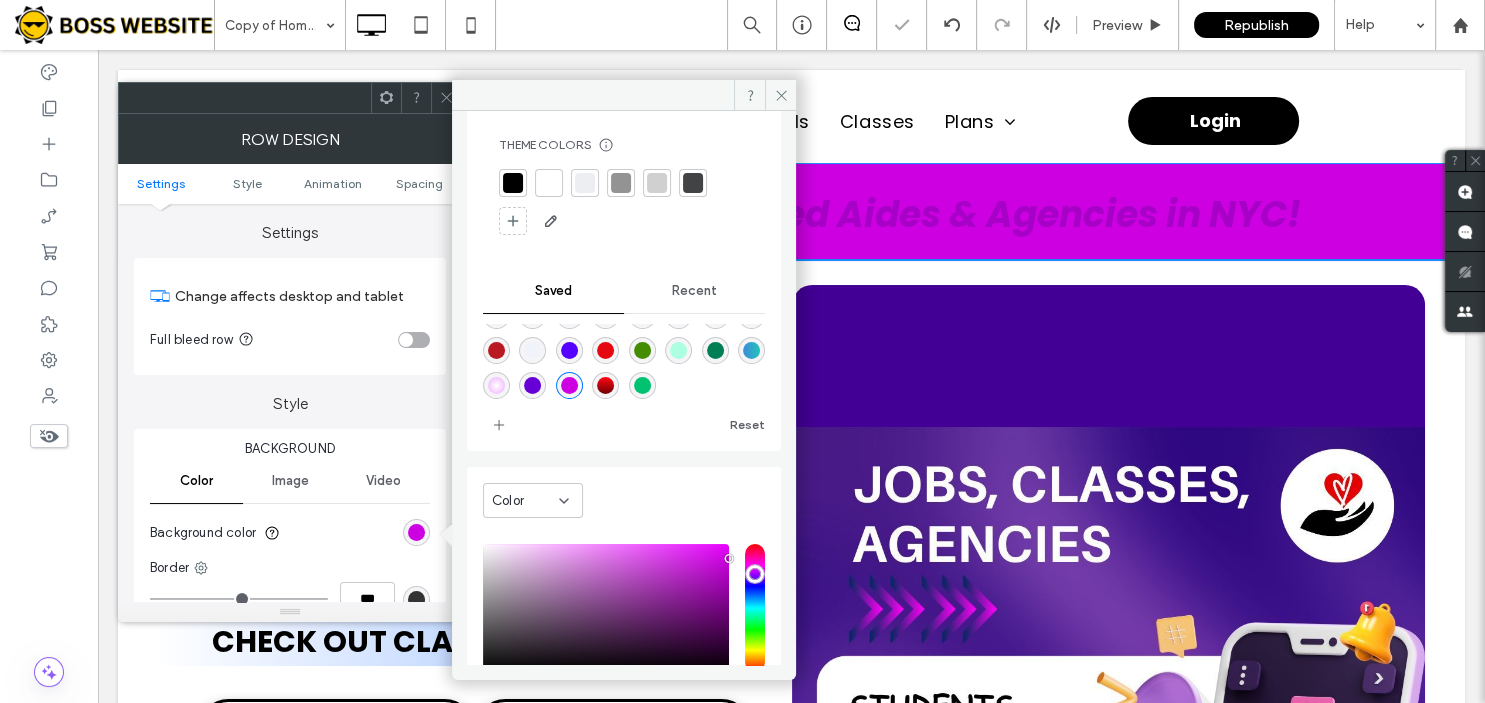 click on "Color" at bounding box center [533, 500] 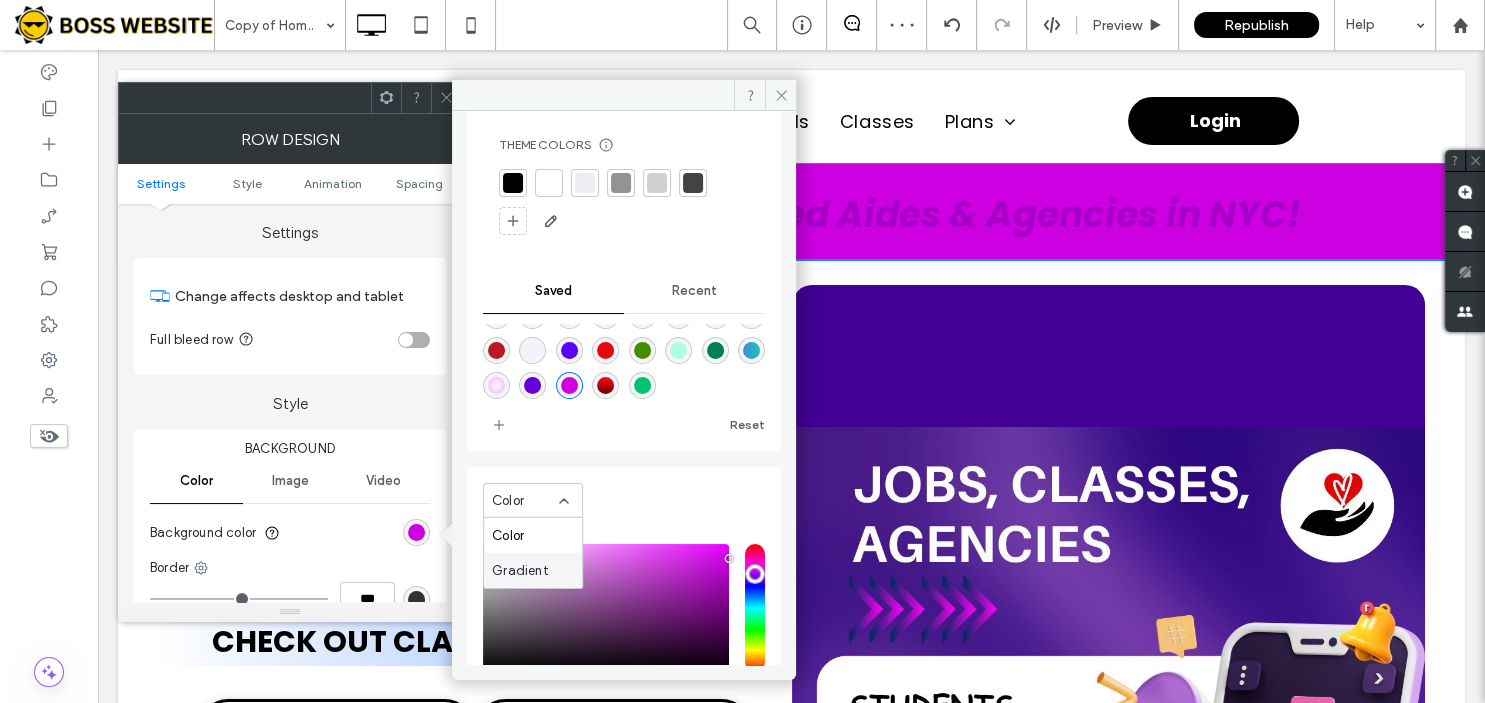 click on "Gradient" at bounding box center (520, 570) 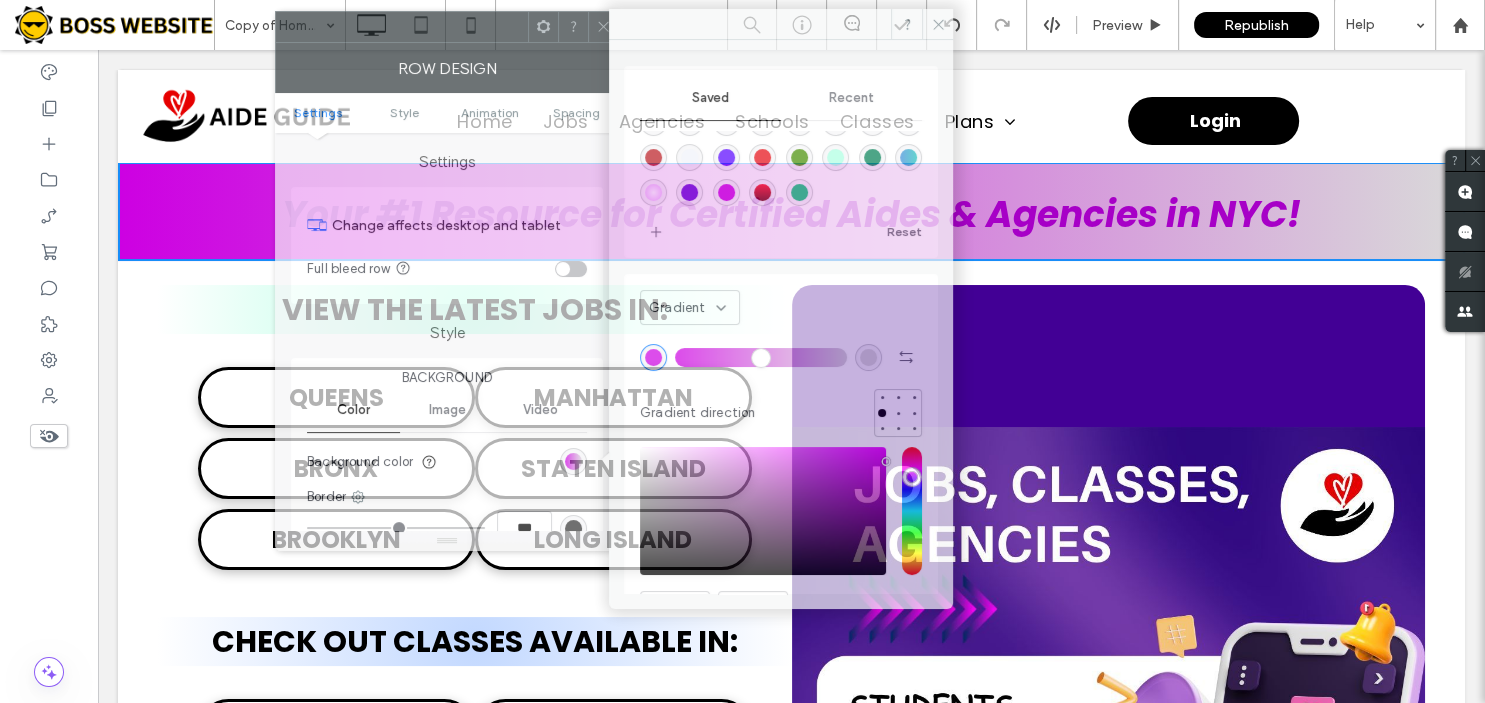 drag, startPoint x: 298, startPoint y: 98, endPoint x: 454, endPoint y: 27, distance: 171.3972 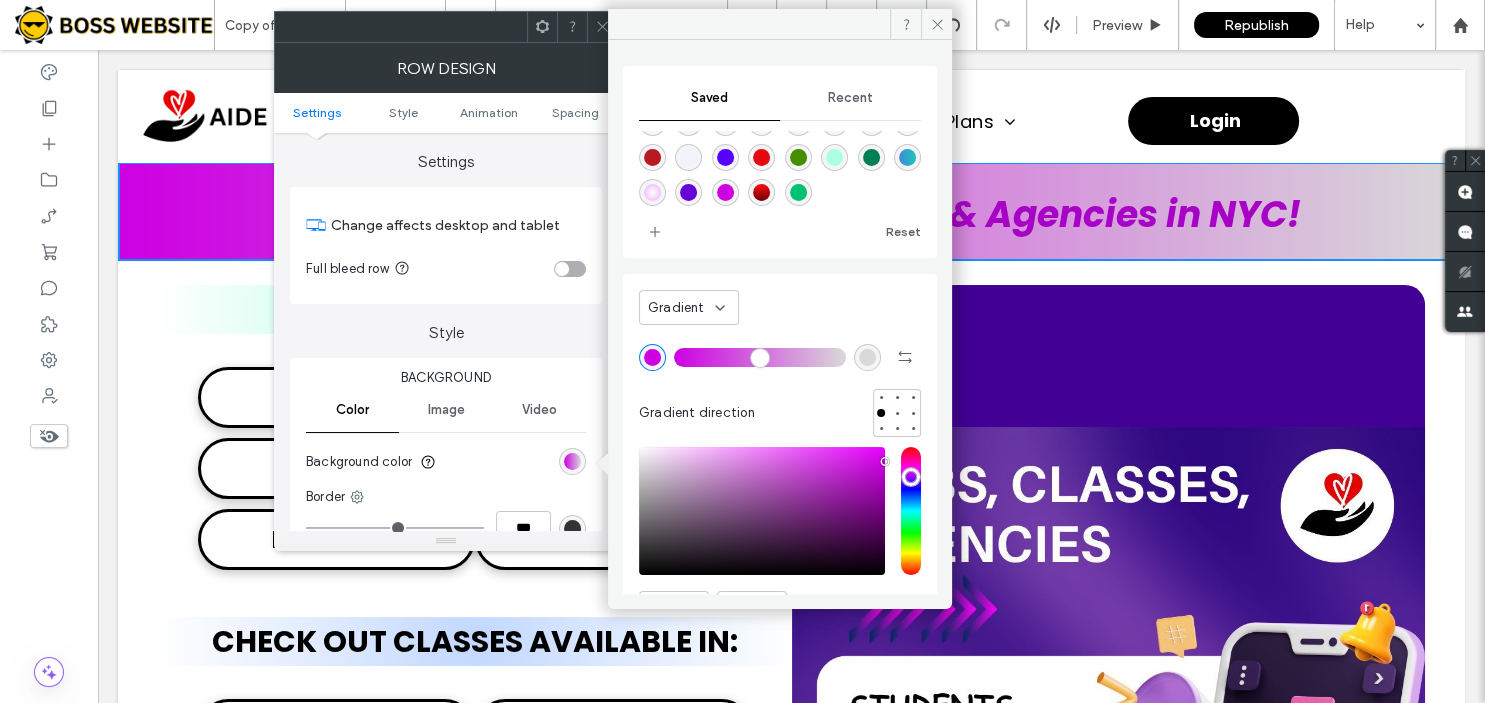click at bounding box center [867, 357] 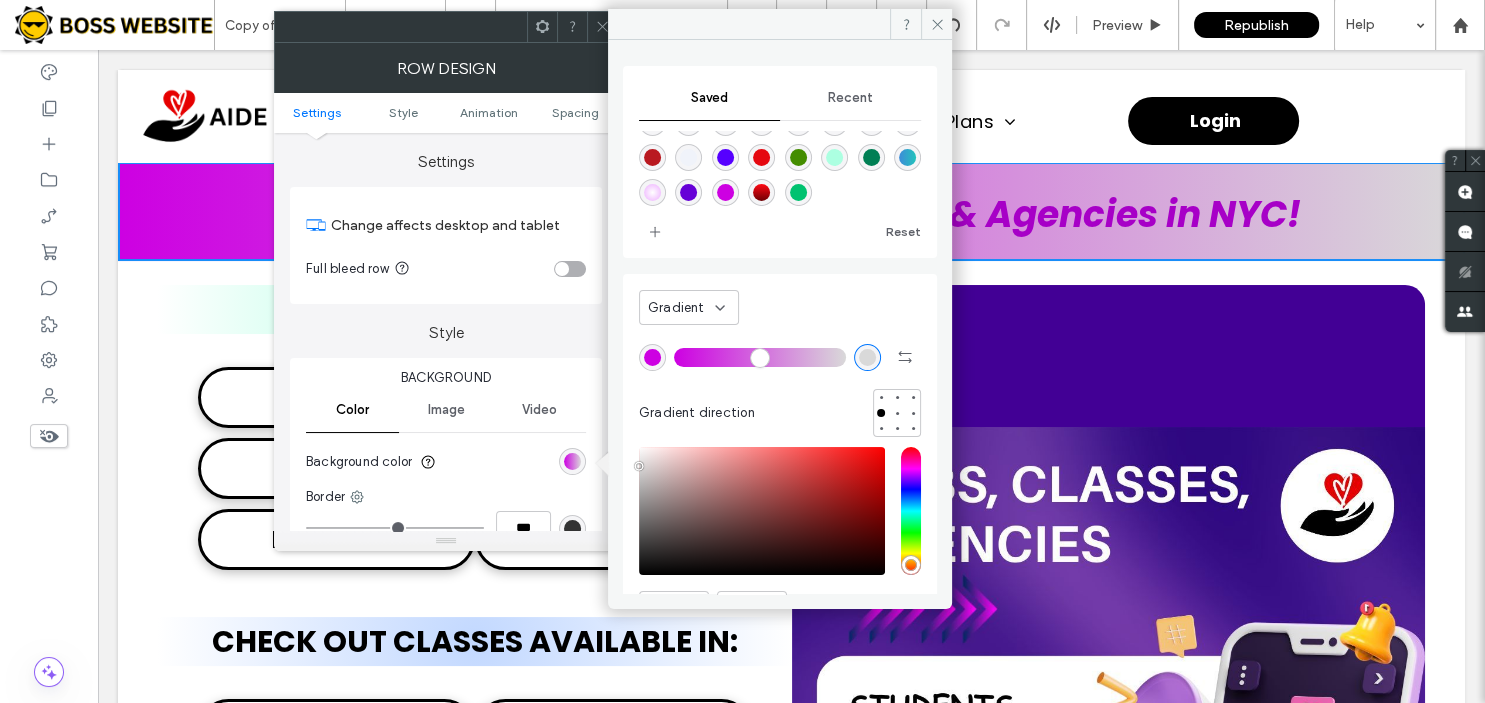 scroll, scrollTop: 0, scrollLeft: 0, axis: both 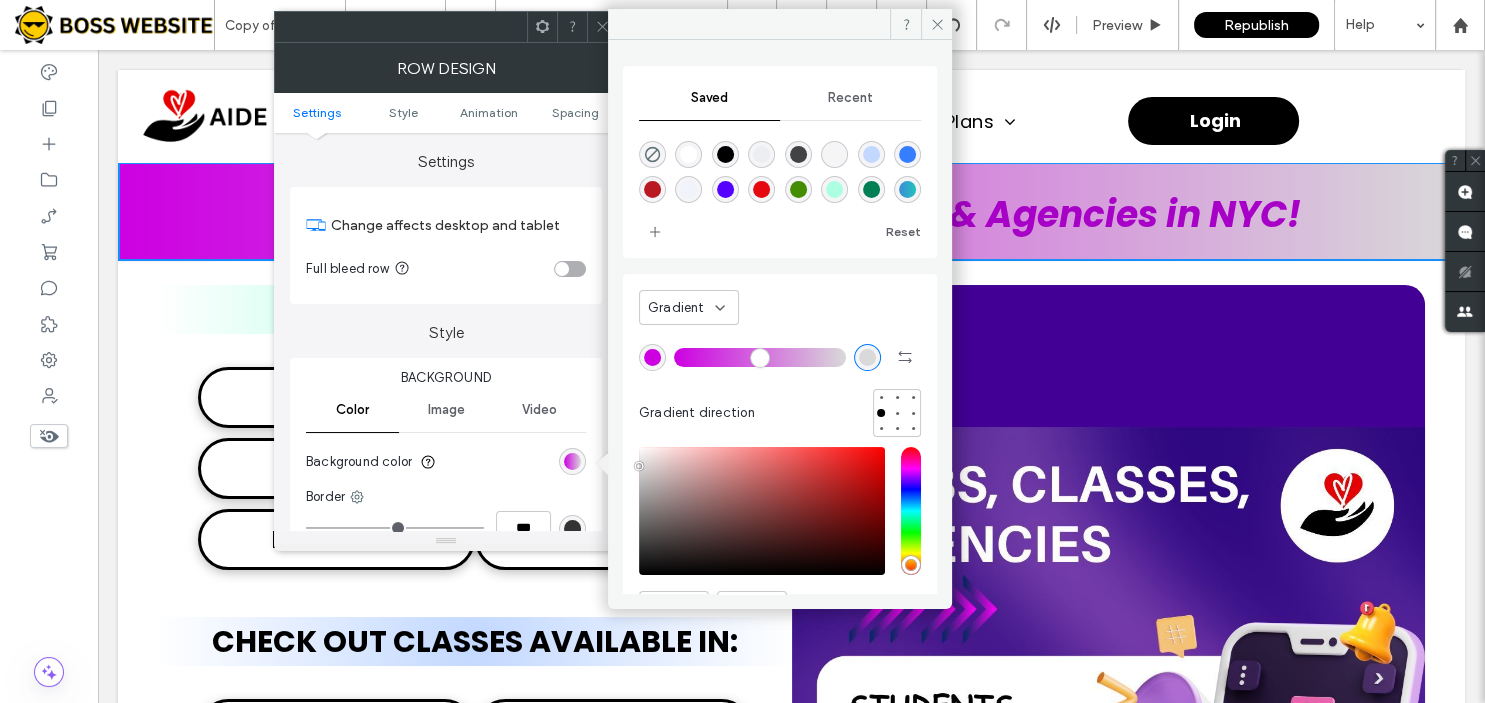 click at bounding box center (725, 154) 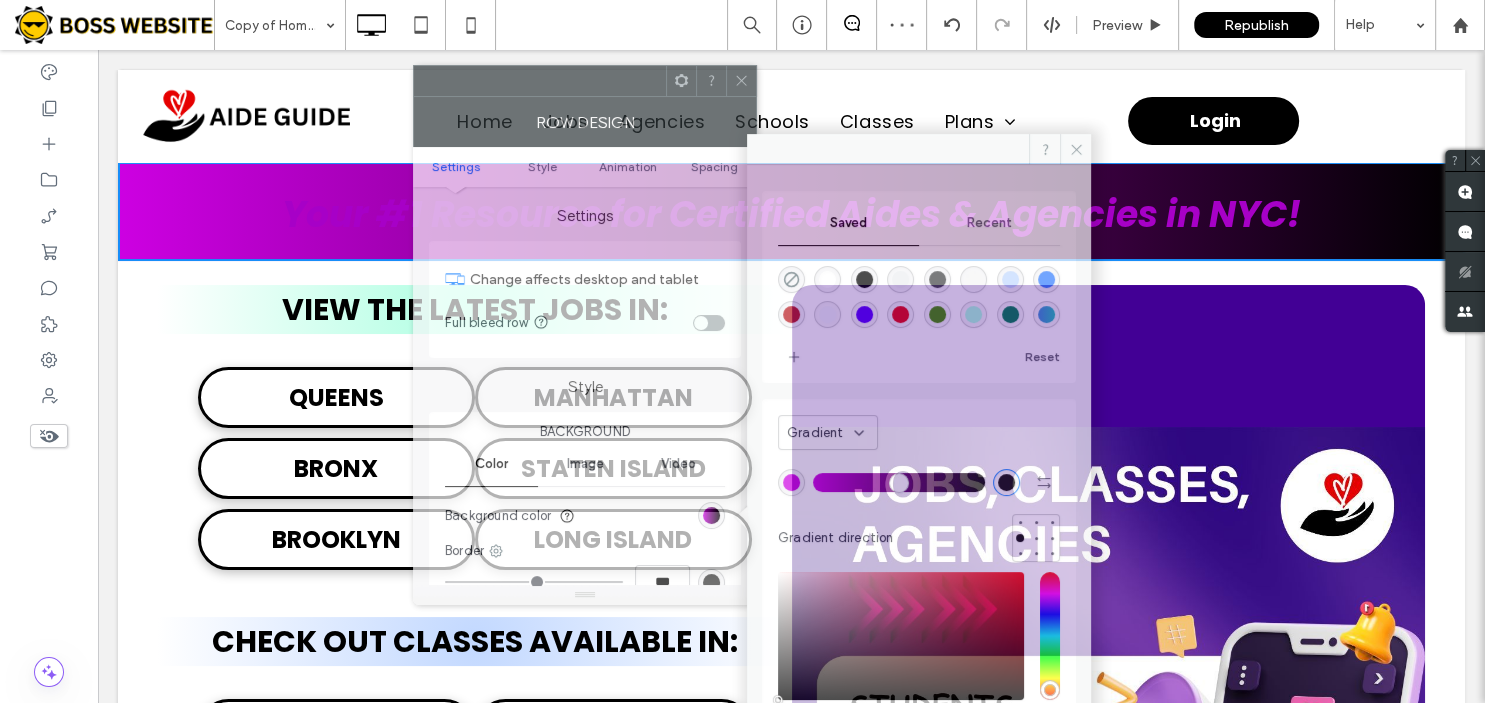 drag, startPoint x: 469, startPoint y: 27, endPoint x: 607, endPoint y: 81, distance: 148.18907 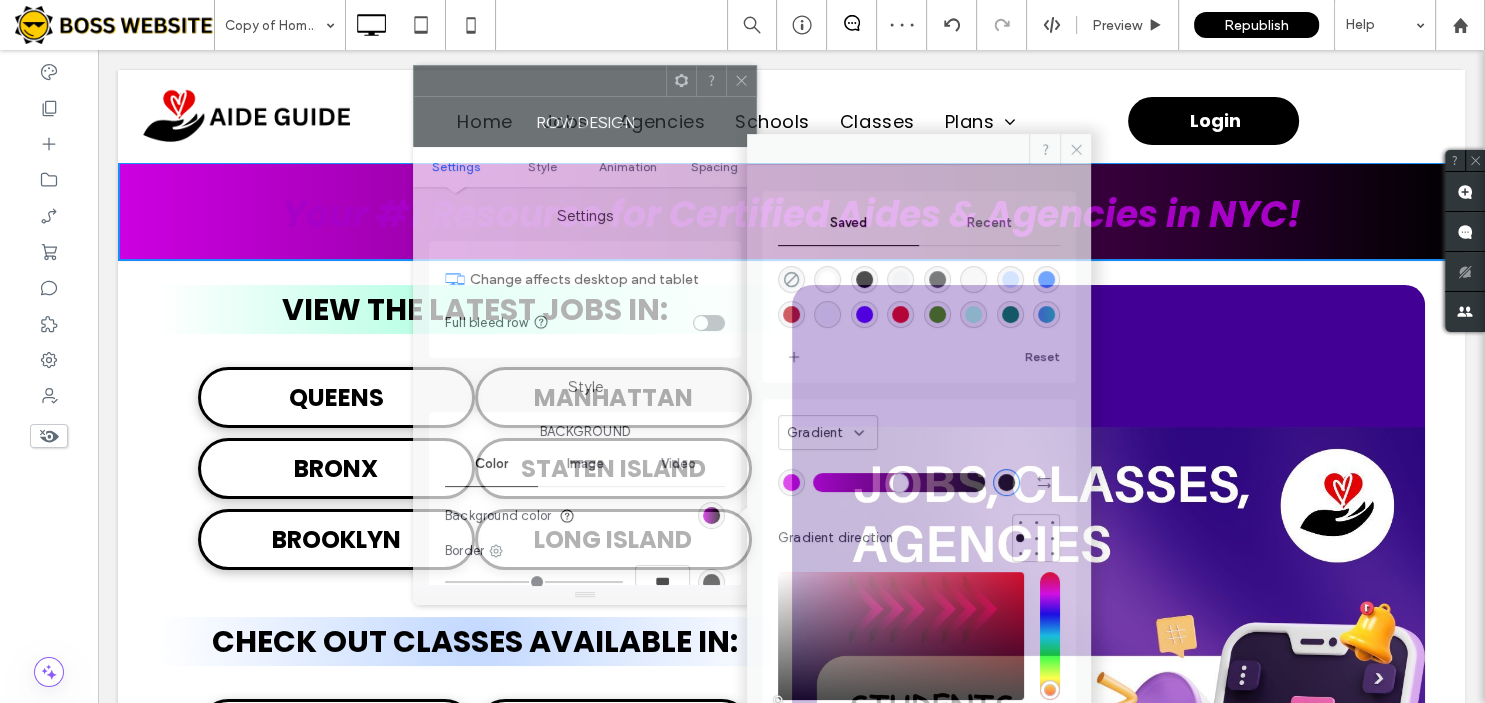click at bounding box center [540, 81] 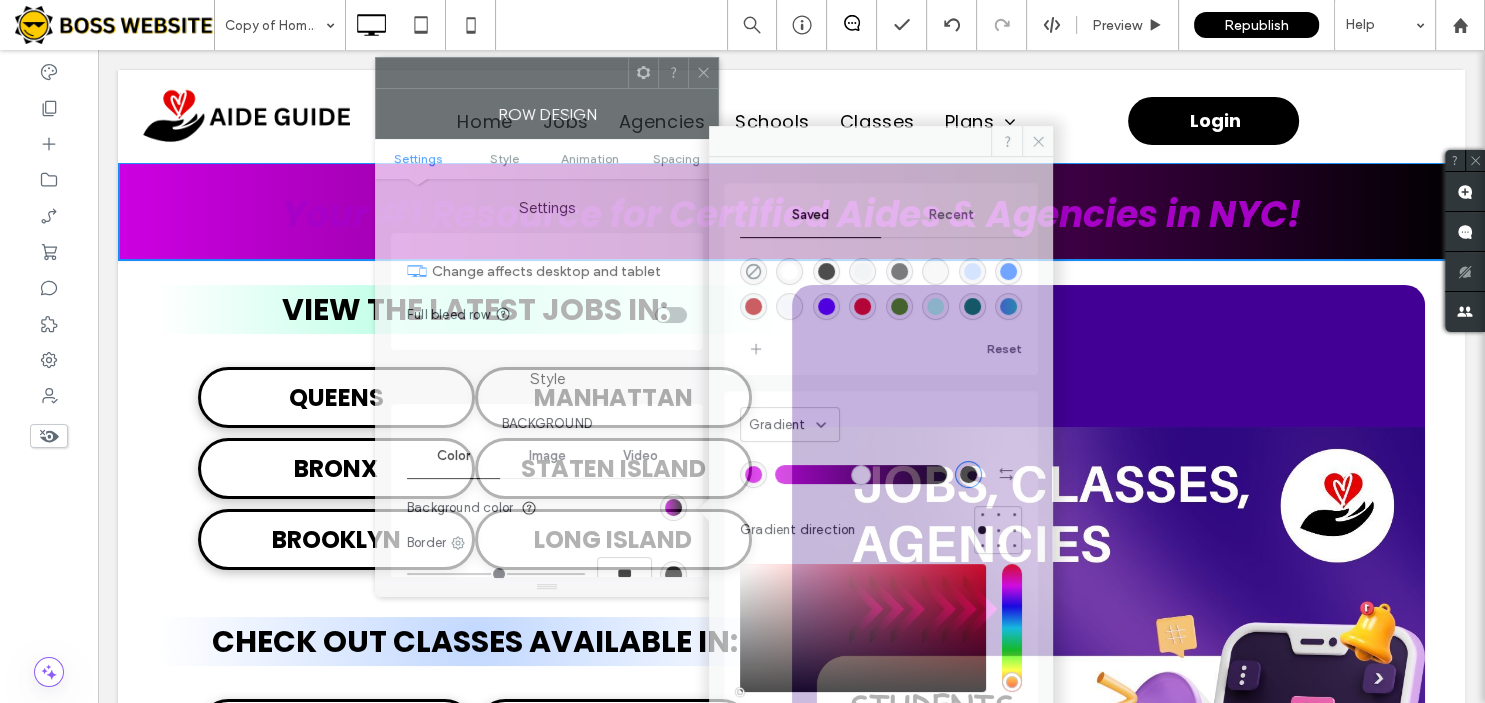 drag, startPoint x: 607, startPoint y: 81, endPoint x: 501, endPoint y: 49, distance: 110.724884 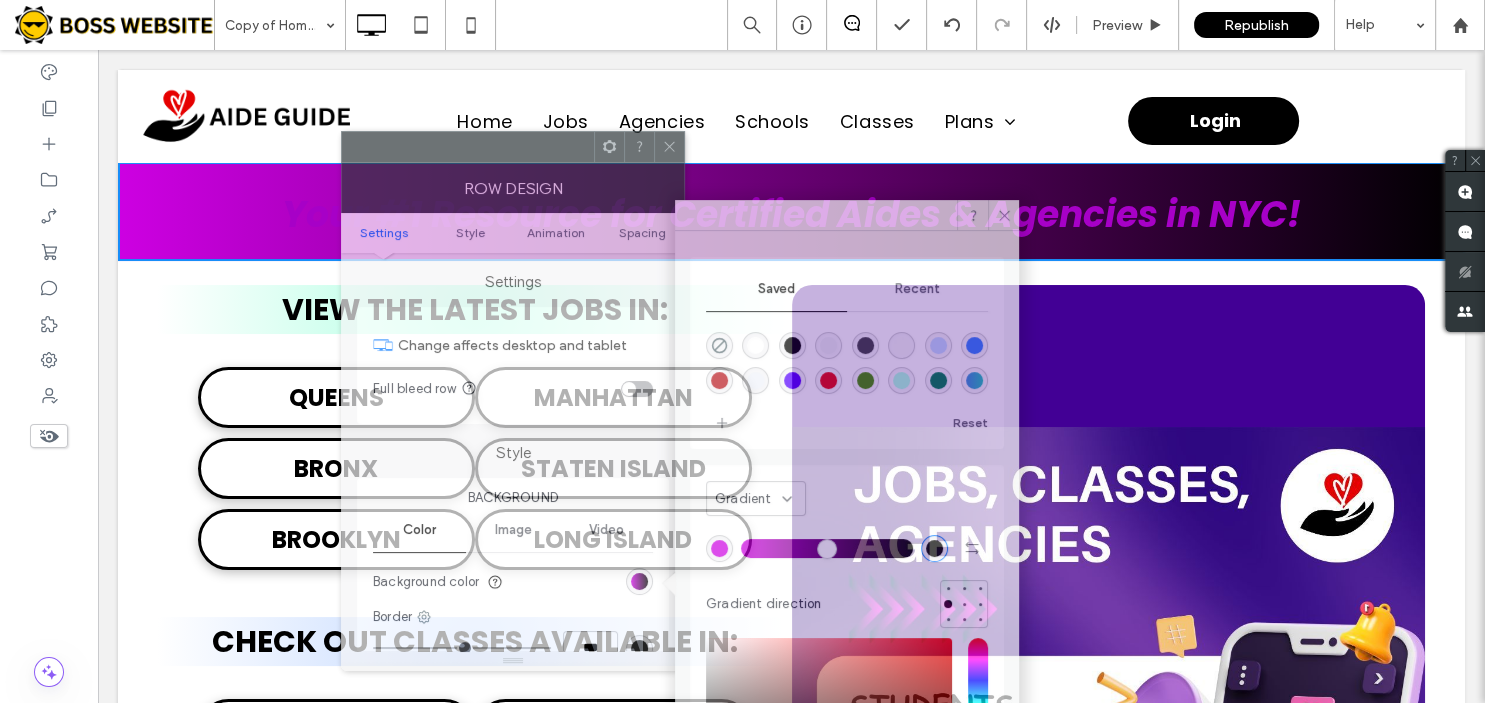 drag, startPoint x: 523, startPoint y: 56, endPoint x: 568, endPoint y: 170, distance: 122.56019 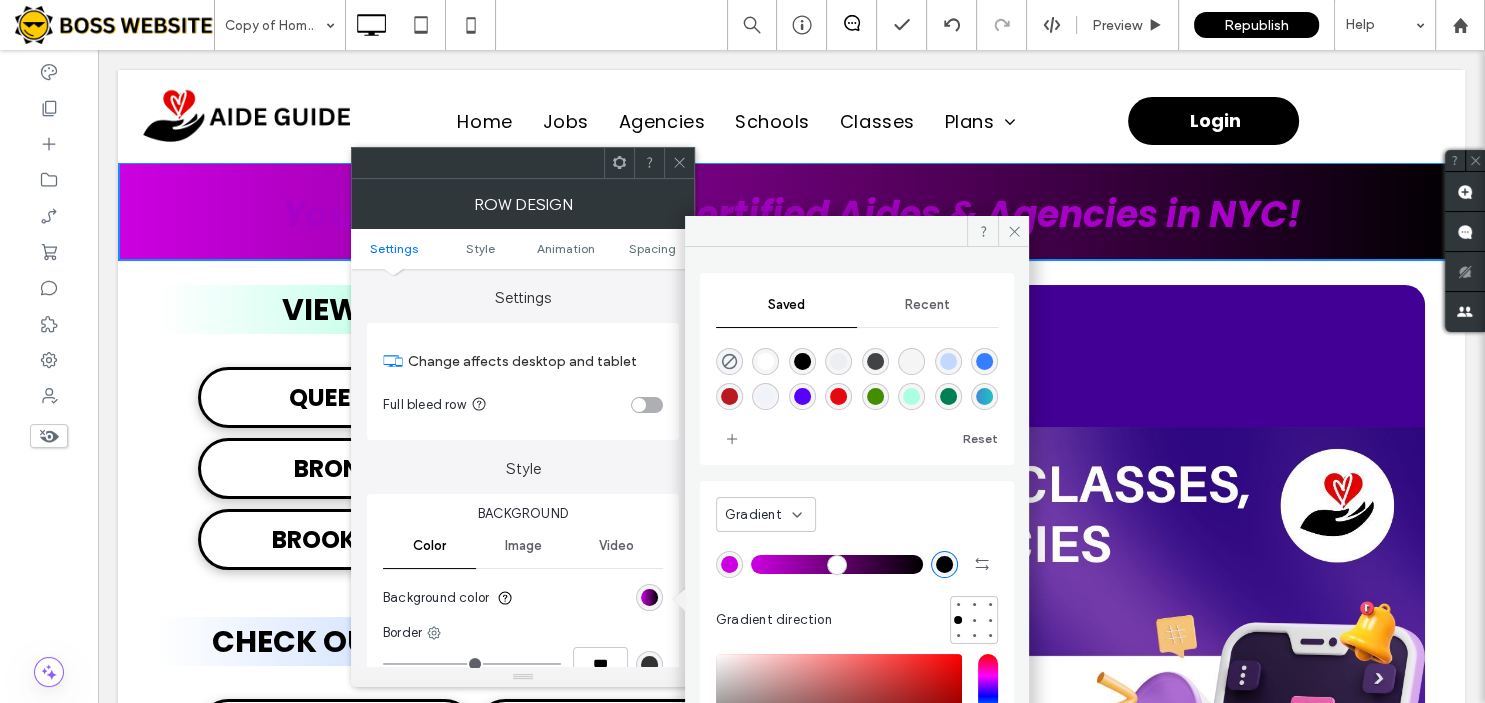 click 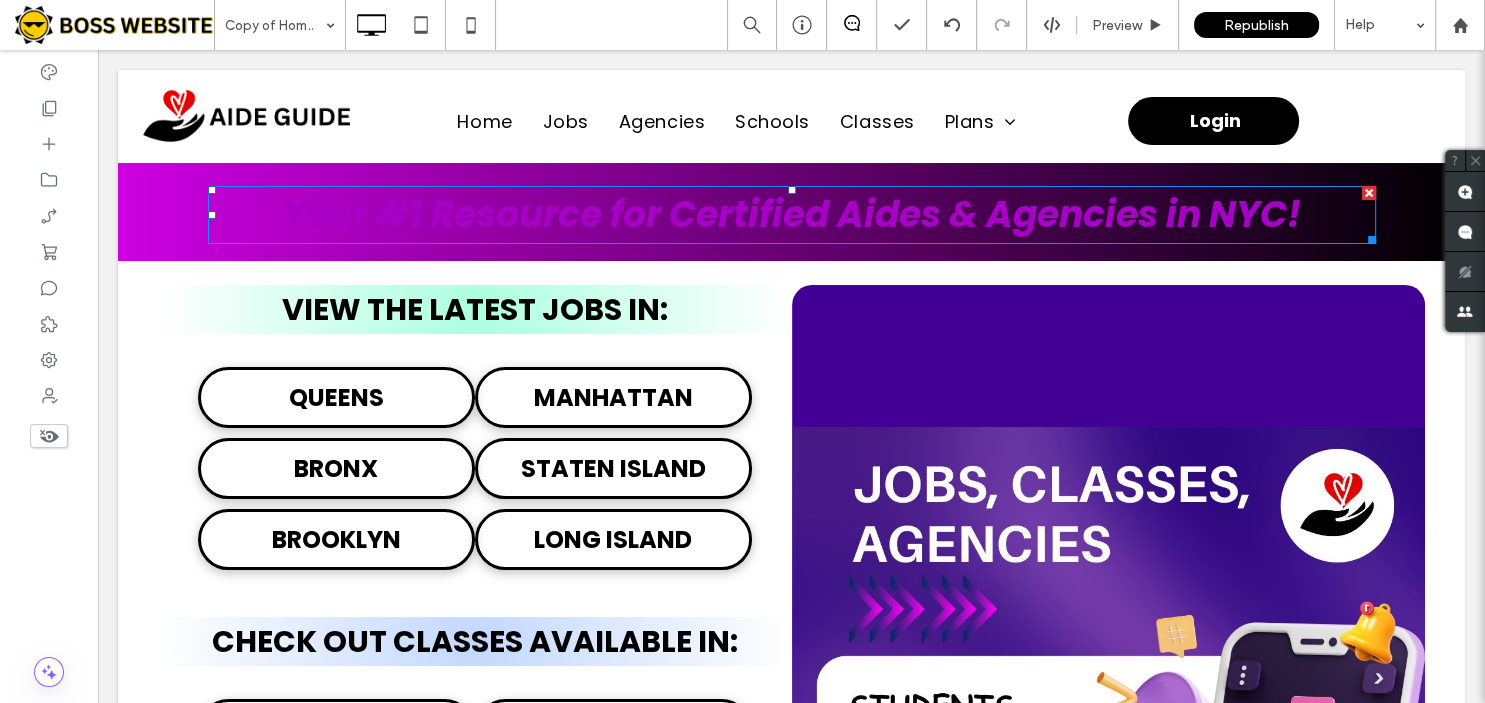 click on "Your #1 Resource for Certified Aides & Agencies in NYC!" at bounding box center [791, 214] 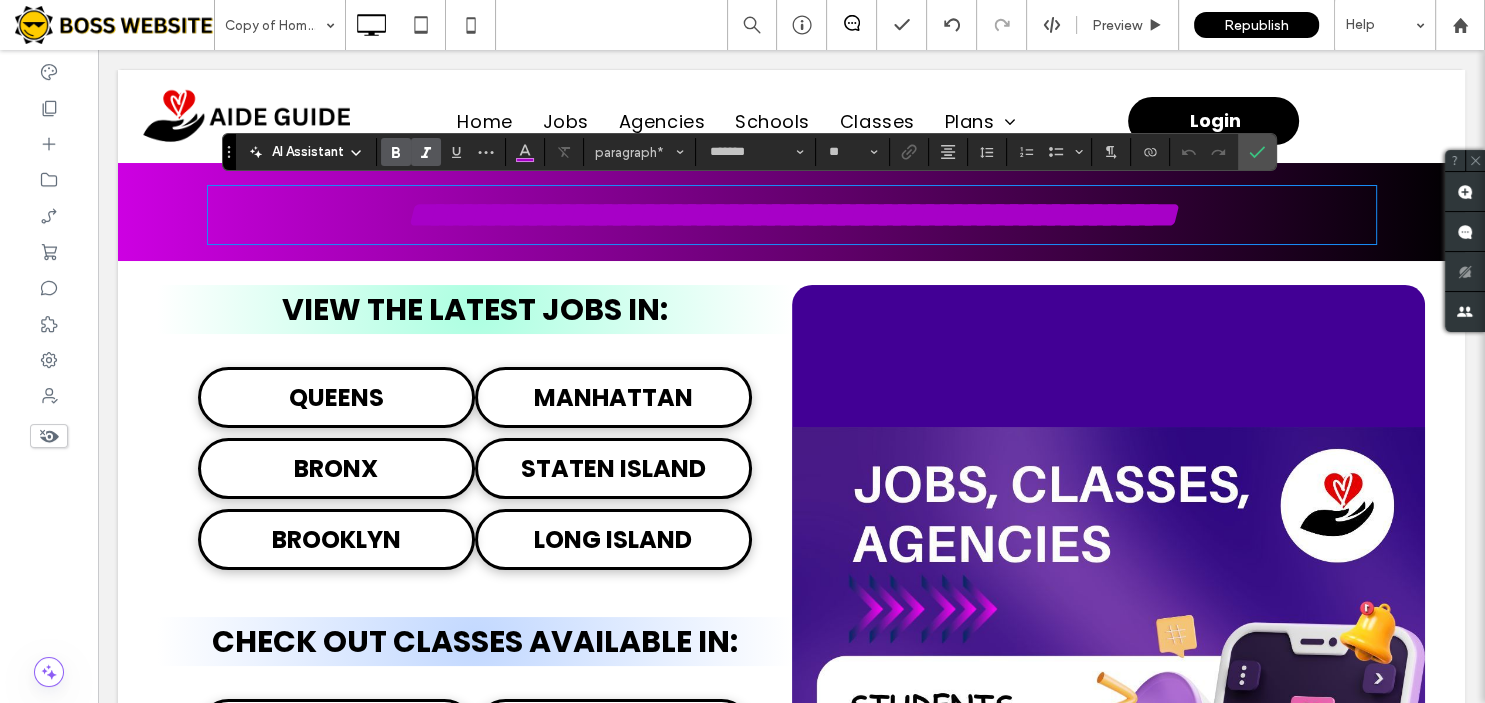 click on "**********" at bounding box center (792, 215) 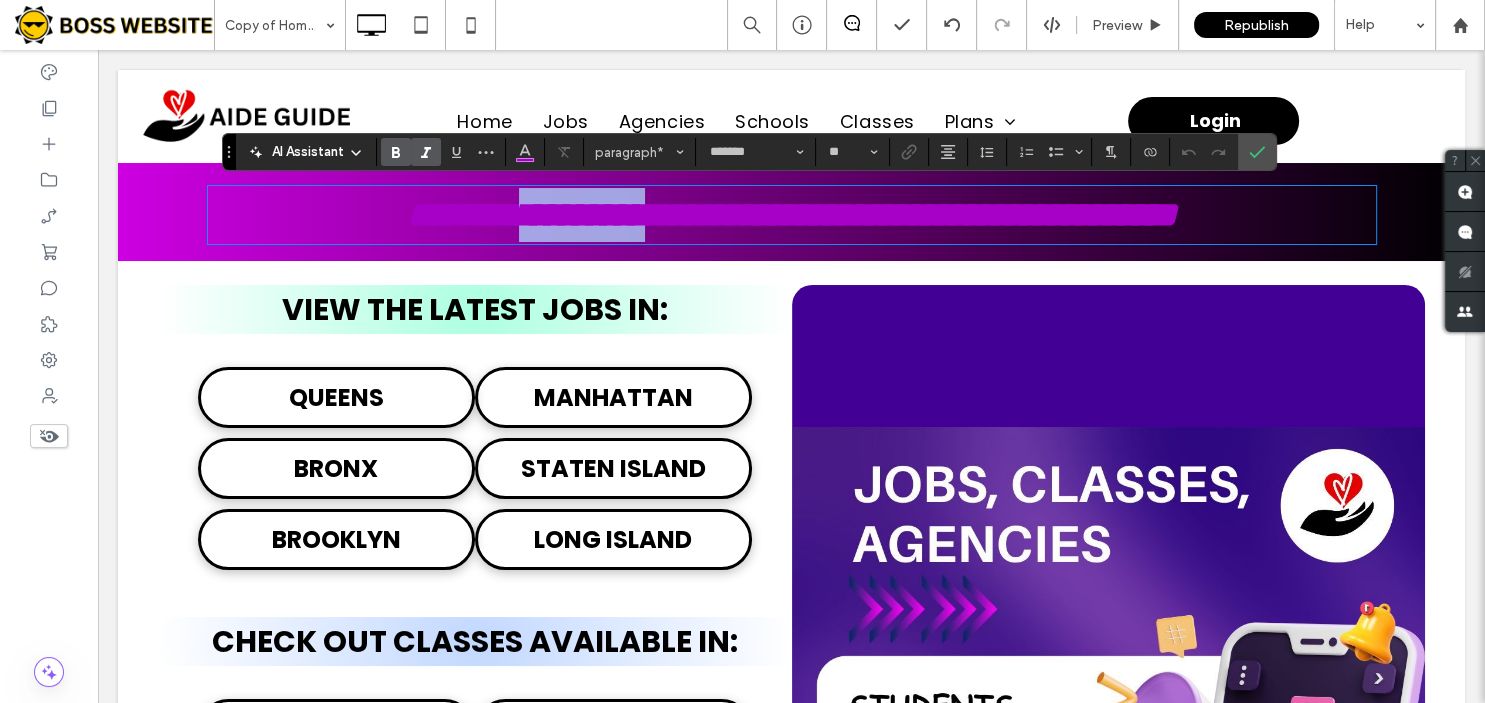 click on "**********" at bounding box center (792, 215) 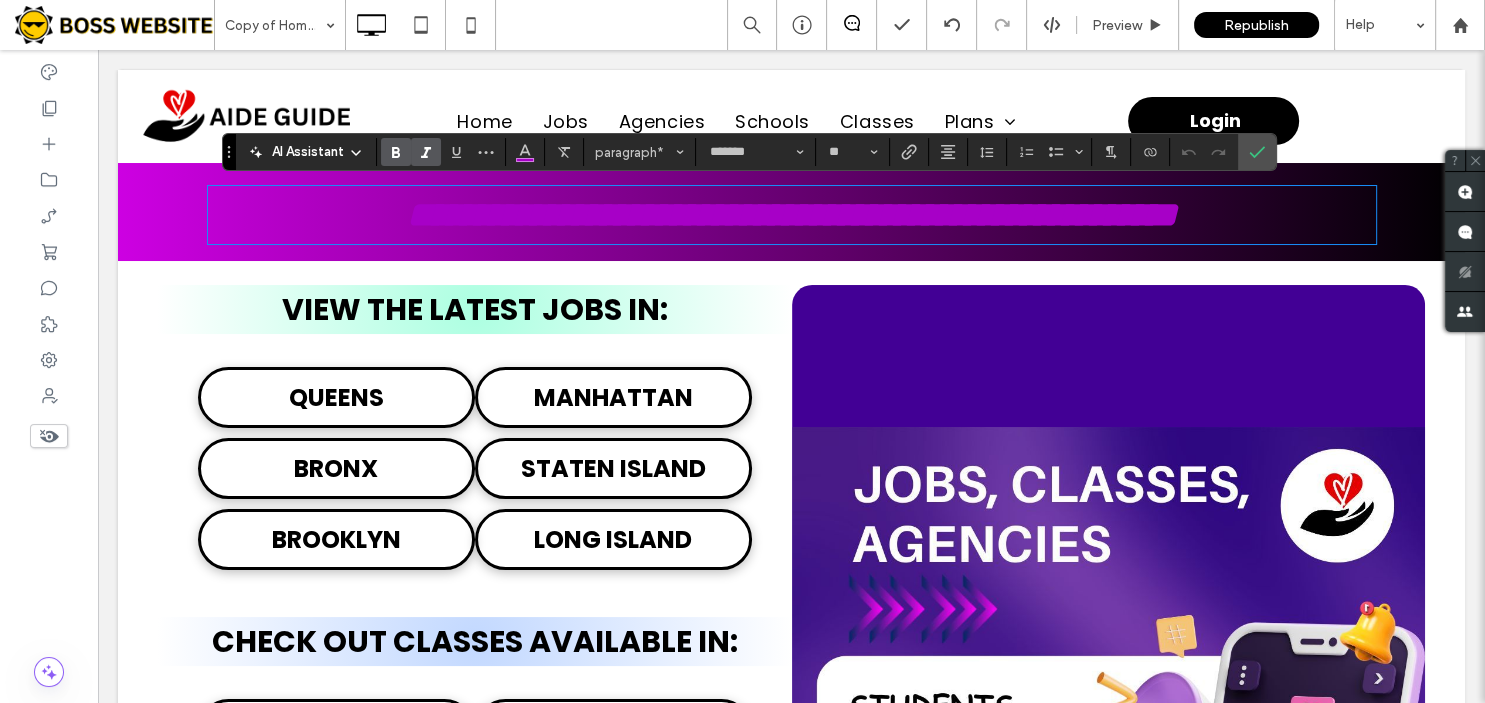 click on "**********" at bounding box center [792, 215] 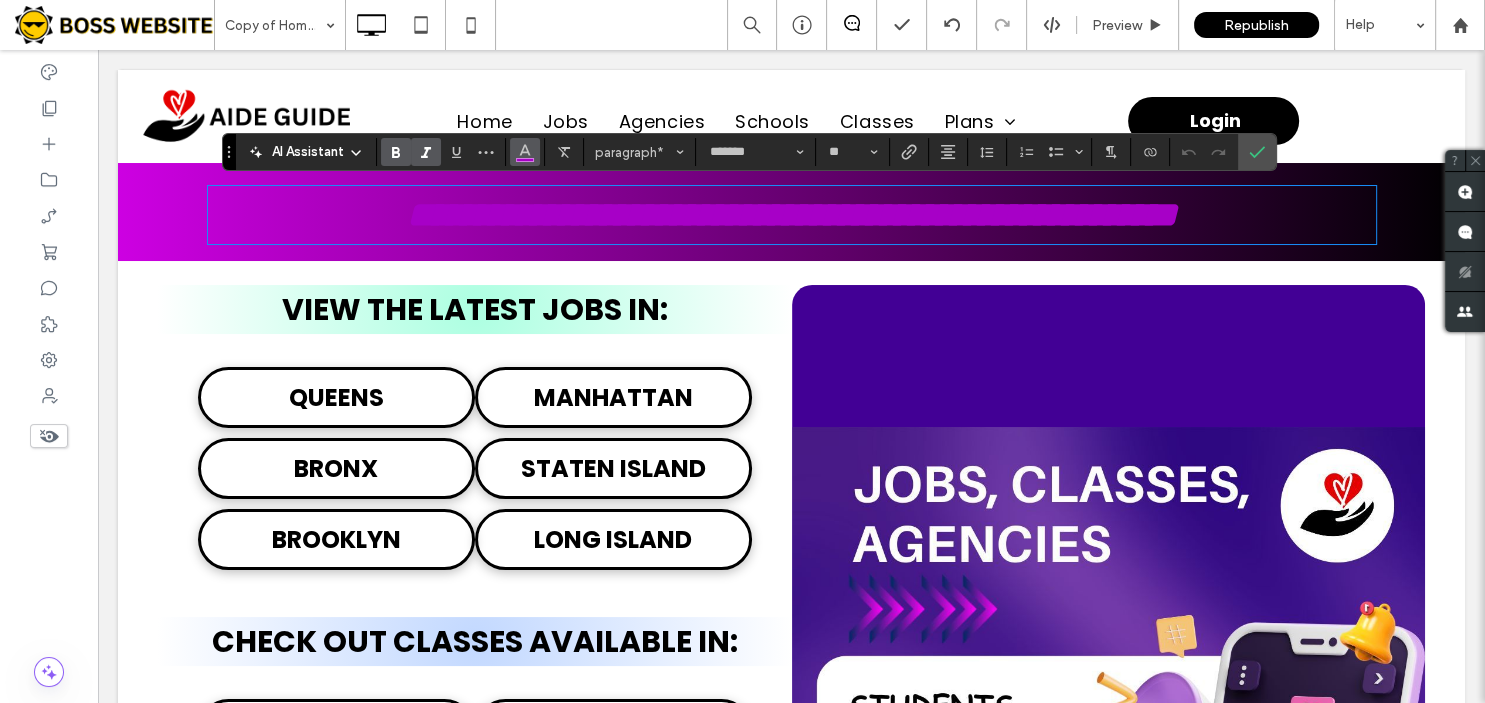 click at bounding box center [525, 150] 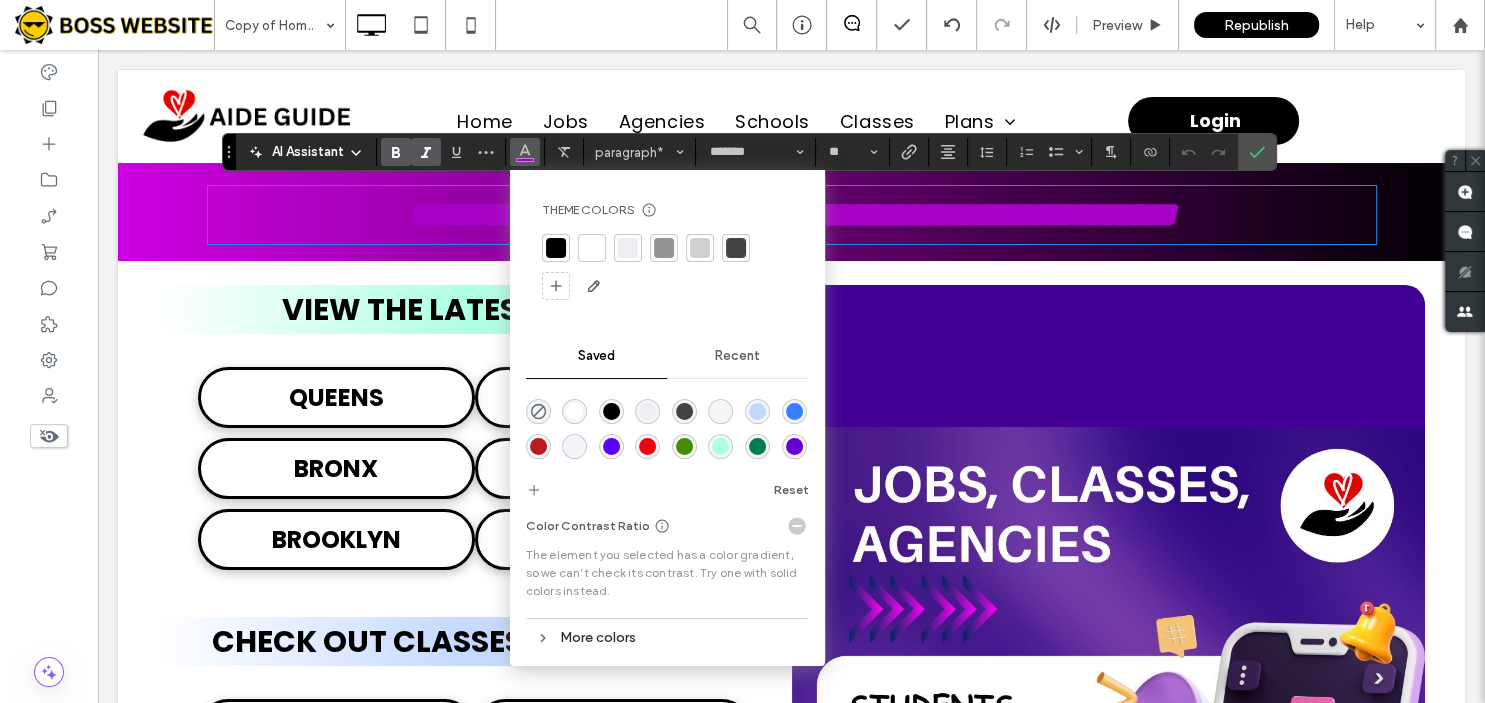 click at bounding box center (574, 411) 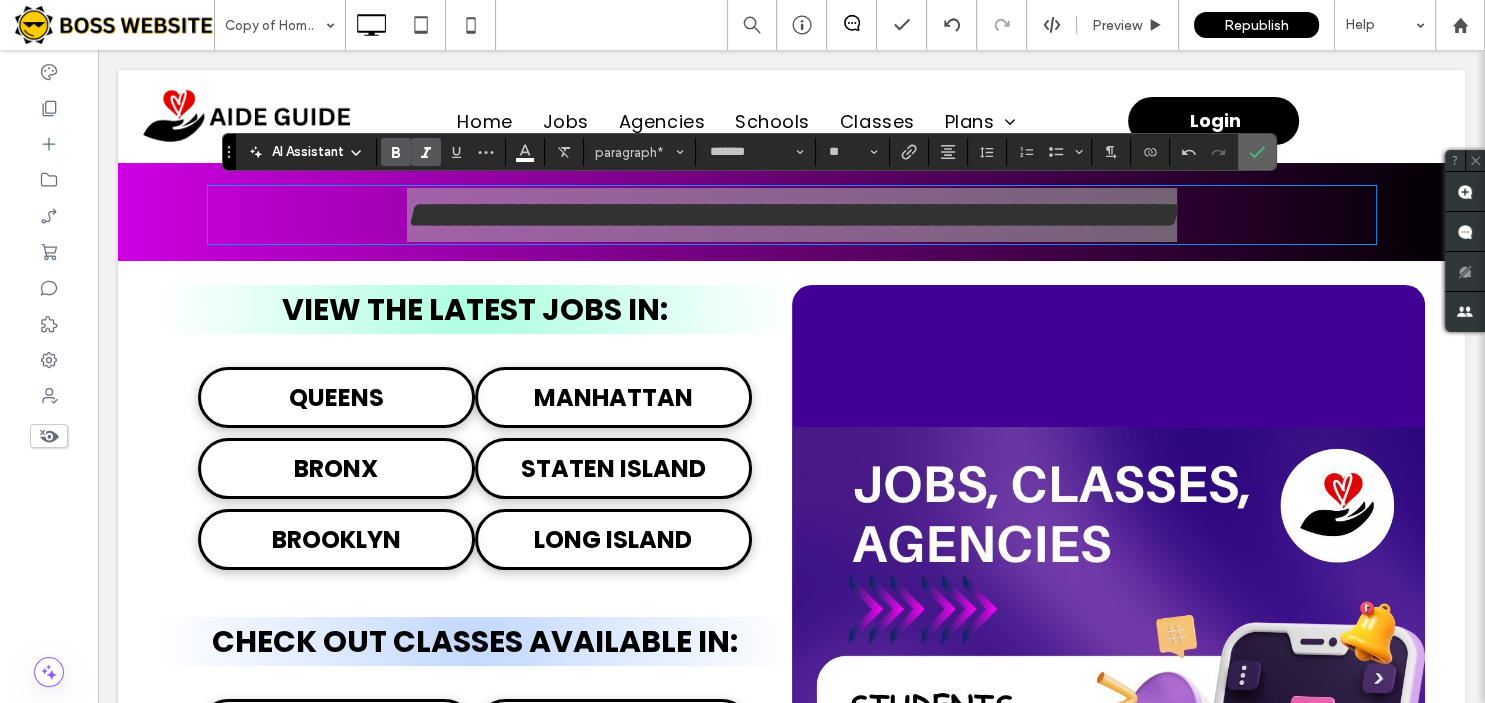 click at bounding box center (1253, 152) 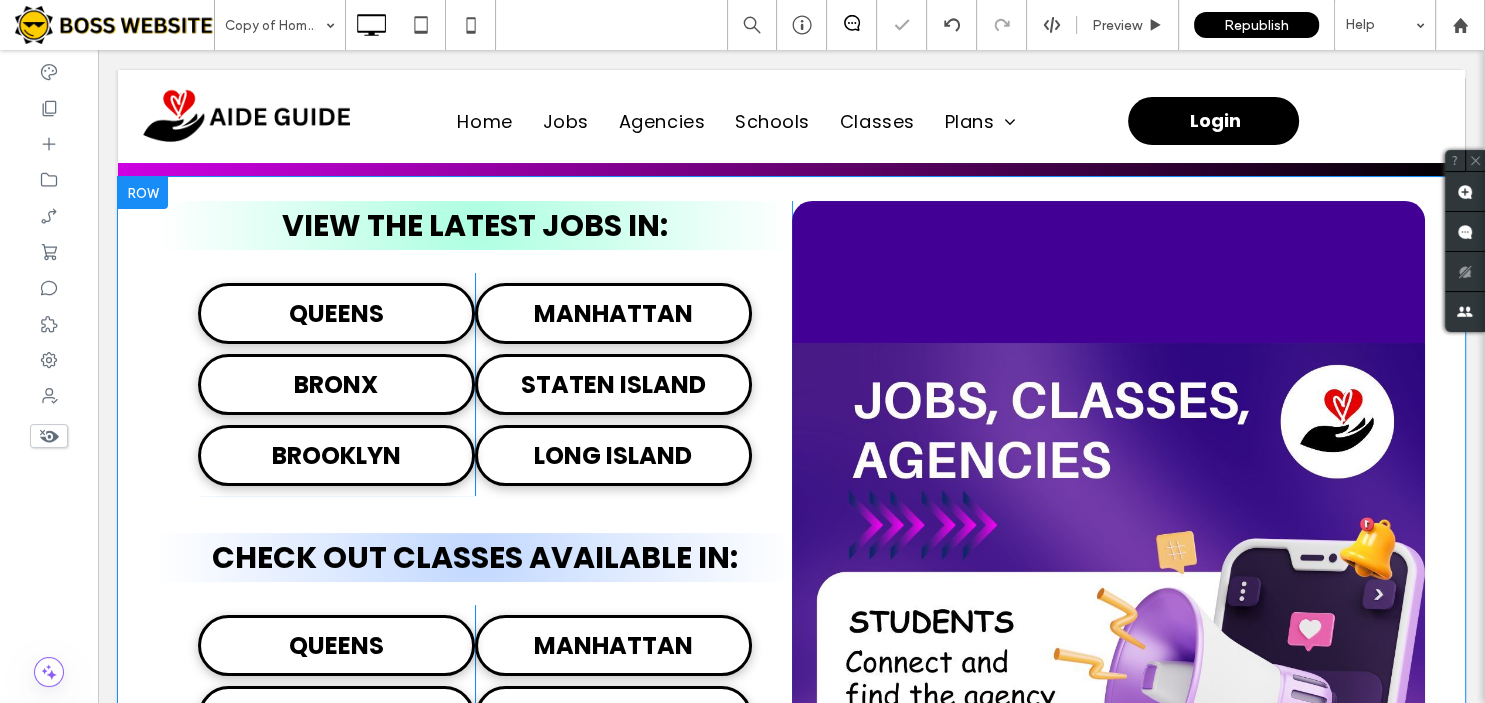 scroll, scrollTop: 0, scrollLeft: 0, axis: both 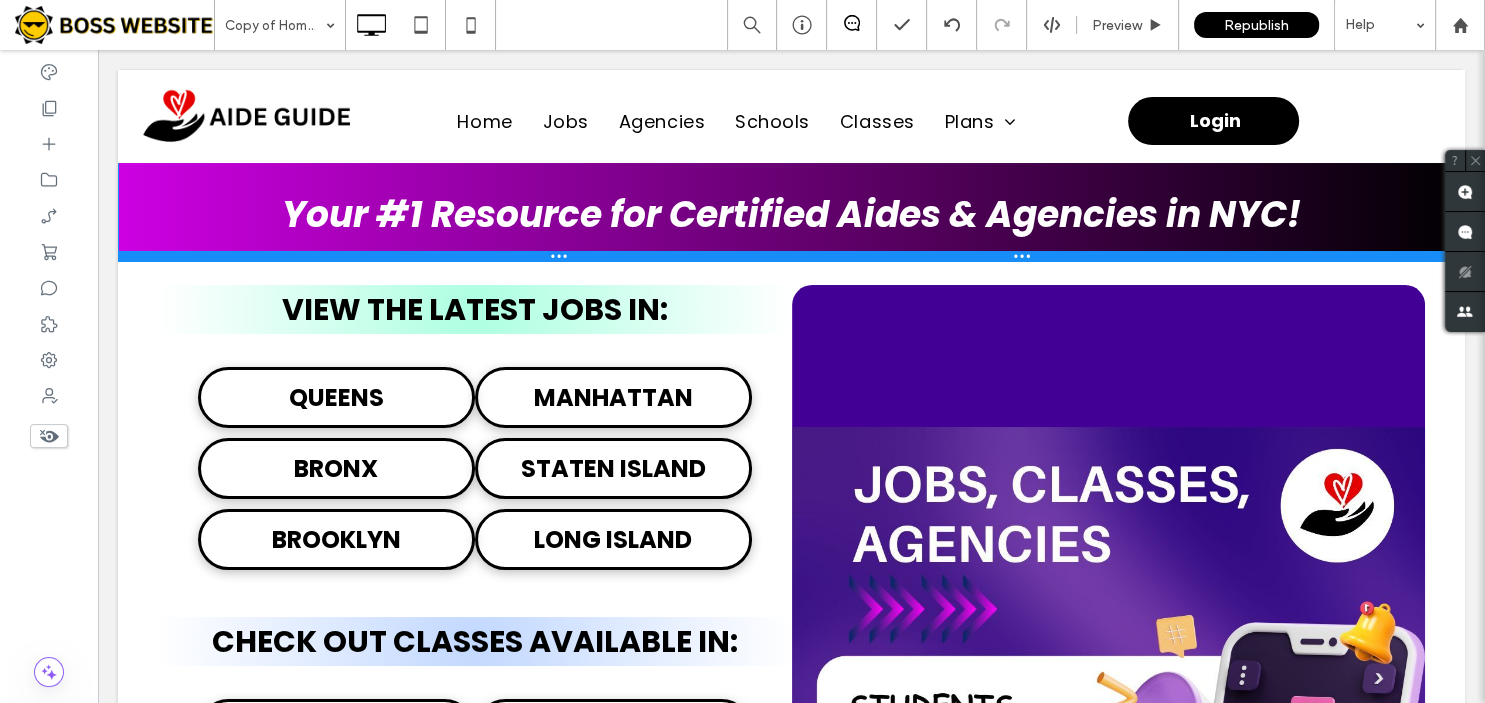 drag, startPoint x: 605, startPoint y: 258, endPoint x: 614, endPoint y: 222, distance: 37.107952 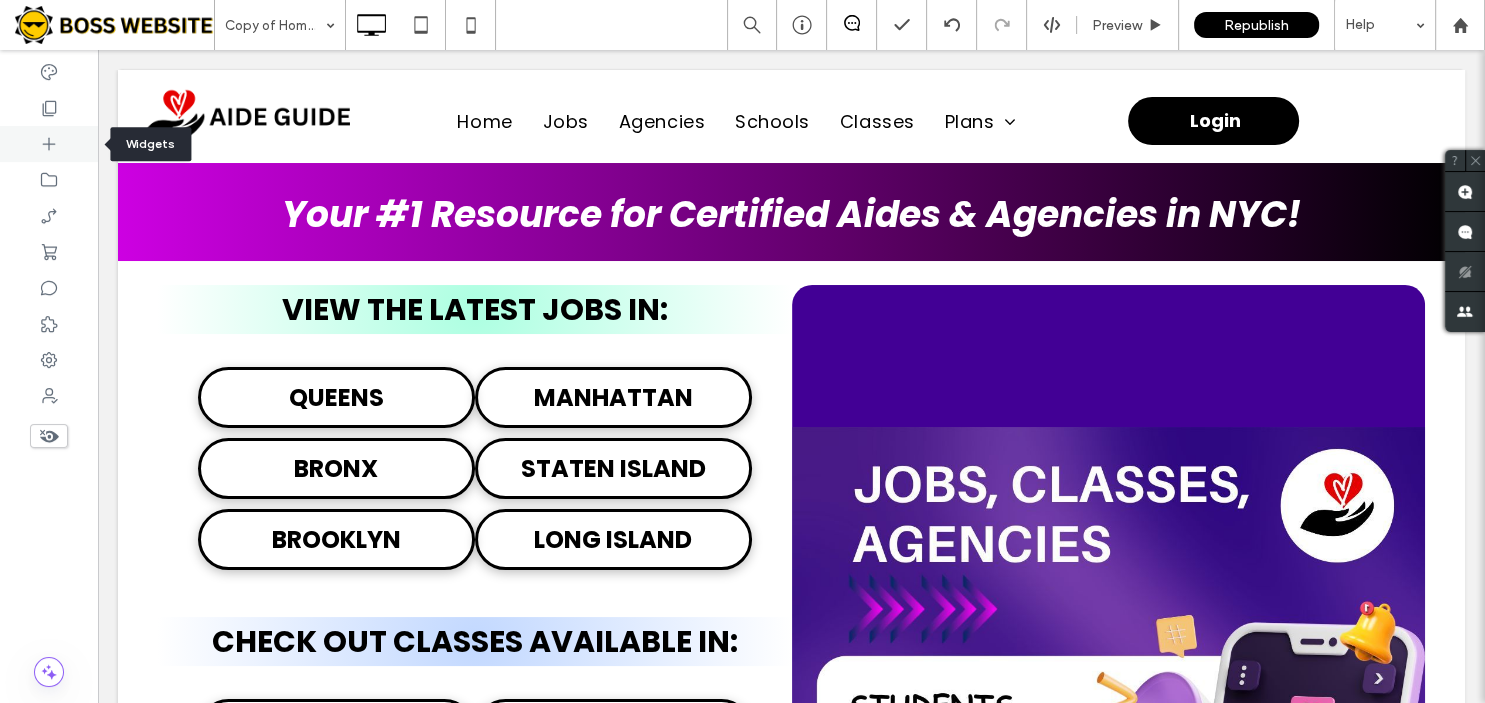 click at bounding box center [49, 144] 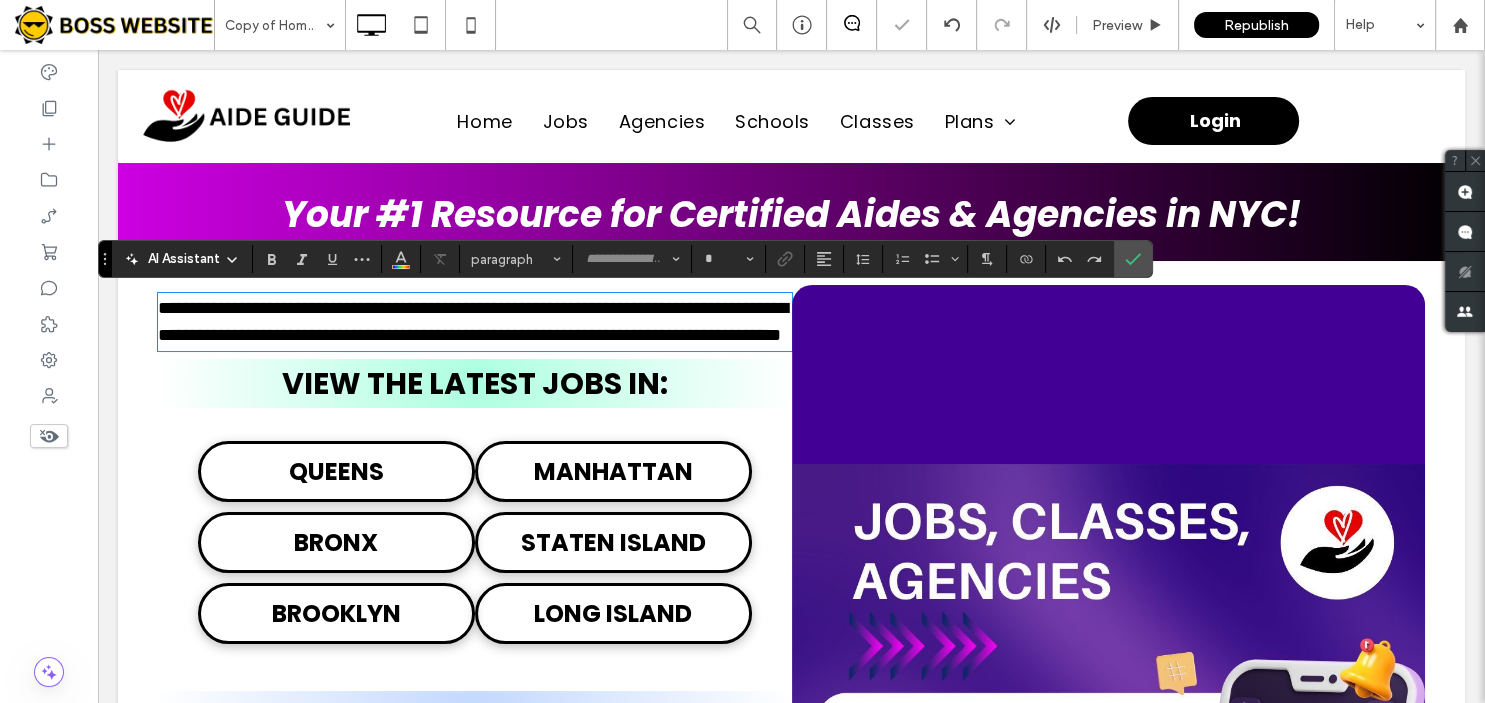 type on "*******" 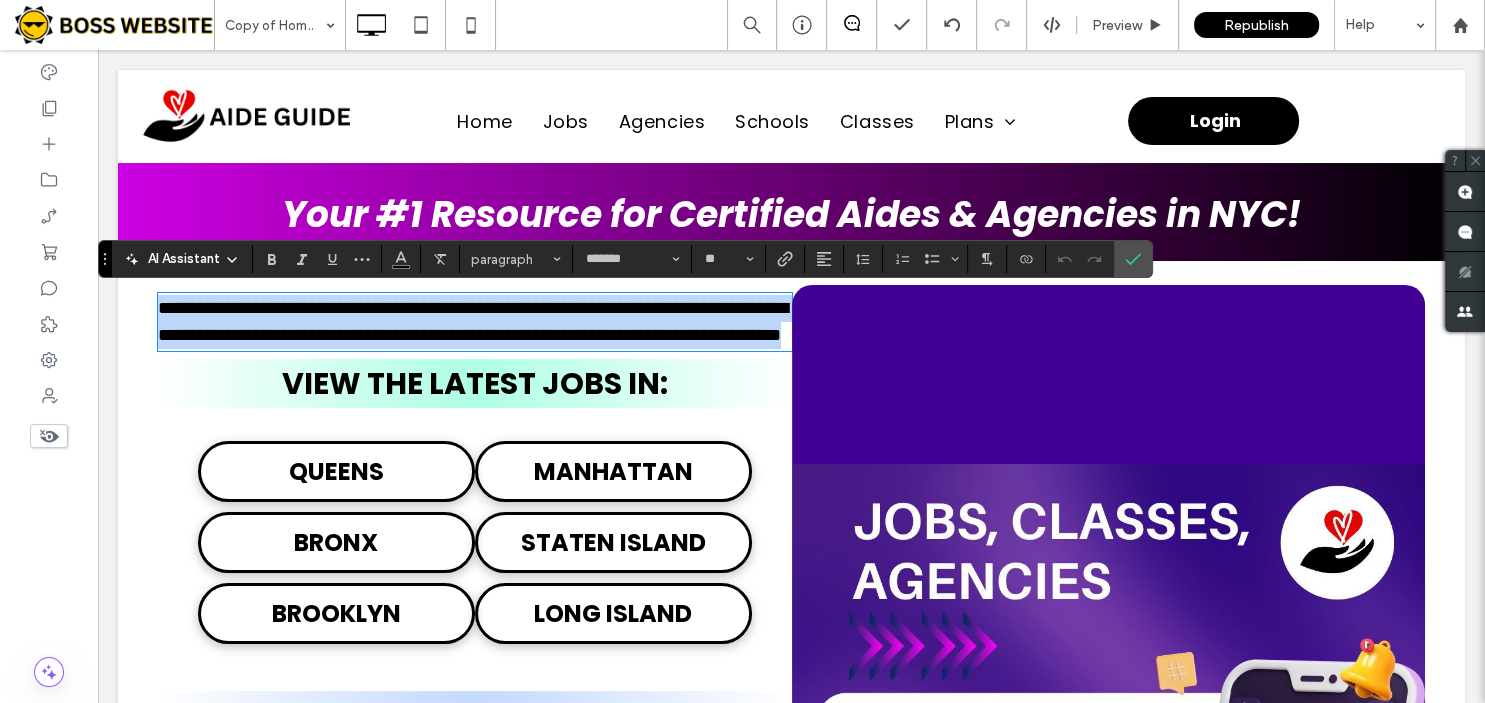 type 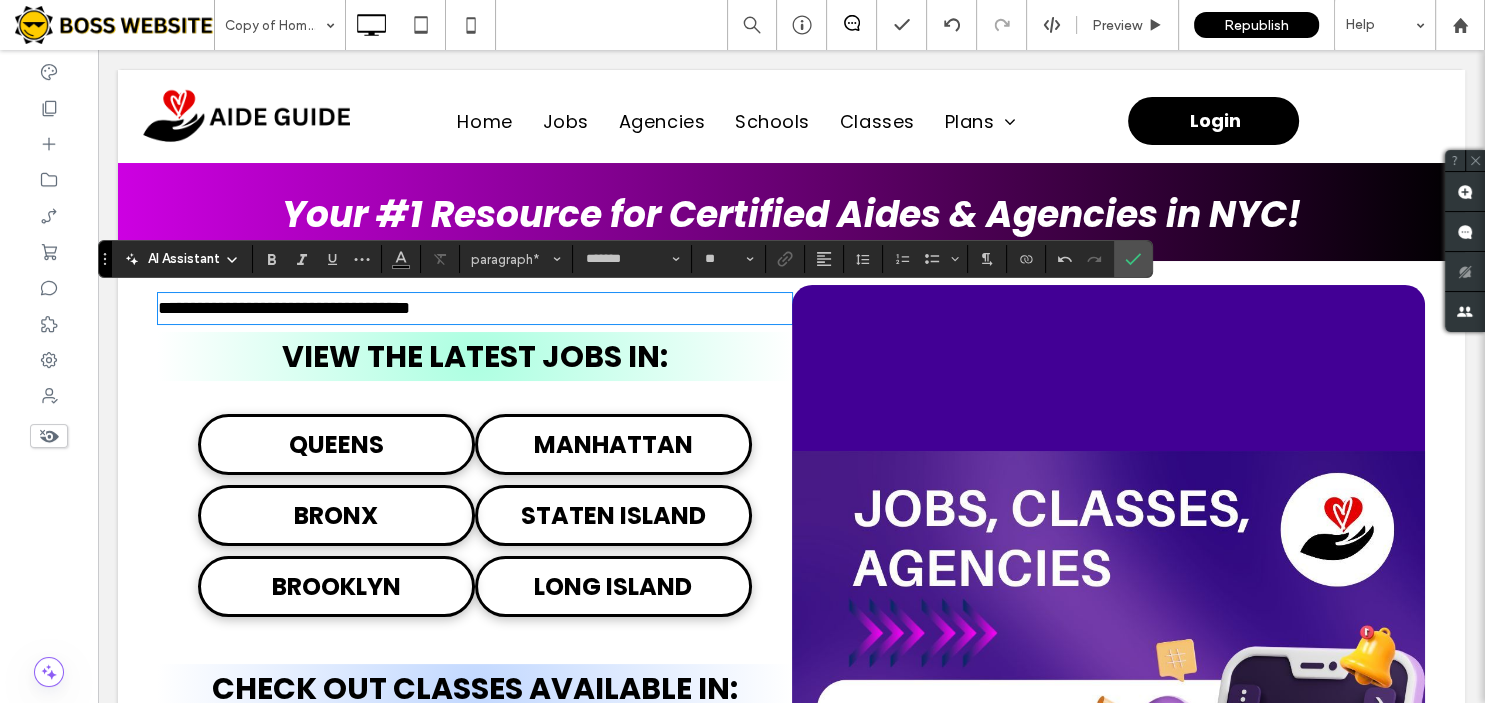 click on "**********" at bounding box center (284, 308) 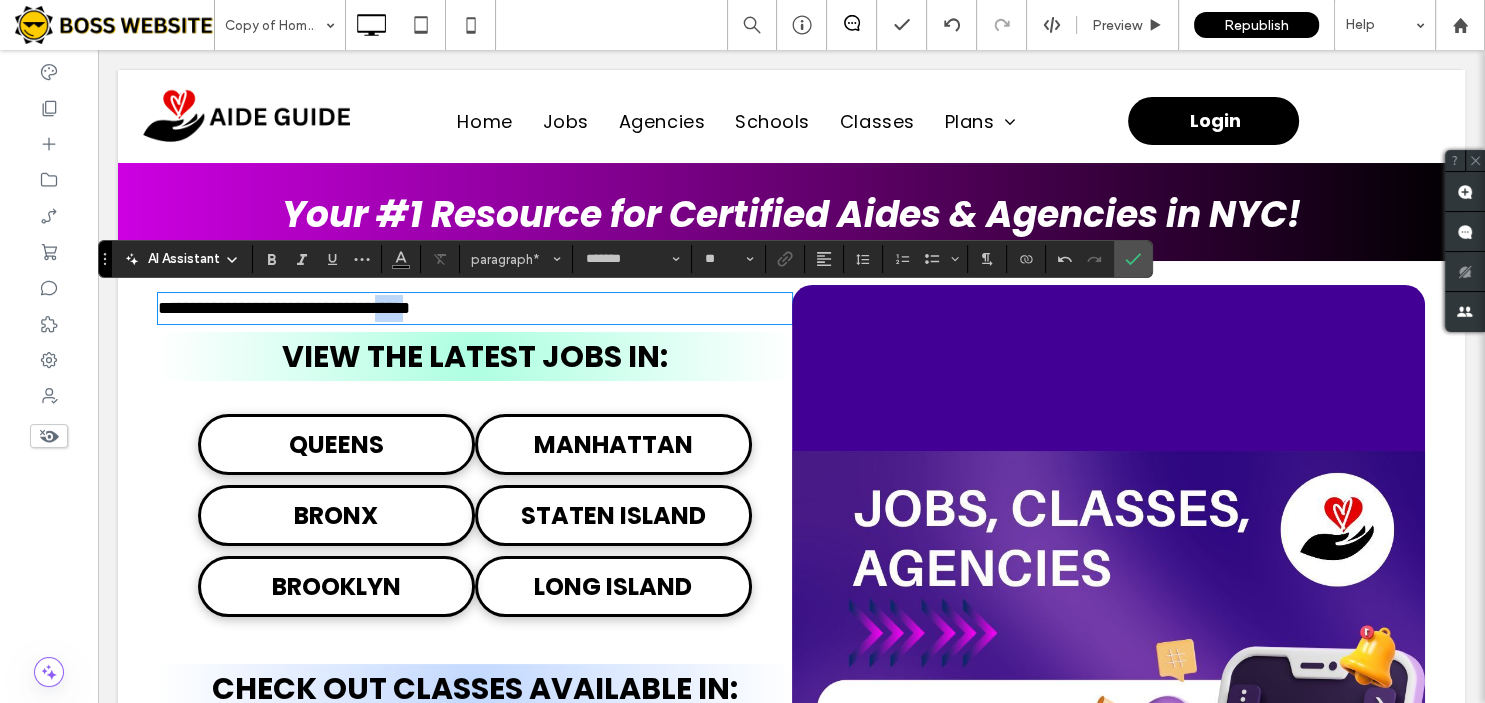 click on "**********" at bounding box center [284, 308] 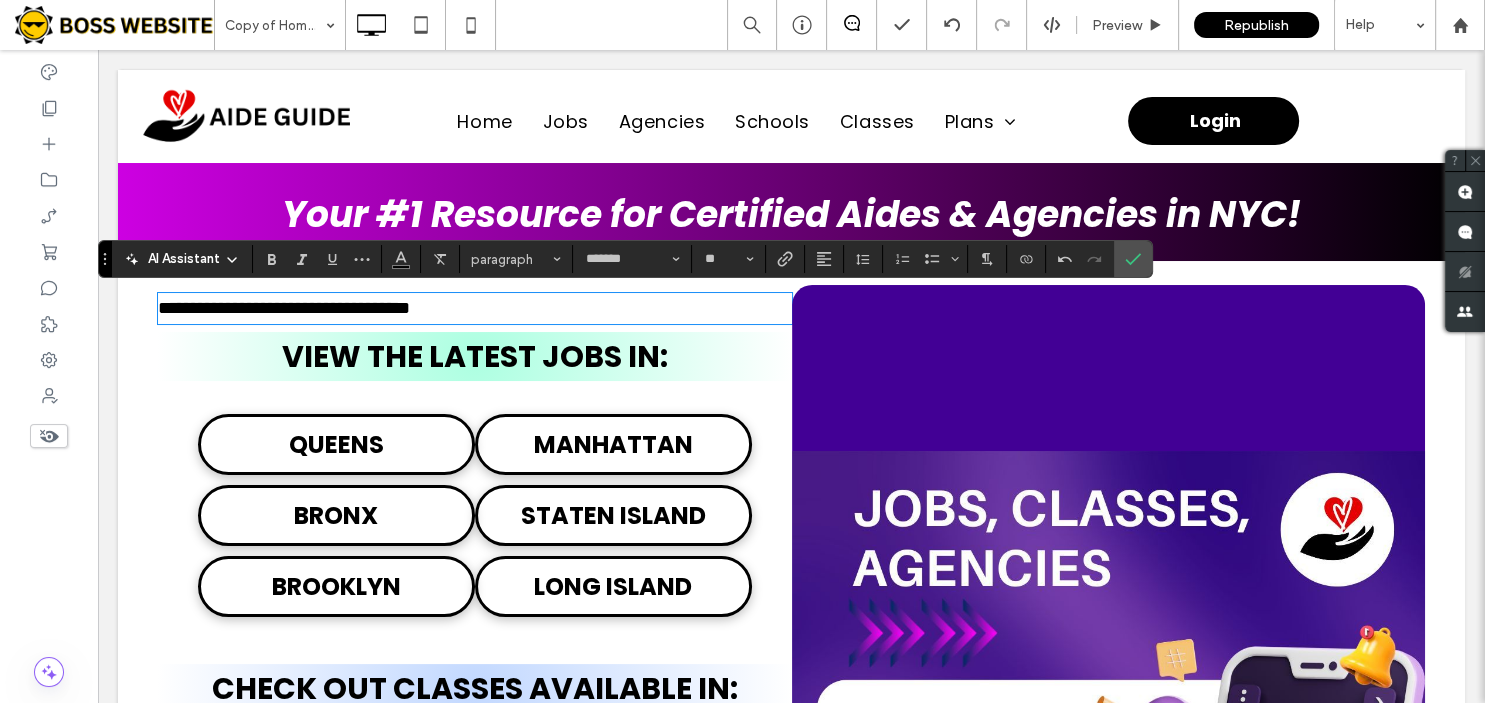 click on "**********" at bounding box center [284, 308] 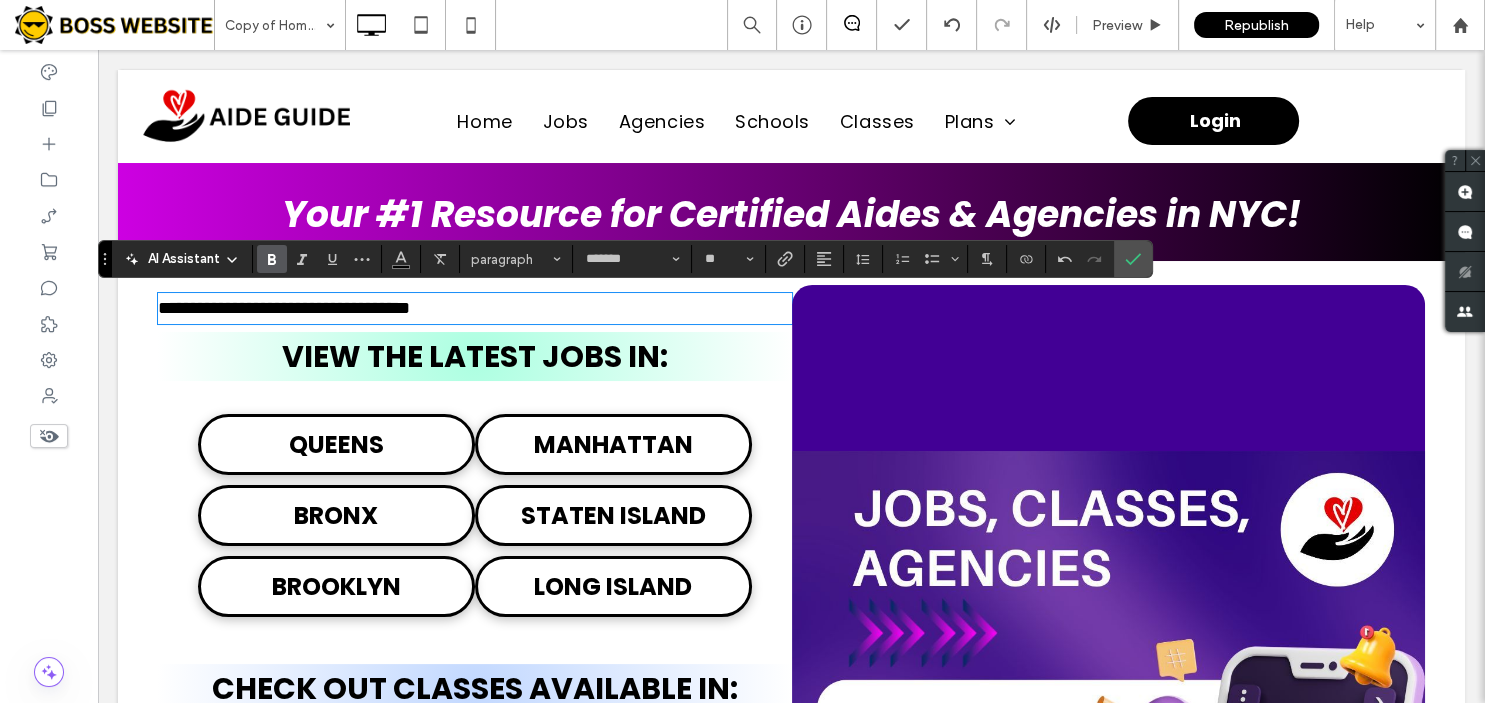 click 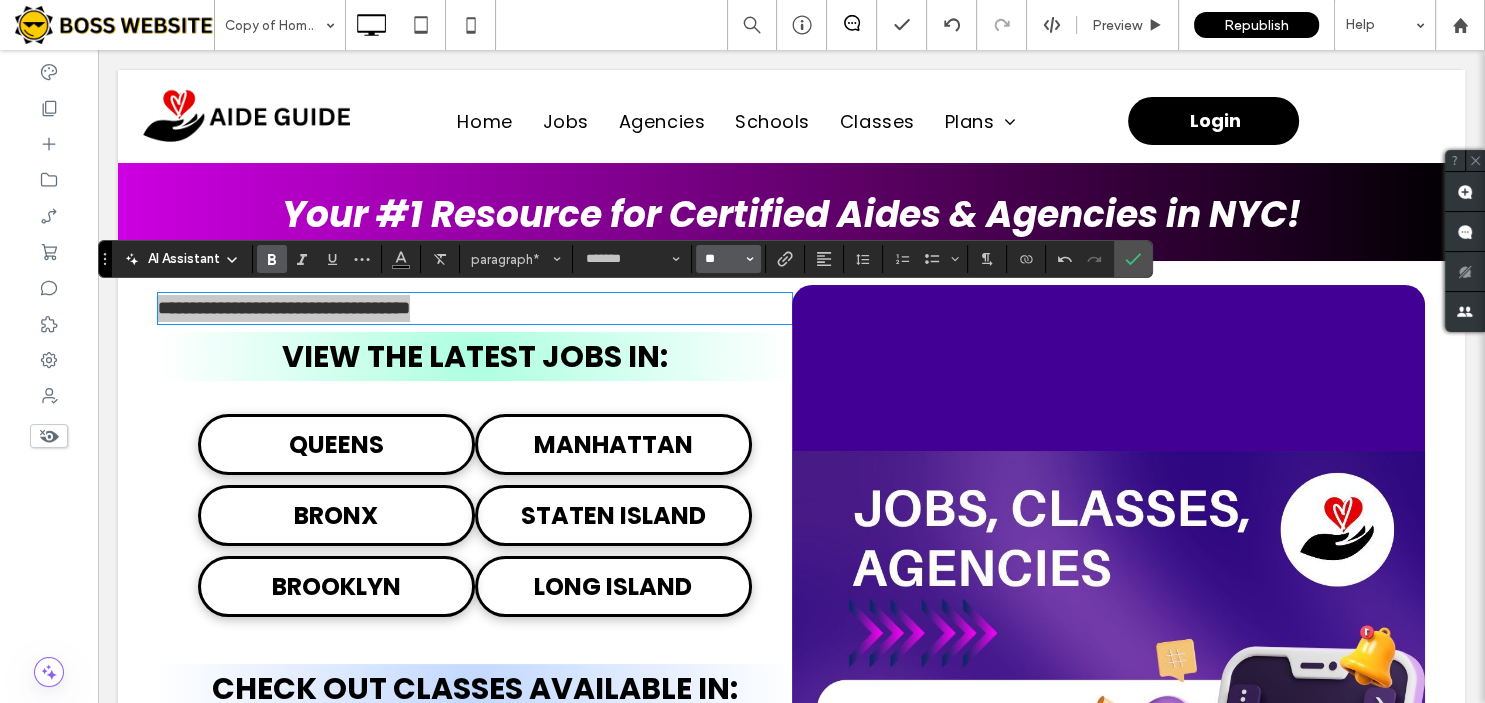 click on "**" at bounding box center [722, 259] 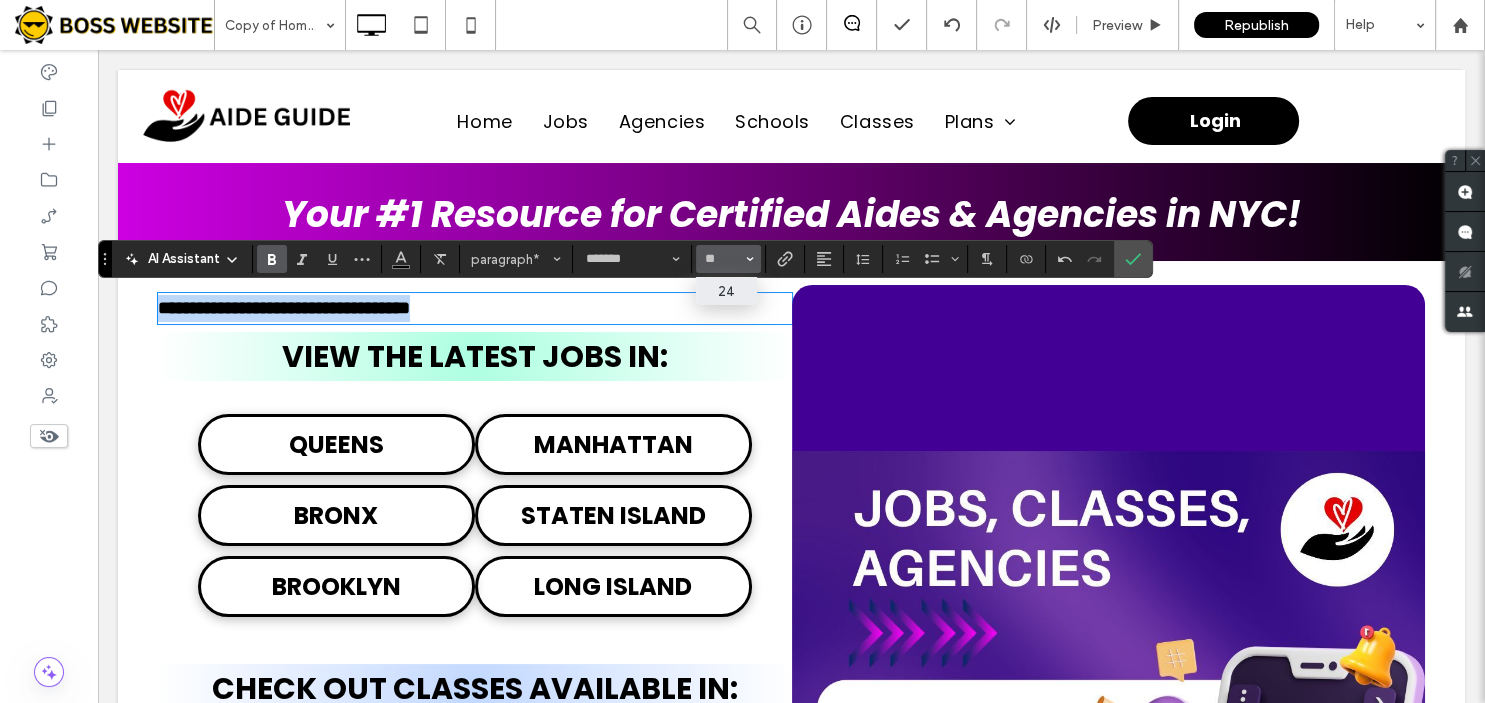 type on "**" 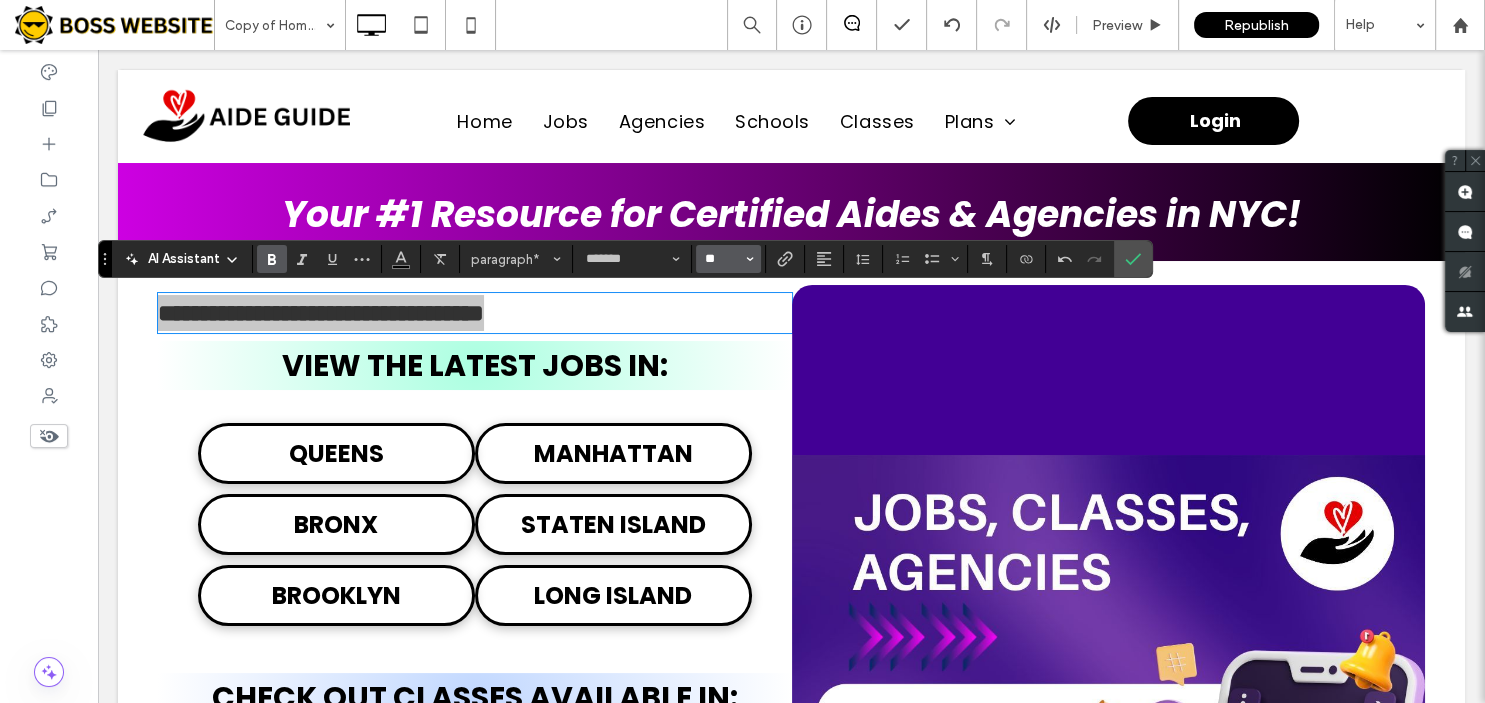 click on "**" at bounding box center [722, 259] 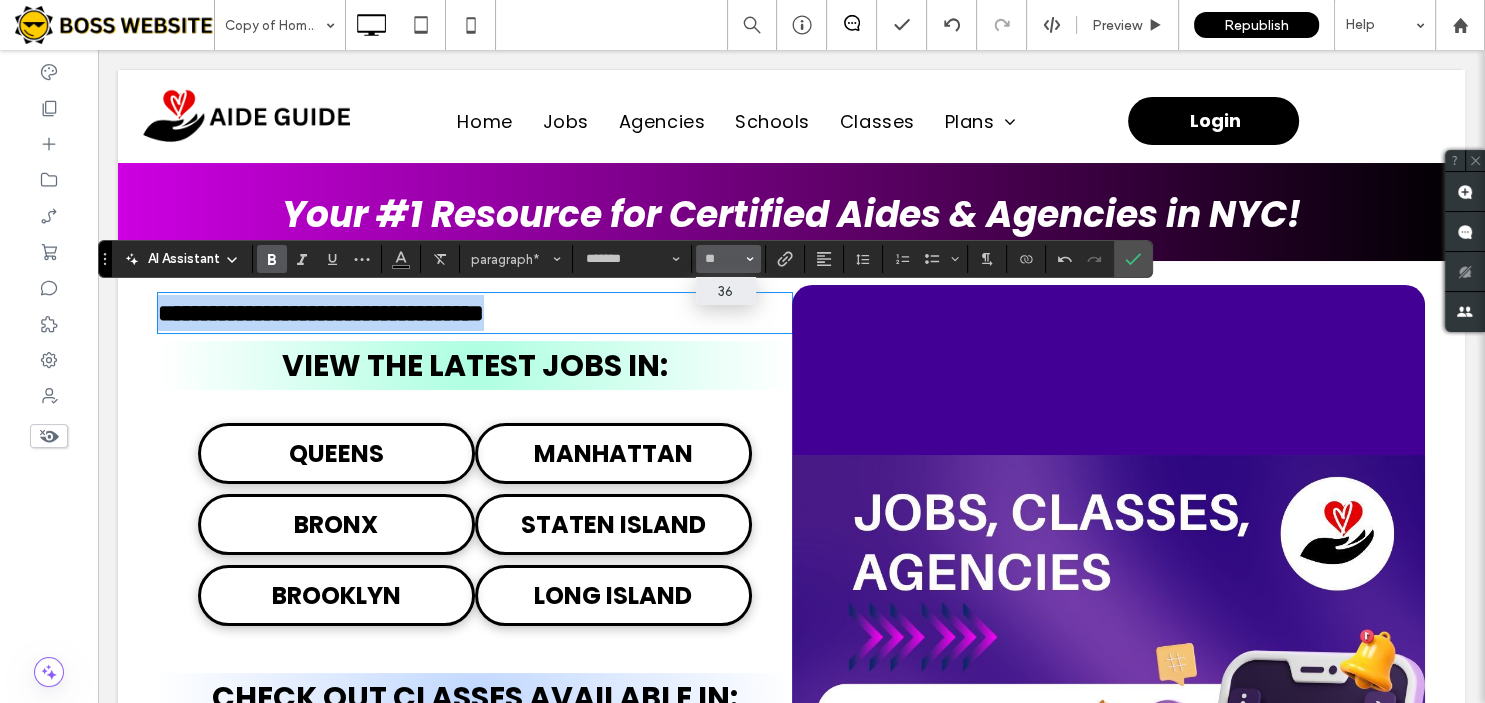 type on "**" 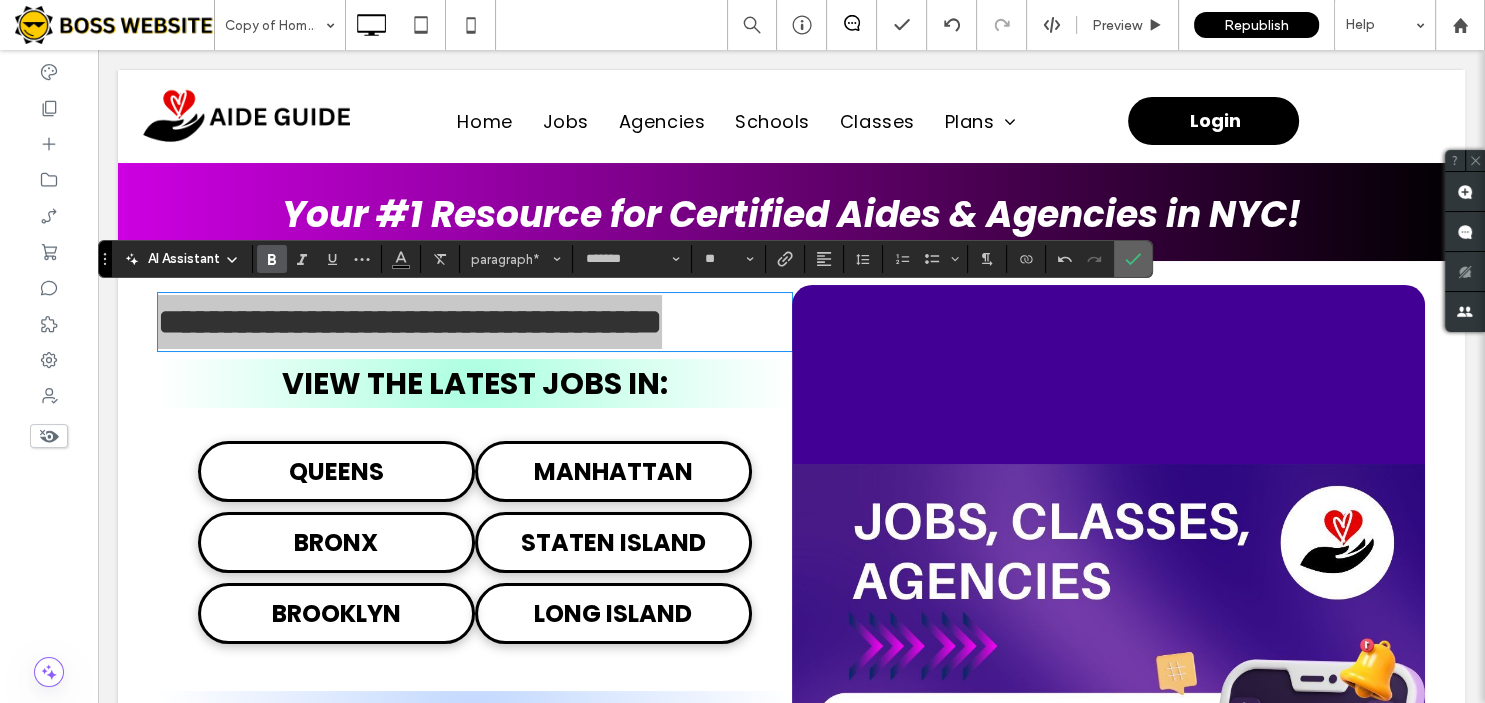 click at bounding box center (1133, 259) 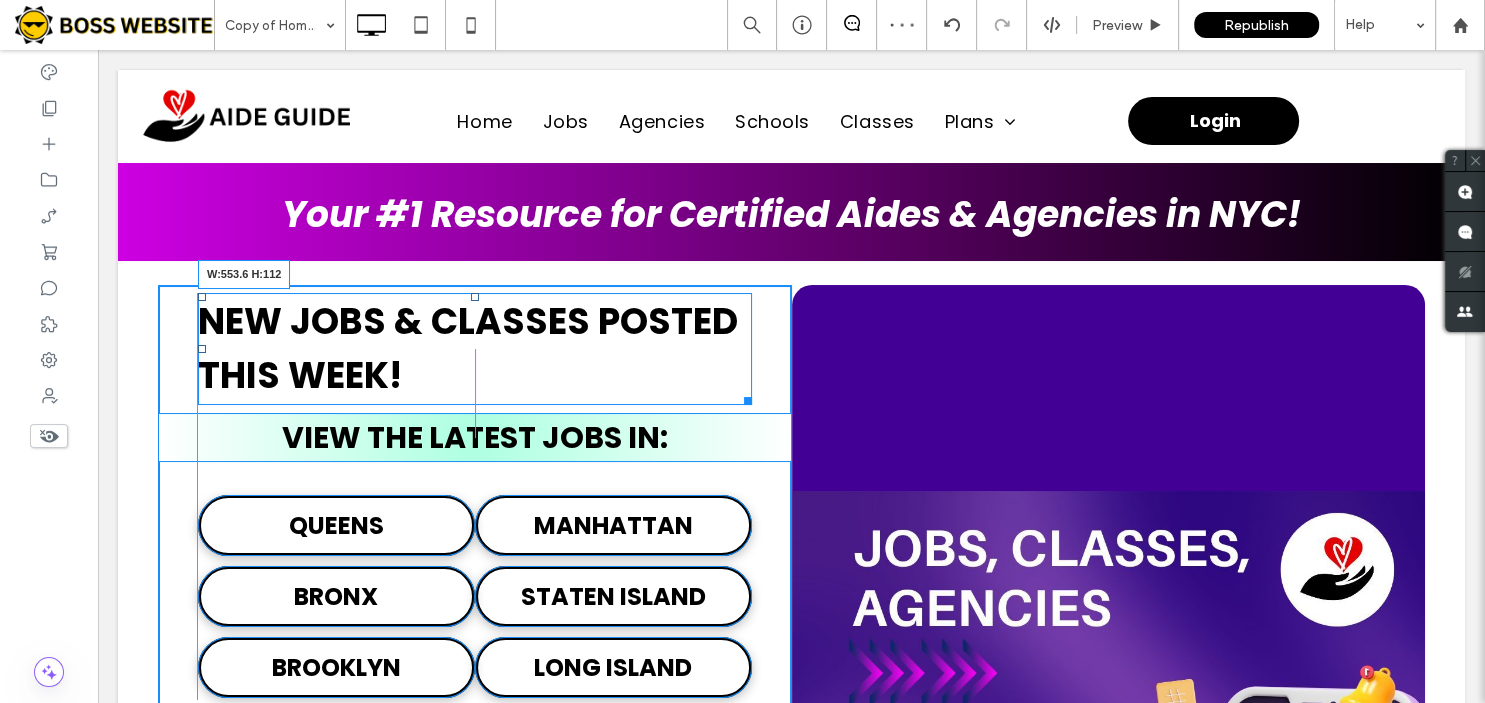 drag, startPoint x: 784, startPoint y: 393, endPoint x: 746, endPoint y: 398, distance: 38.327538 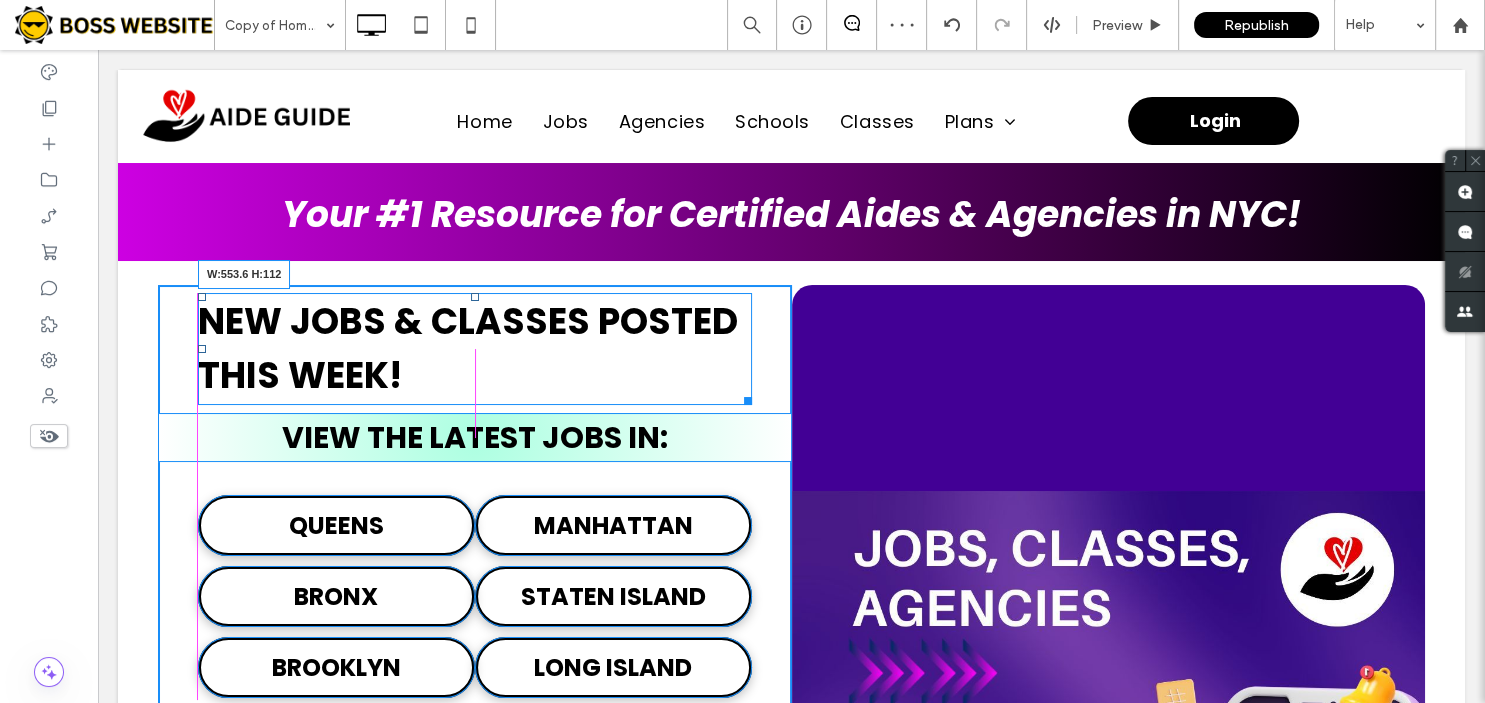 click at bounding box center [744, 397] 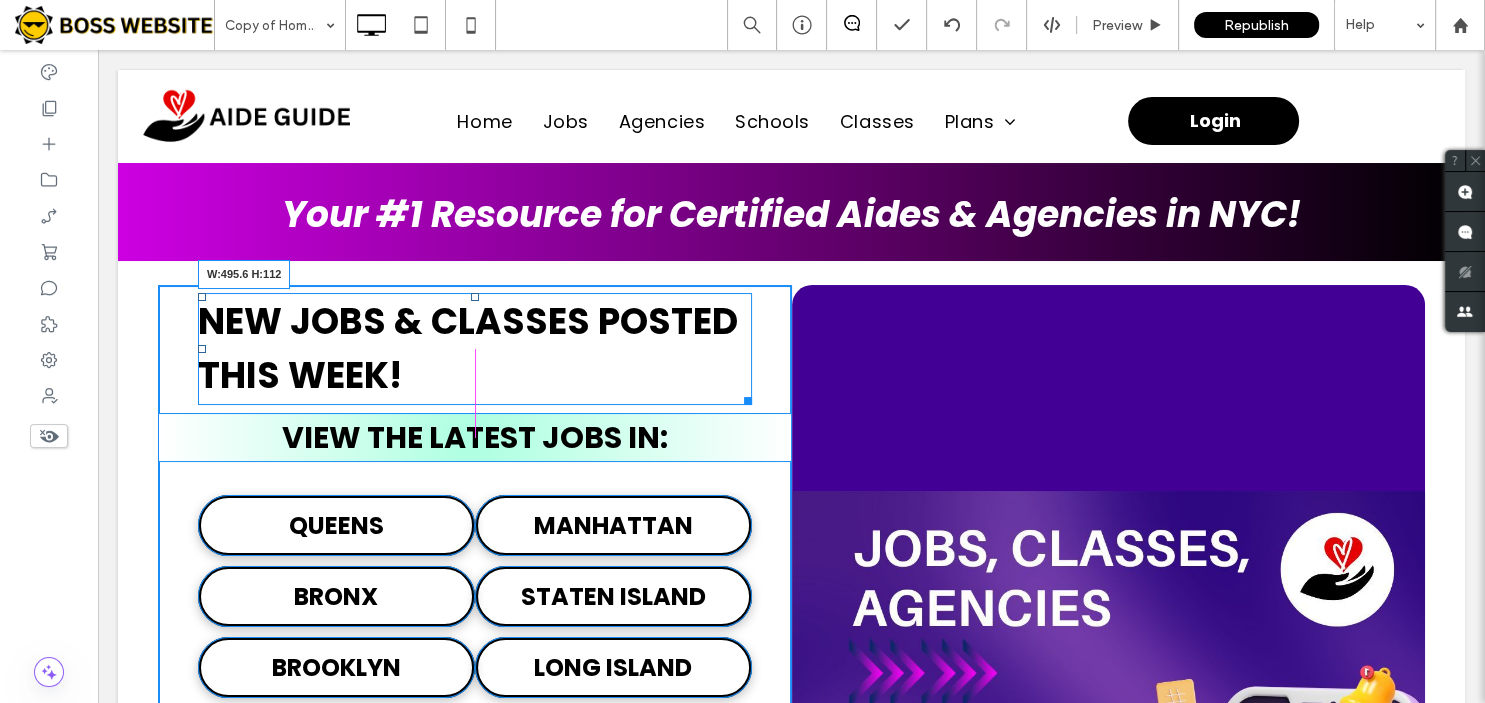drag, startPoint x: 747, startPoint y: 400, endPoint x: 717, endPoint y: 402, distance: 30.066593 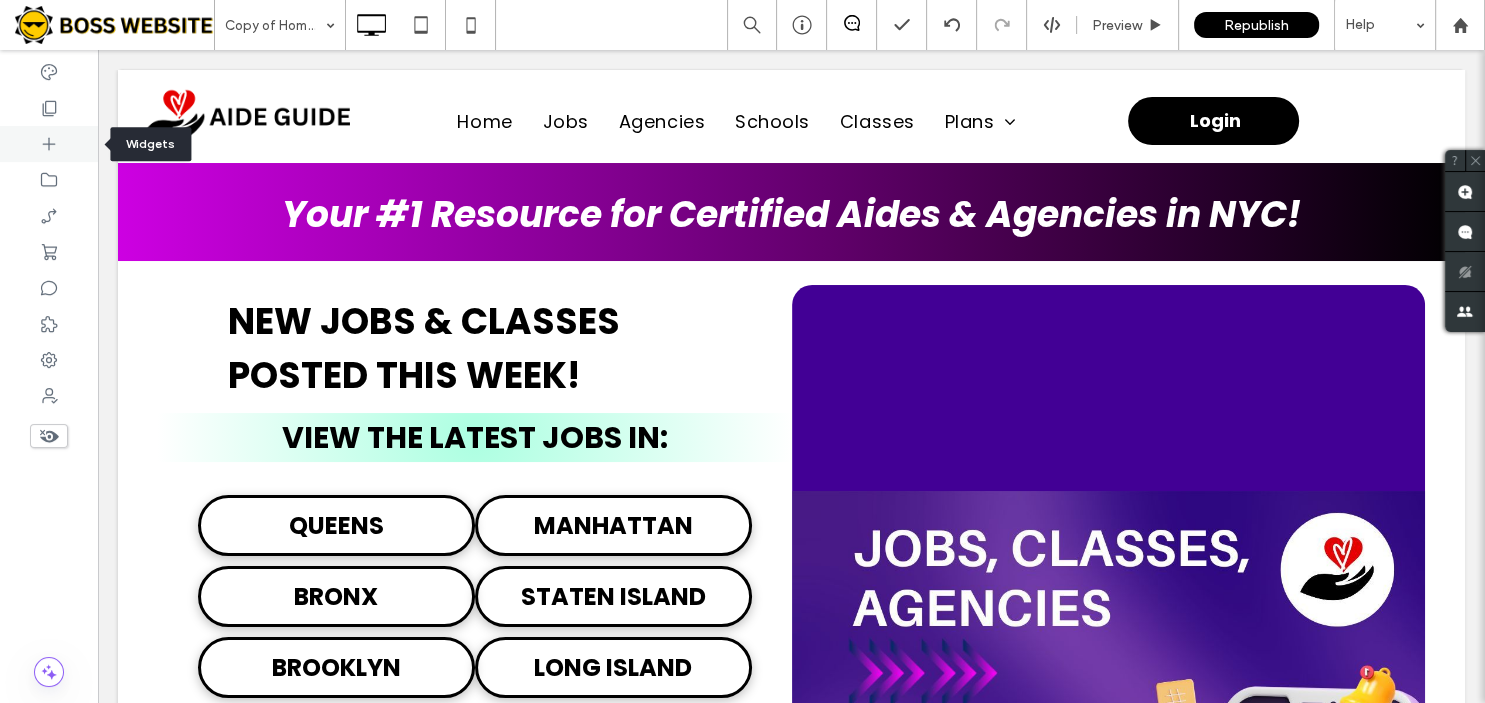 click at bounding box center [49, 144] 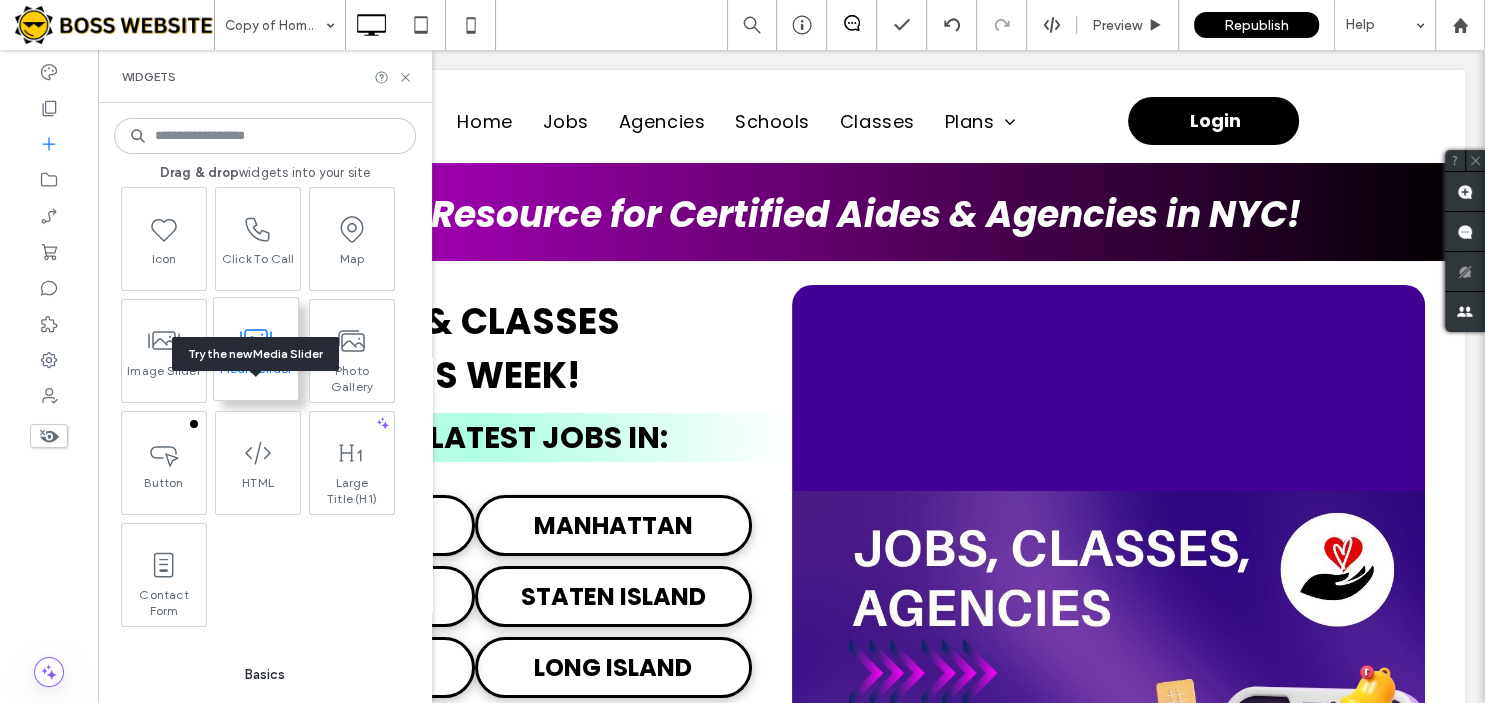 scroll, scrollTop: 0, scrollLeft: 0, axis: both 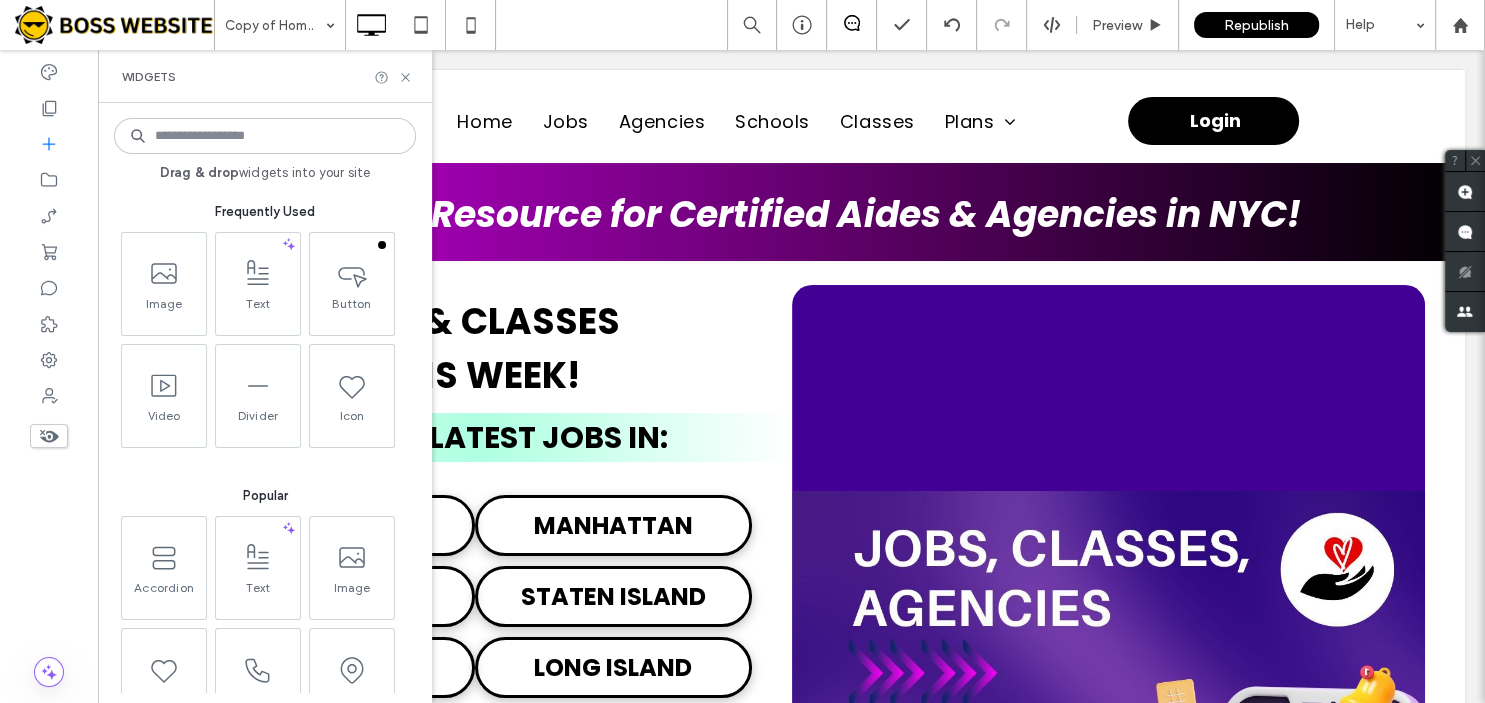 click on "Widgets" at bounding box center [265, 77] 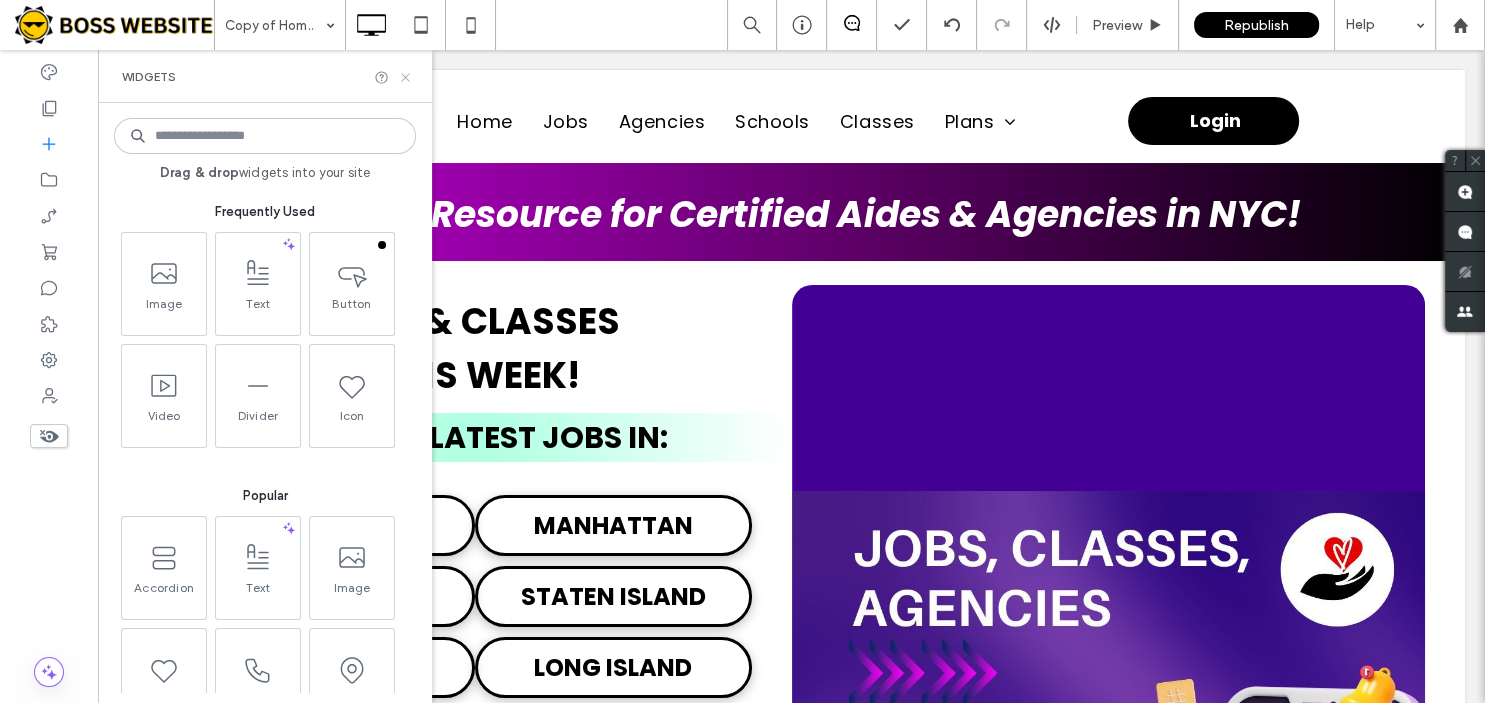 click 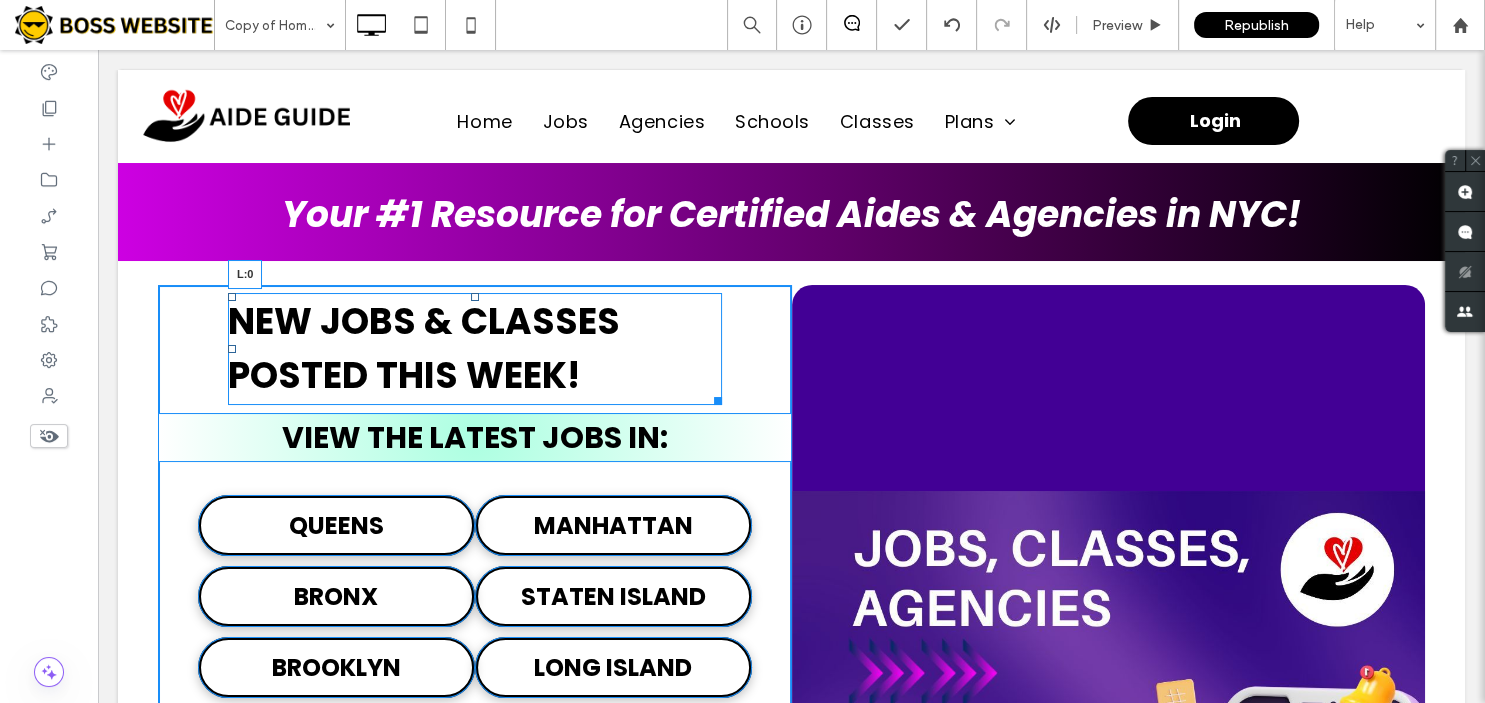 drag, startPoint x: 229, startPoint y: 349, endPoint x: 170, endPoint y: 338, distance: 60.016663 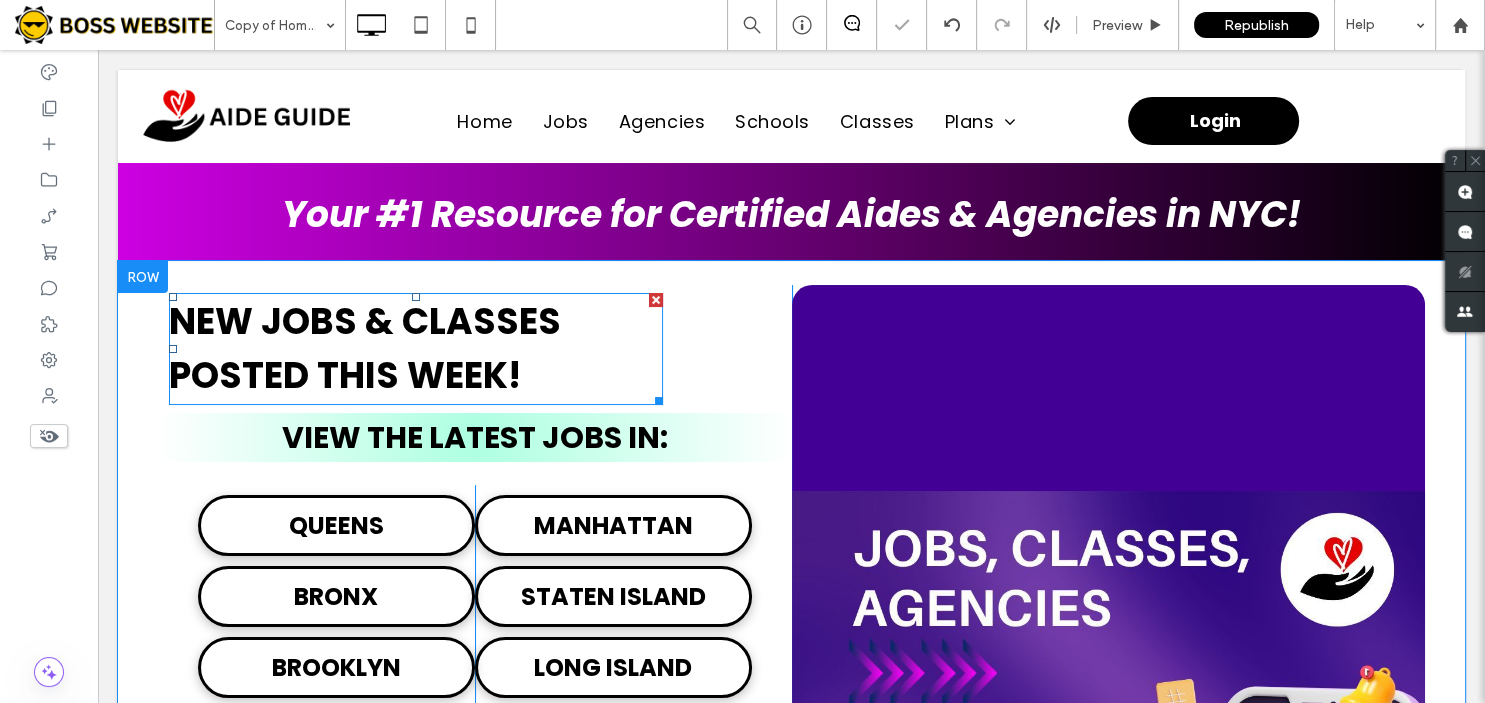click on "NEW JOBS & CLASSES POSTED THIS WEEK! VIEW THE LATEST JOBS IN:
[CITY]
[CITY]
[CITY]
Click To Paste
[CITY]
[CITY]
[CITY]
Click To Paste
CHECK OUT CLASSES AVAILABLE IN:
[CITY]
[CITY]
[CITY]
Click To Paste
[CITY]
[CITY]
[CITY]
Click To Paste
READY to start working?
JOIN AIDE GUIDE NOW & FIND THE RIGHT AGENCY FOR YOU
Got hired already or want to opt-out?
Click here   and fill out the form provided. You will be removed within 24 hours of submission
Click To Paste" at bounding box center [475, 807] 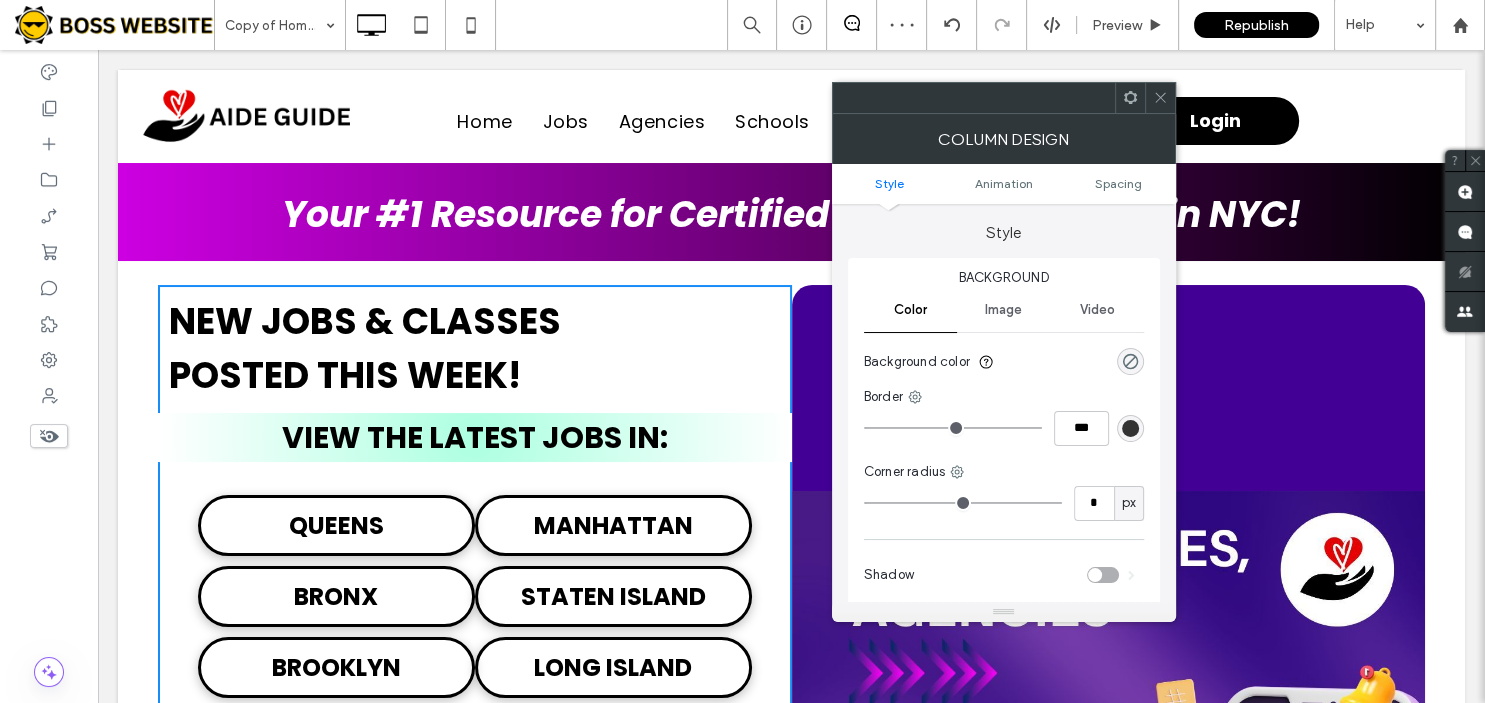 drag, startPoint x: 1168, startPoint y: 95, endPoint x: 240, endPoint y: 349, distance: 962.13306 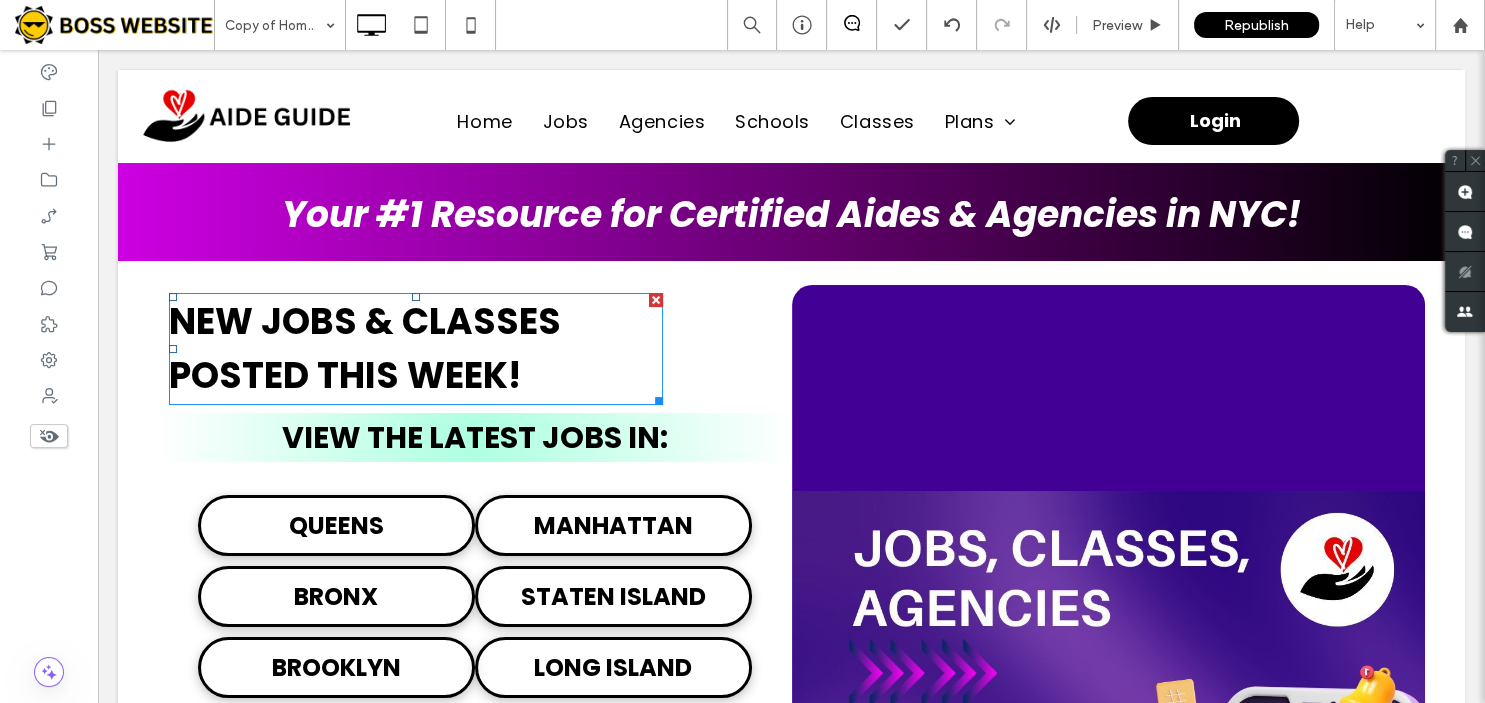 drag, startPoint x: 173, startPoint y: 350, endPoint x: 102, endPoint y: 339, distance: 71.84706 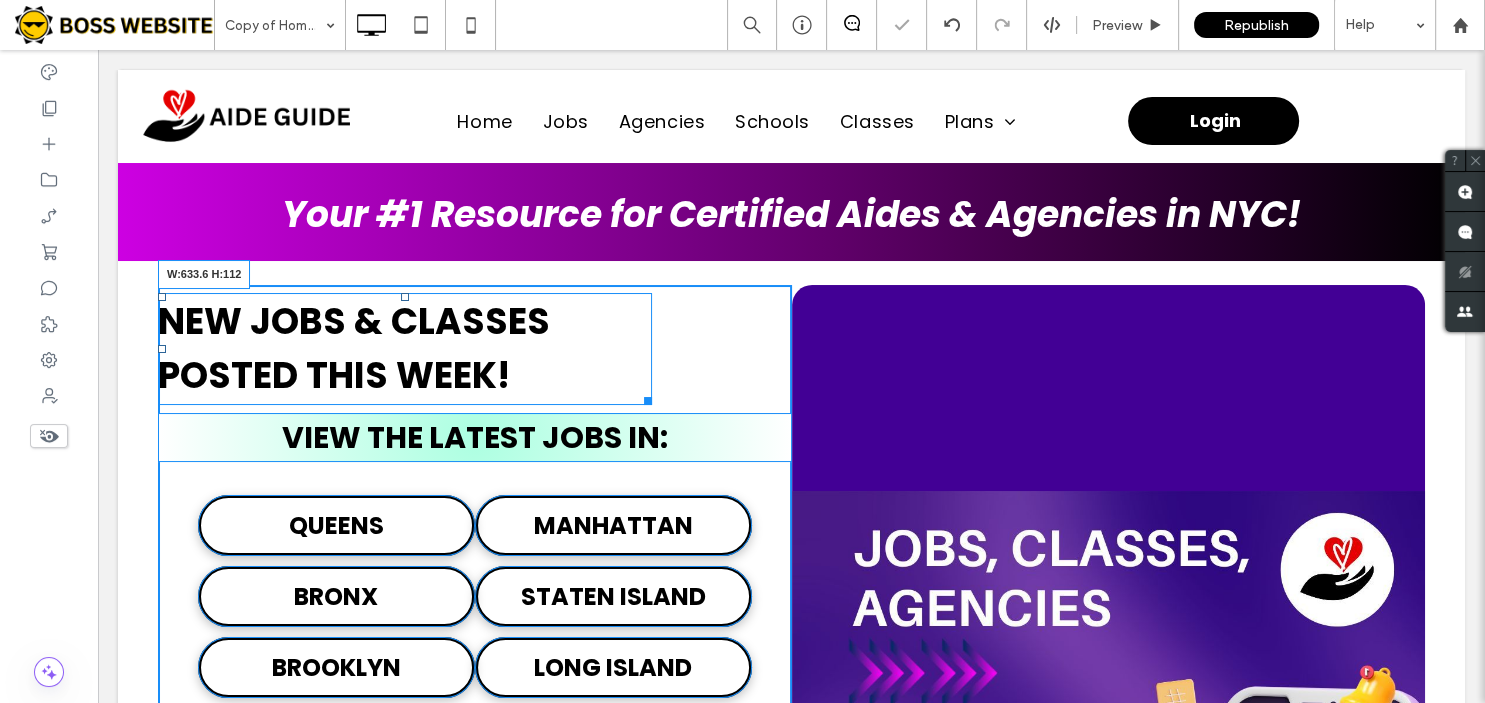drag, startPoint x: 642, startPoint y: 393, endPoint x: 881, endPoint y: 364, distance: 240.75299 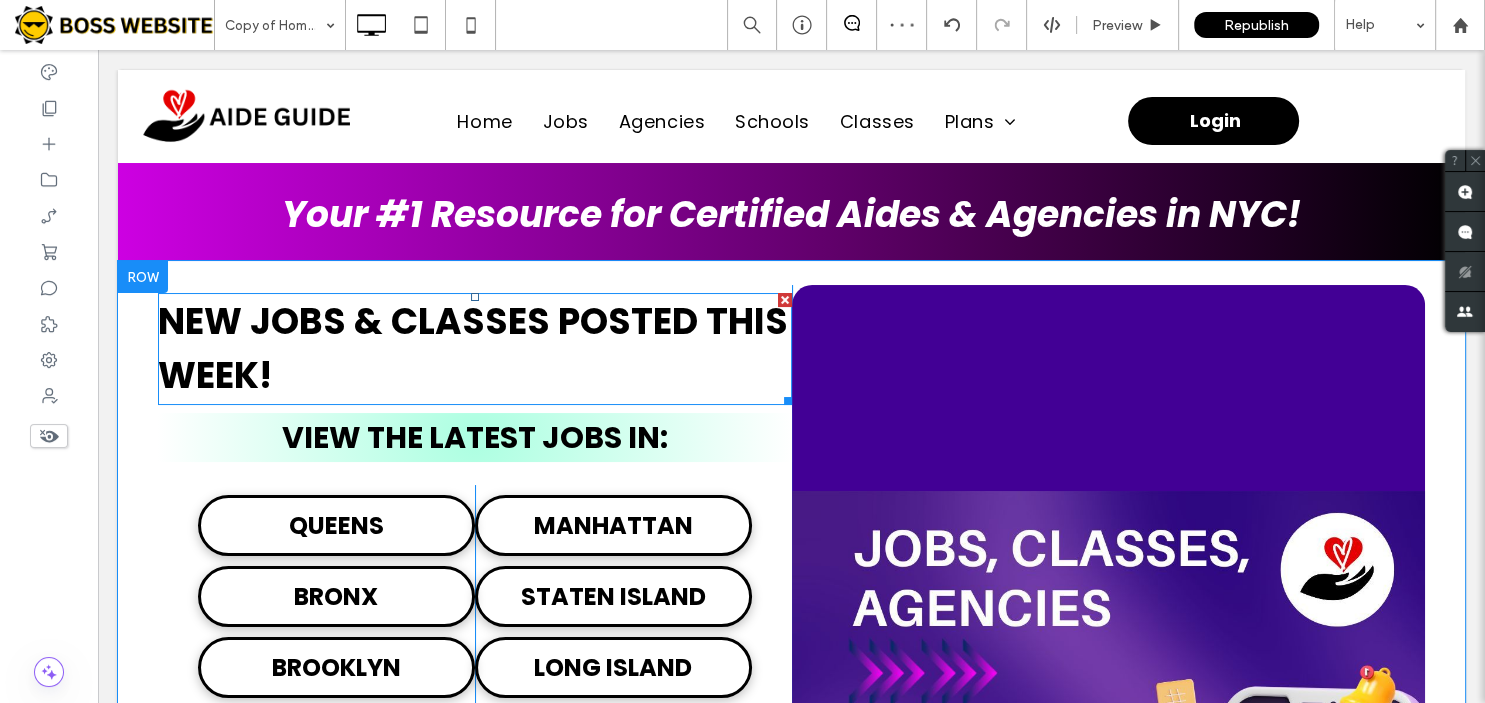 click on "NEW JOBS & CLASSES POSTED THIS WEEK!" at bounding box center (473, 348) 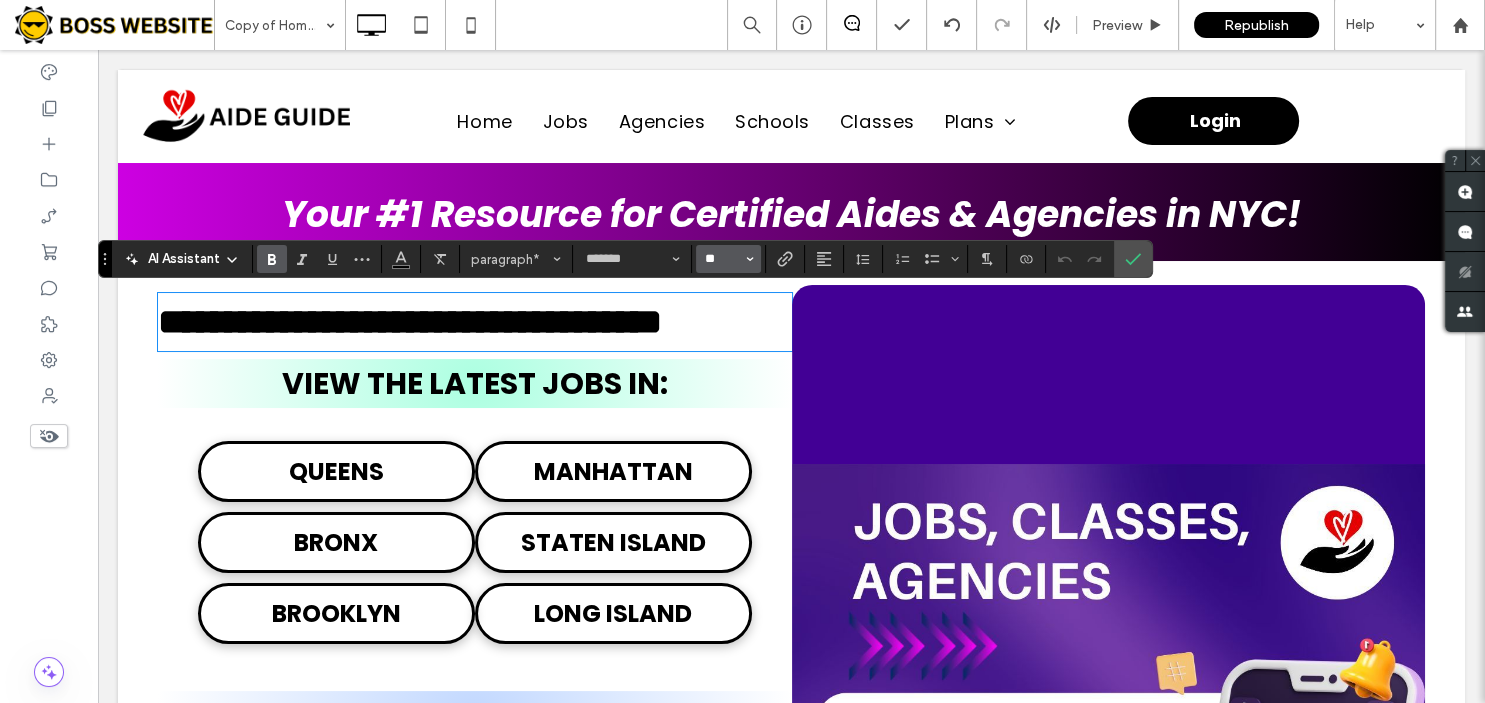 click on "**" at bounding box center (722, 259) 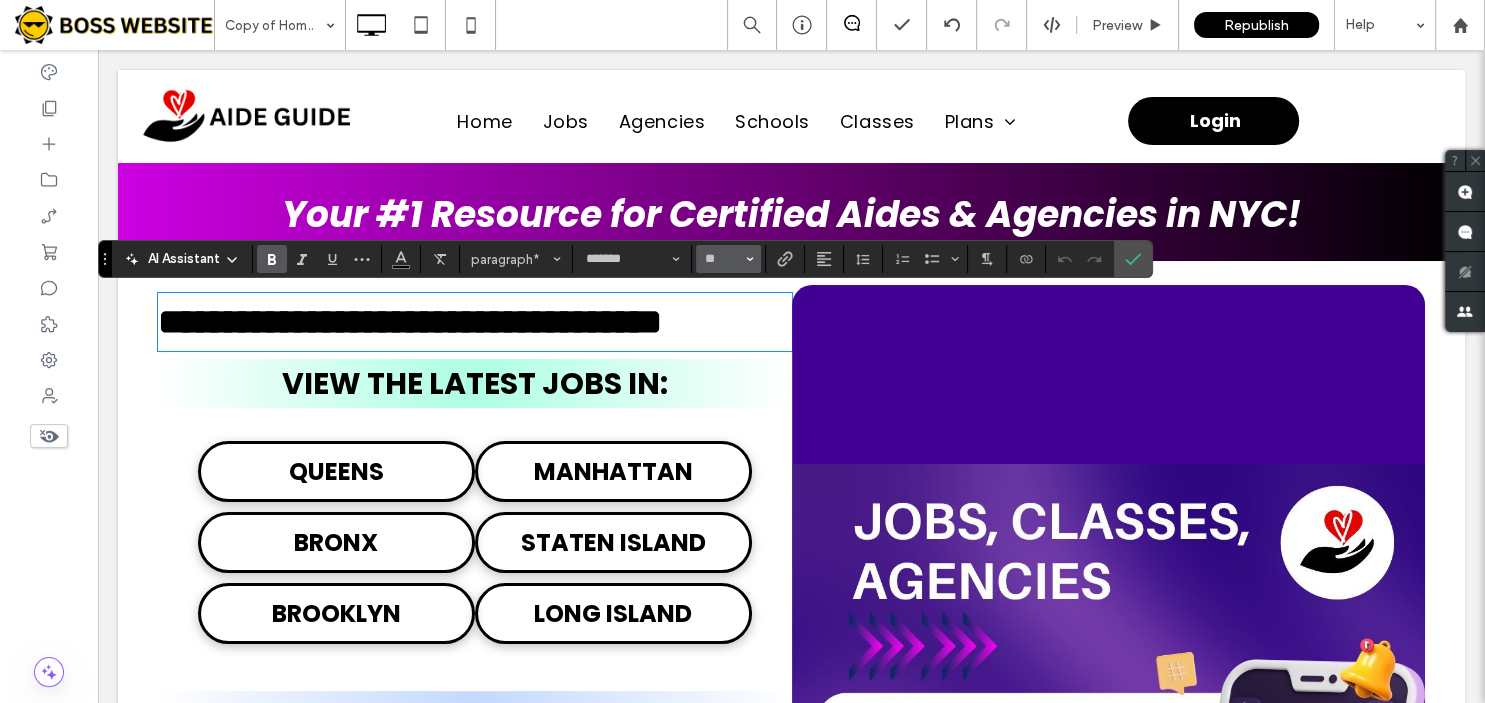 type on "**" 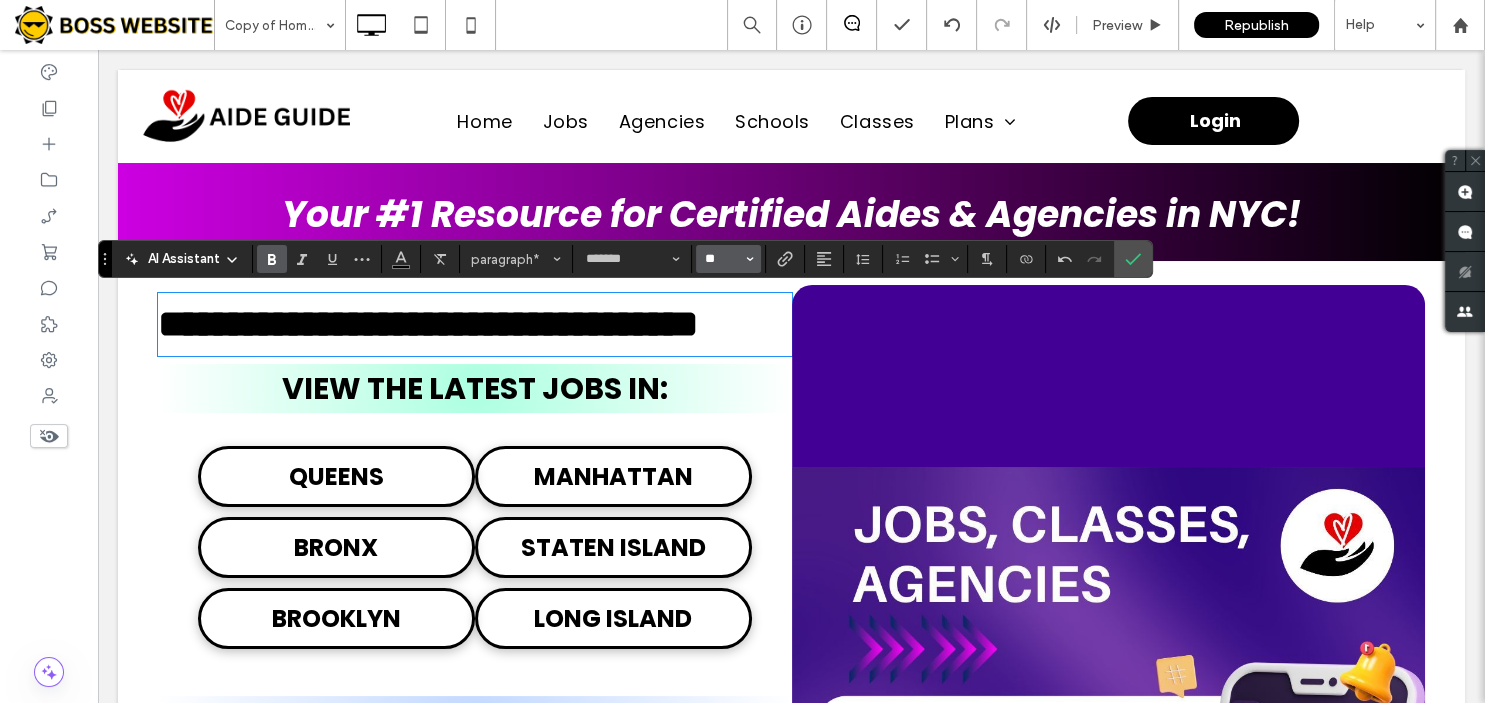 click on "**" at bounding box center (722, 259) 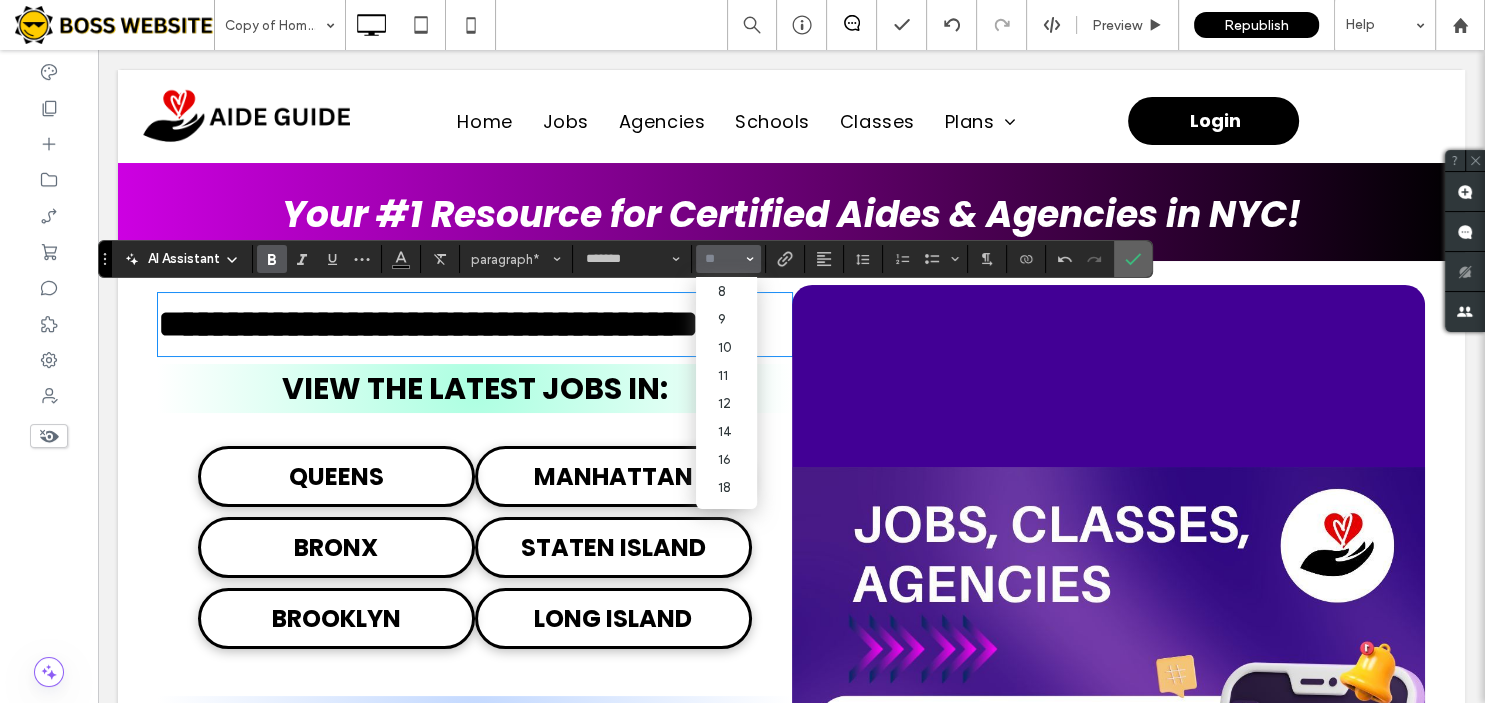 click at bounding box center (1129, 259) 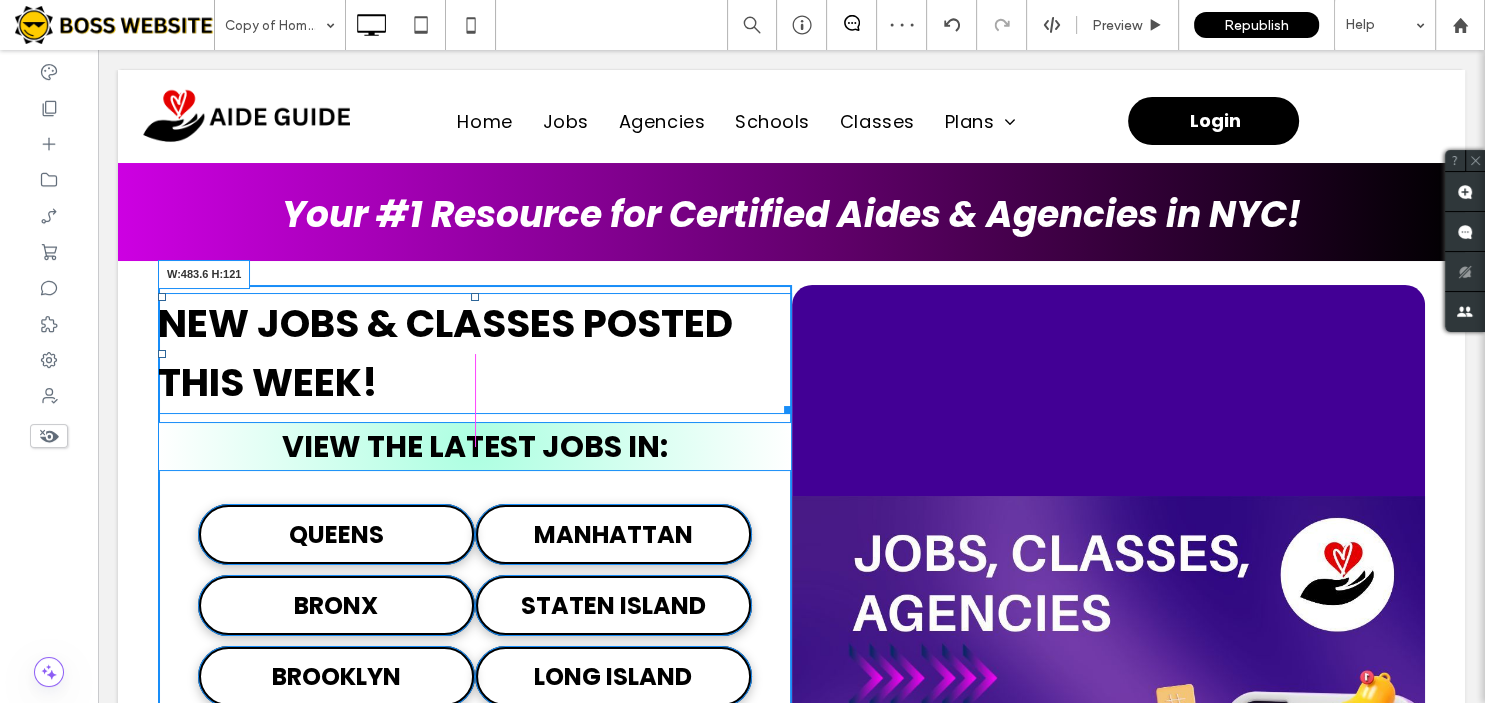 drag, startPoint x: 785, startPoint y: 409, endPoint x: 710, endPoint y: 410, distance: 75.00667 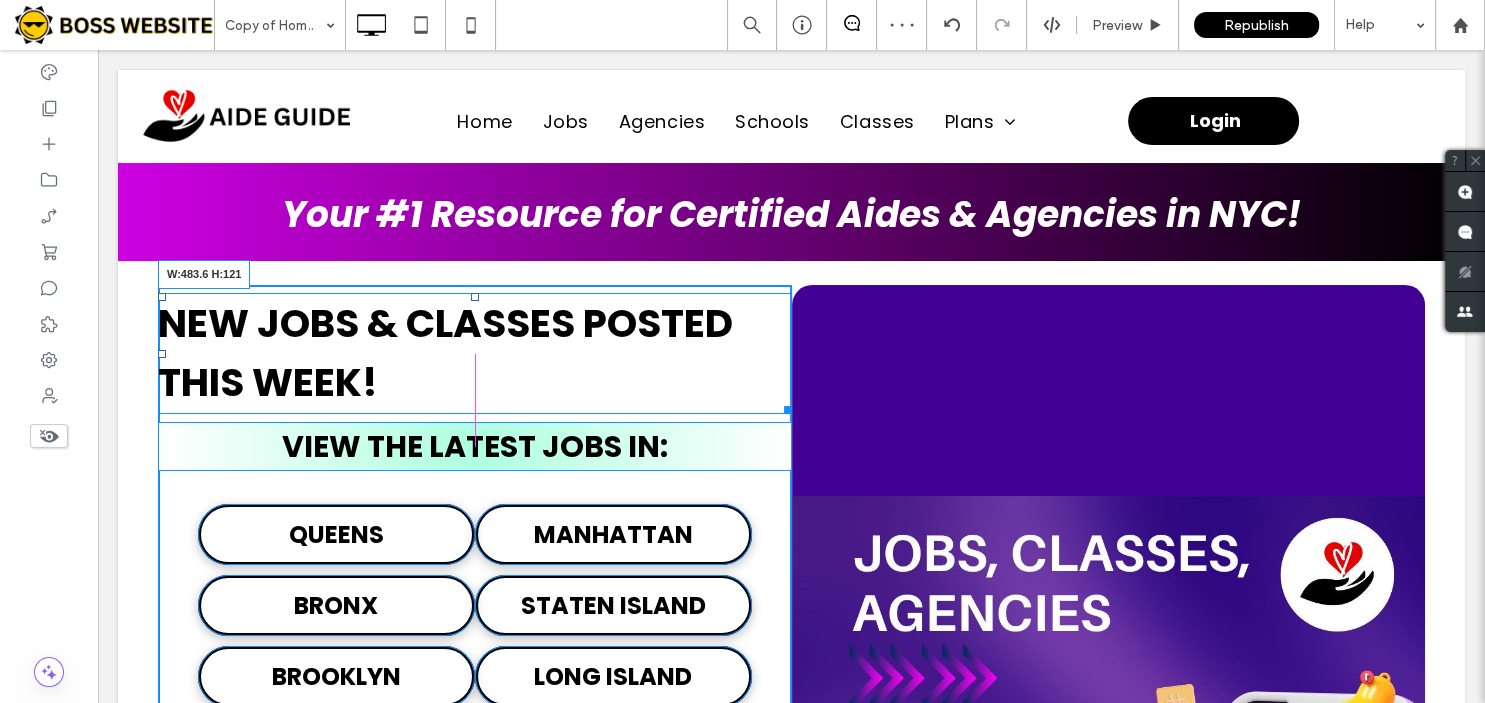 click at bounding box center [784, 406] 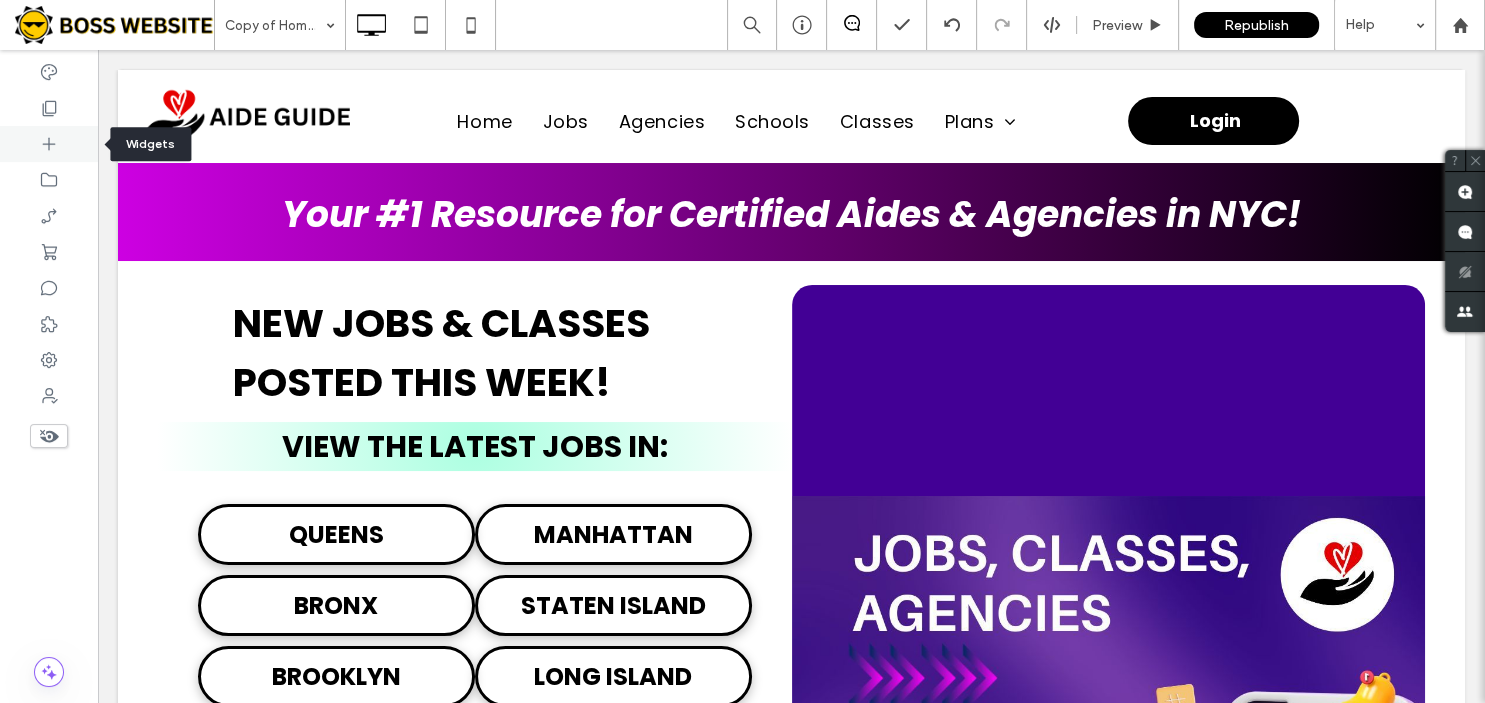 click at bounding box center (49, 144) 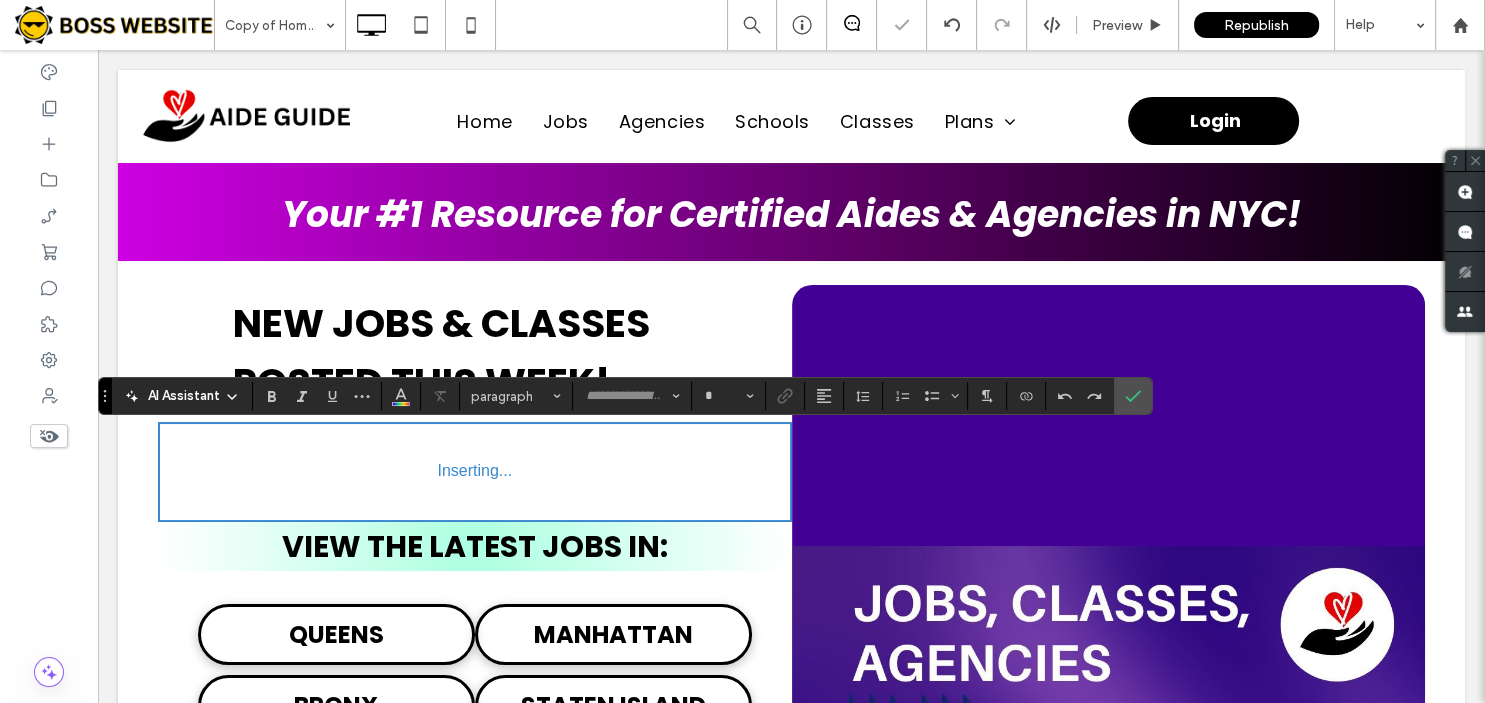 type on "*******" 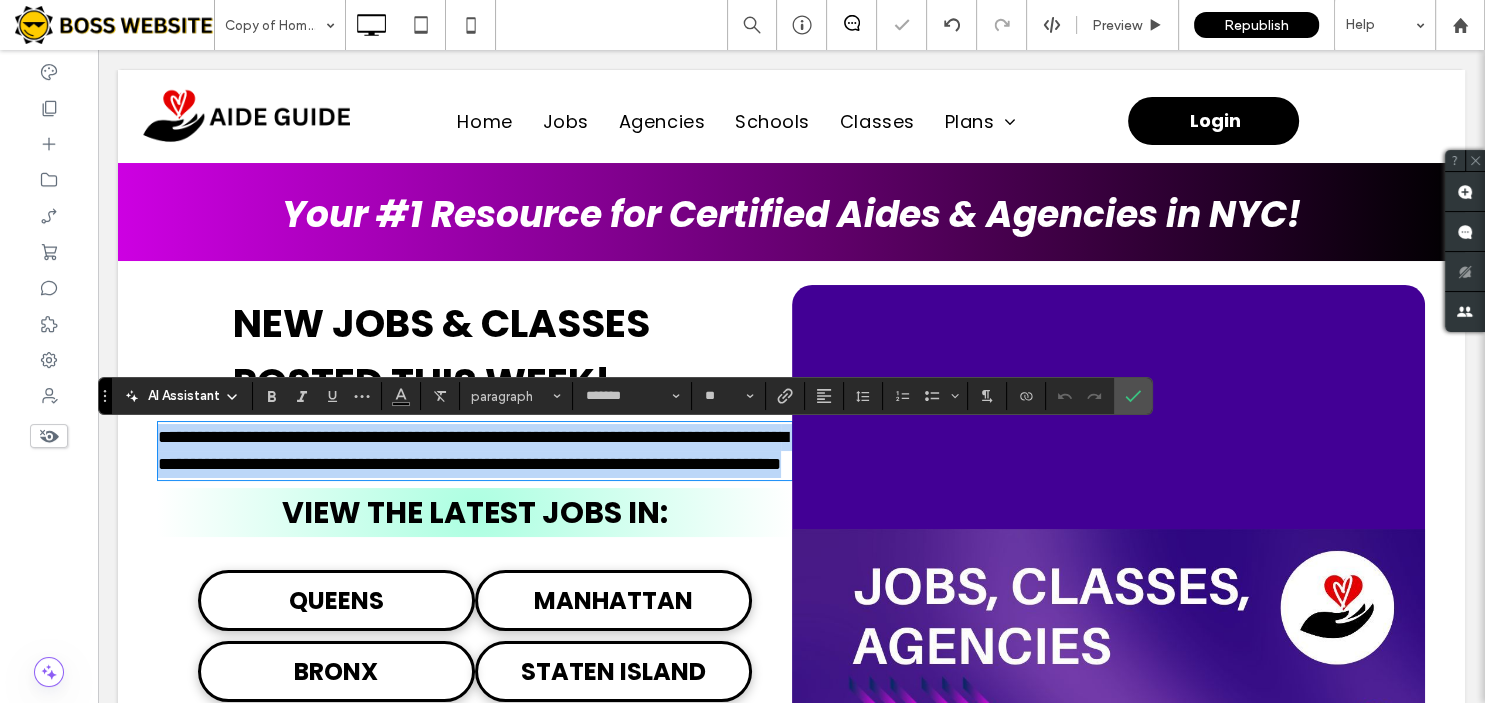 type 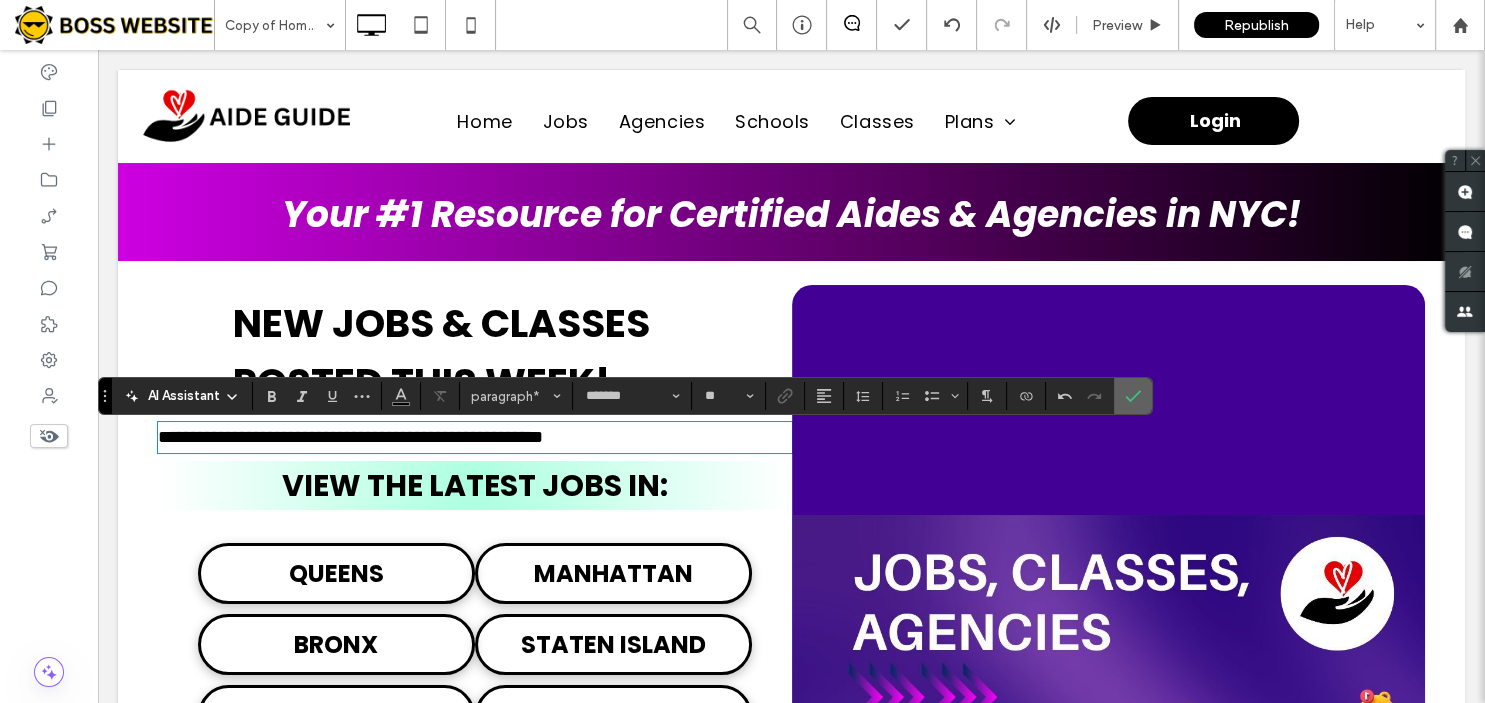 click at bounding box center [1133, 396] 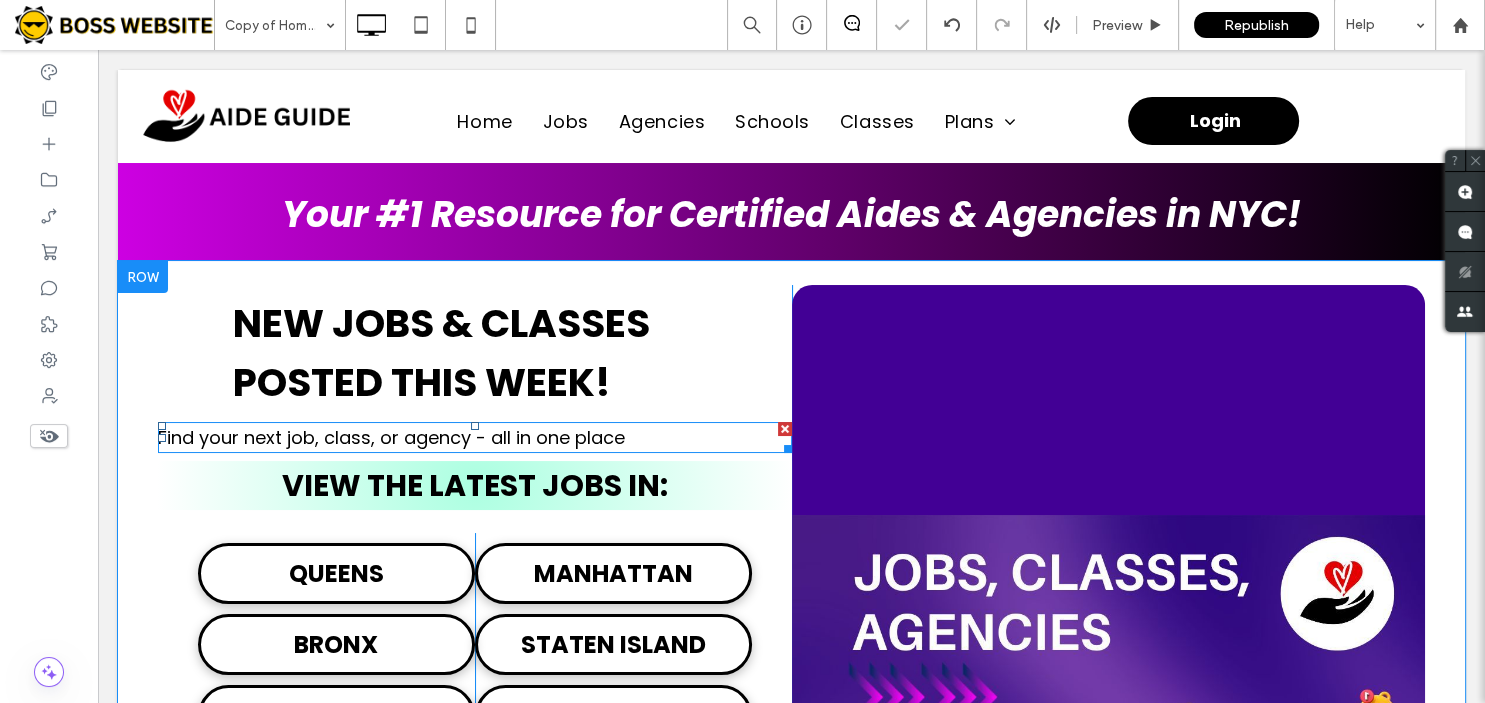click on "Find your next job, class, or agency - all in one place" at bounding box center (475, 437) 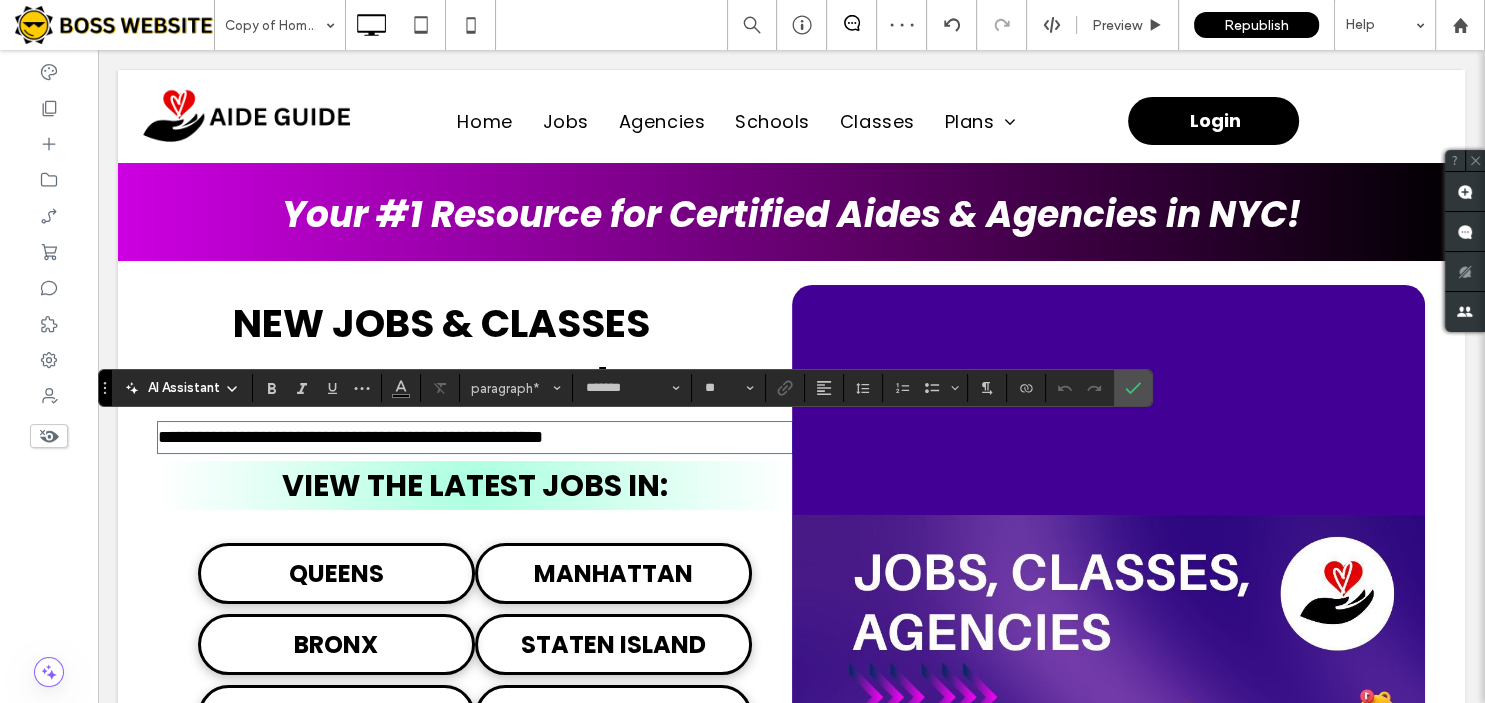 click on "**********" at bounding box center (475, 437) 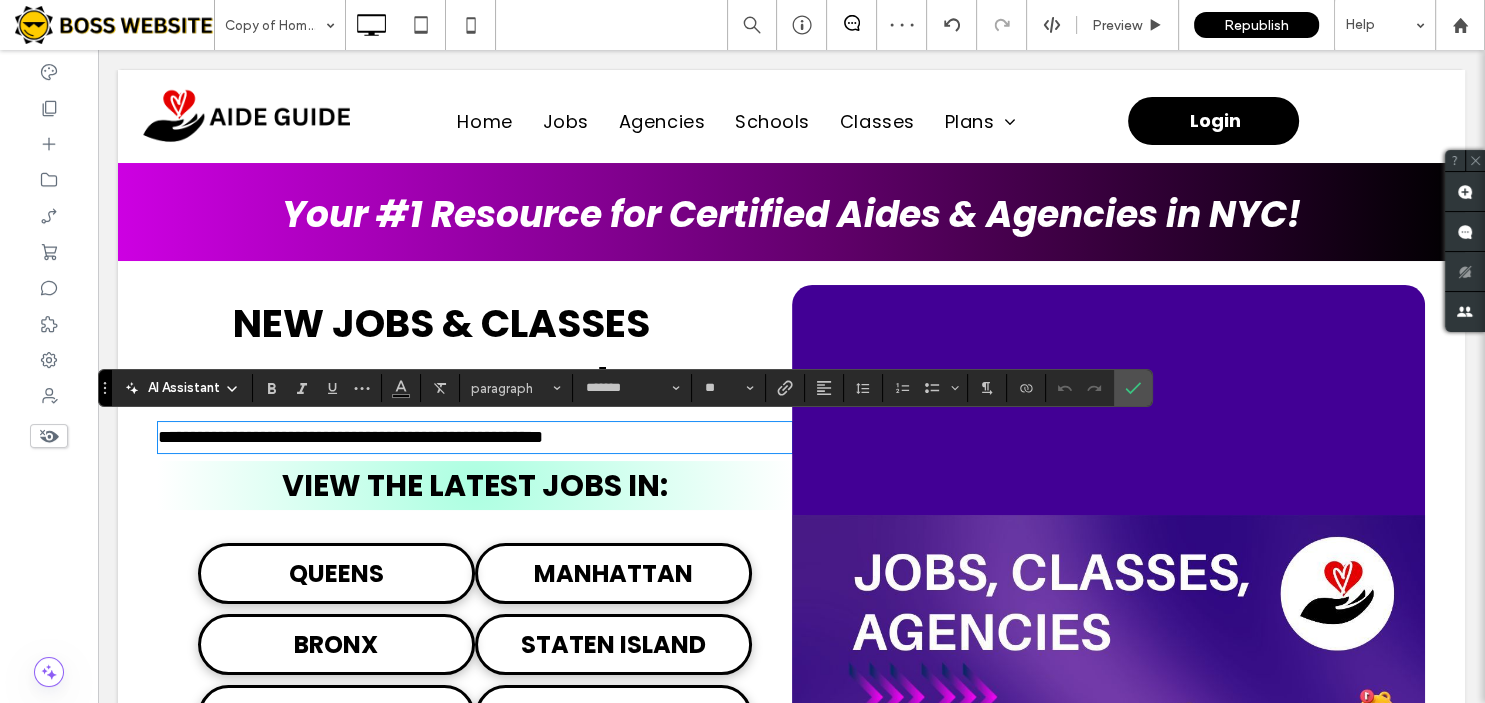 click on "**********" at bounding box center [475, 437] 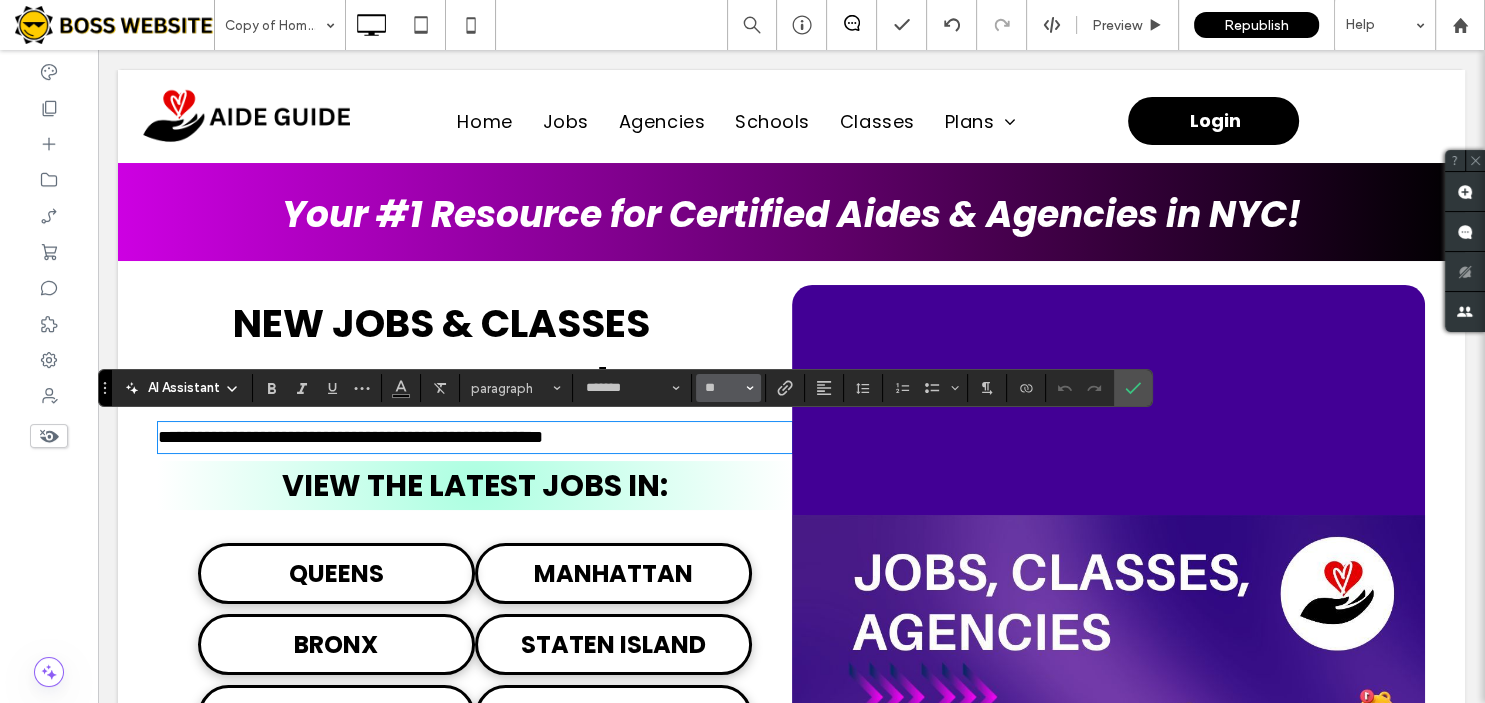 click on "**" at bounding box center (722, 388) 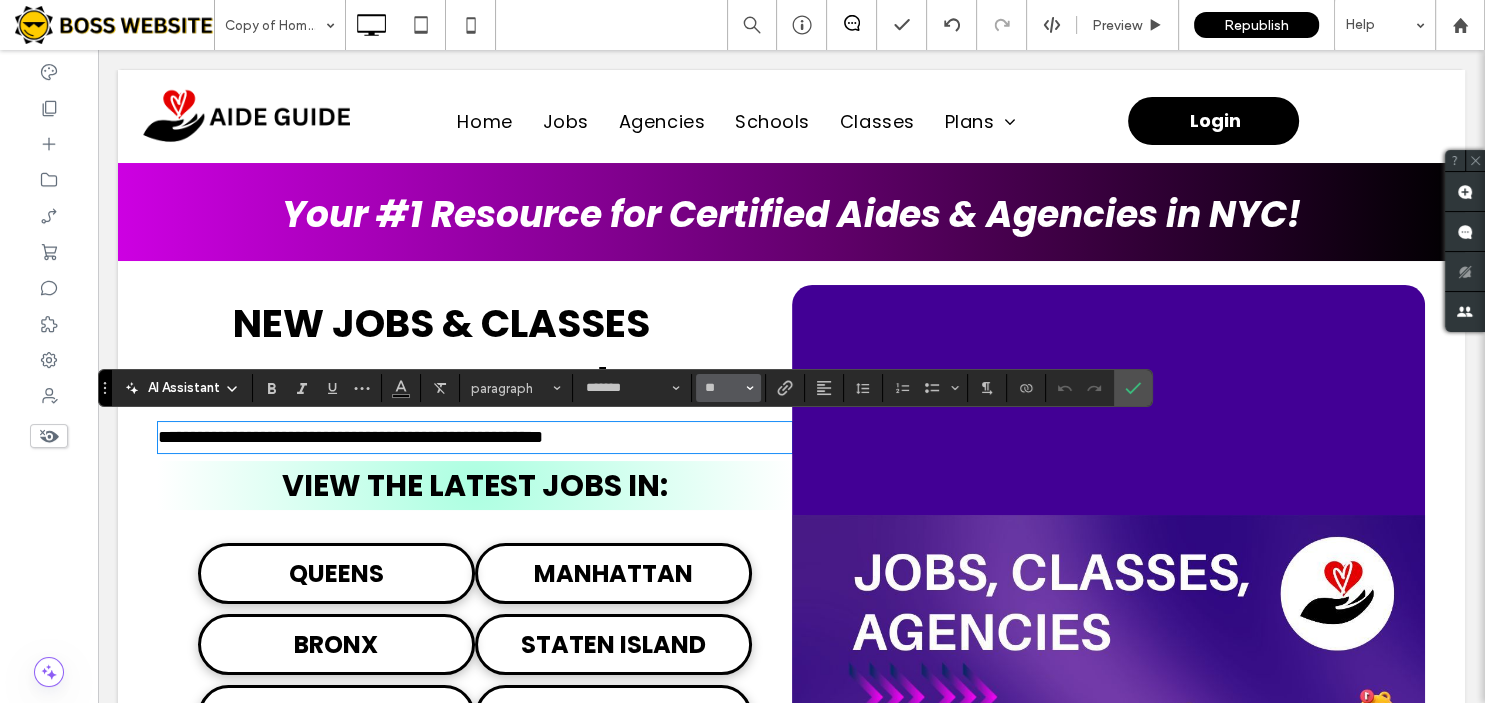 type on "**" 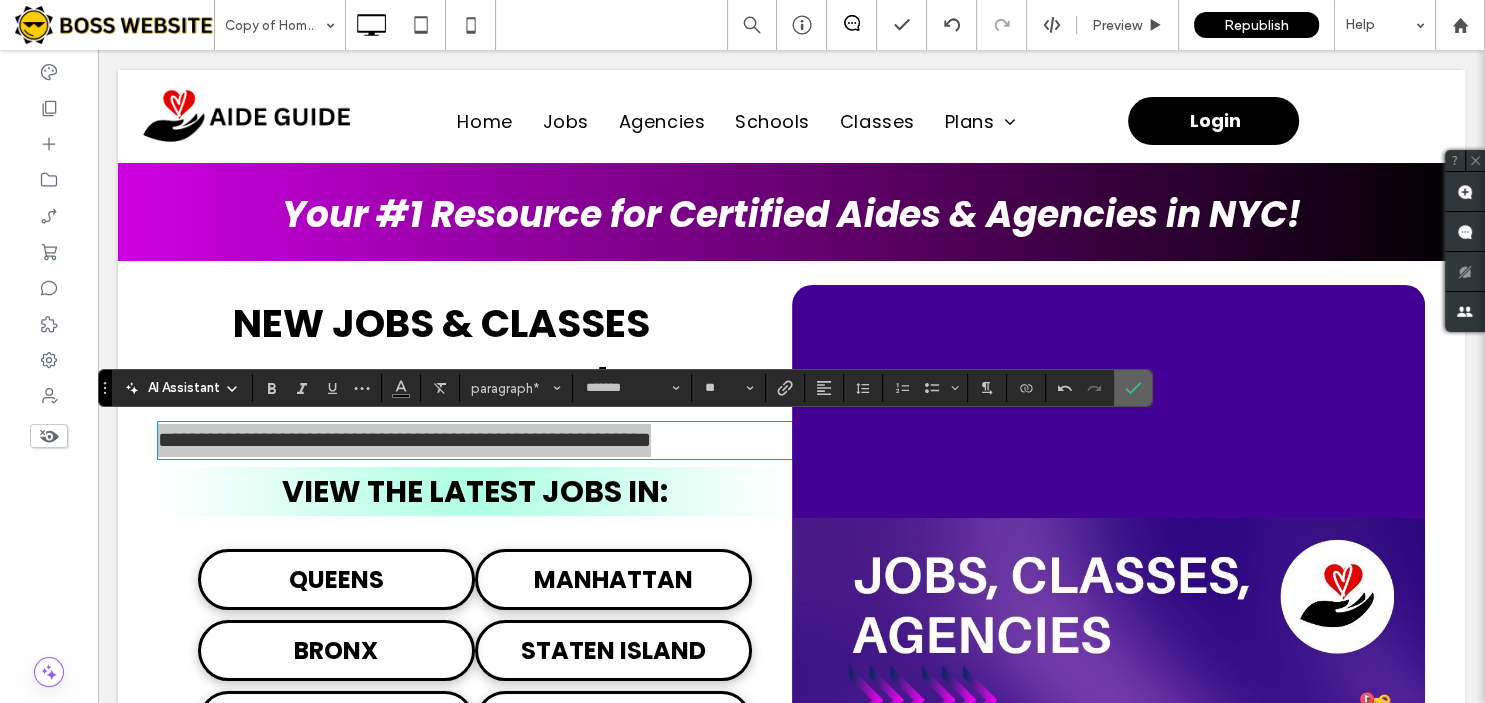 click 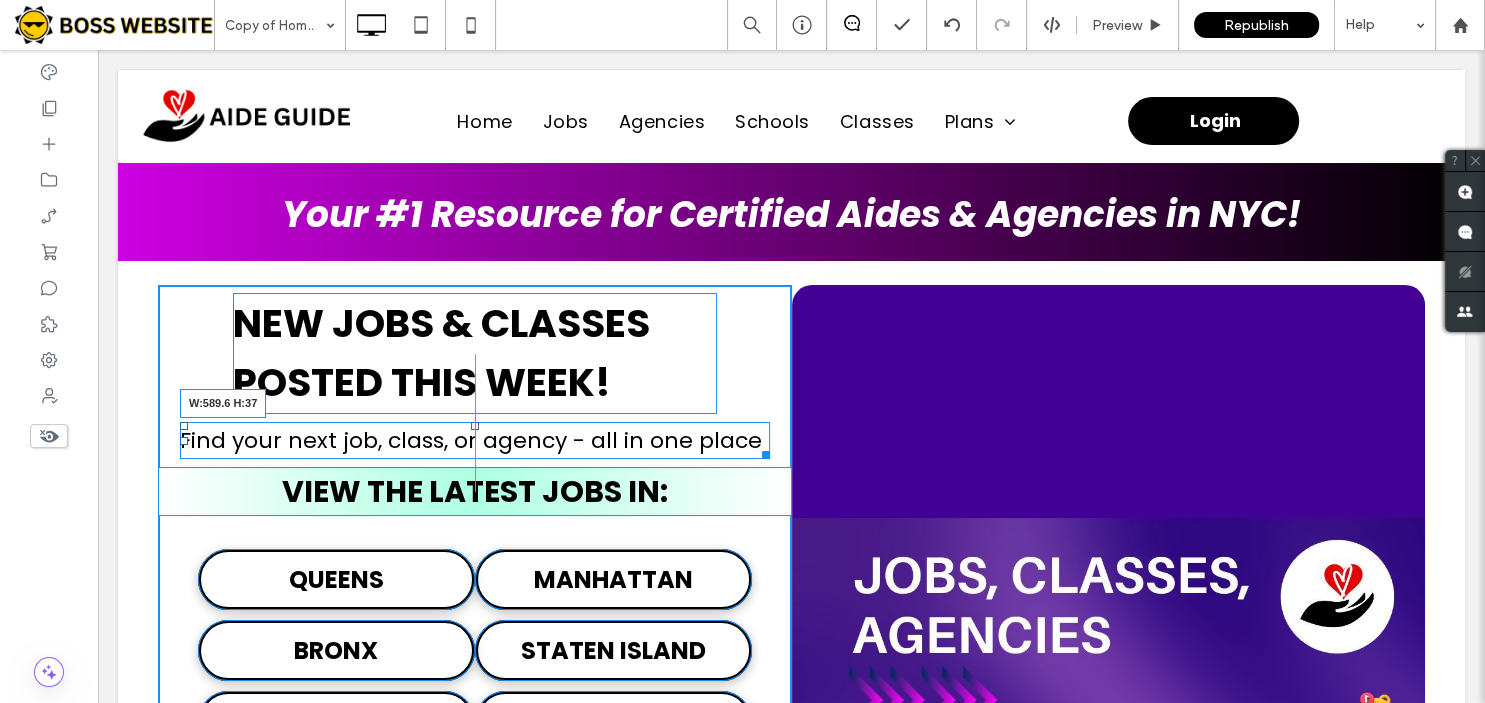 drag, startPoint x: 781, startPoint y: 454, endPoint x: 757, endPoint y: 453, distance: 24.020824 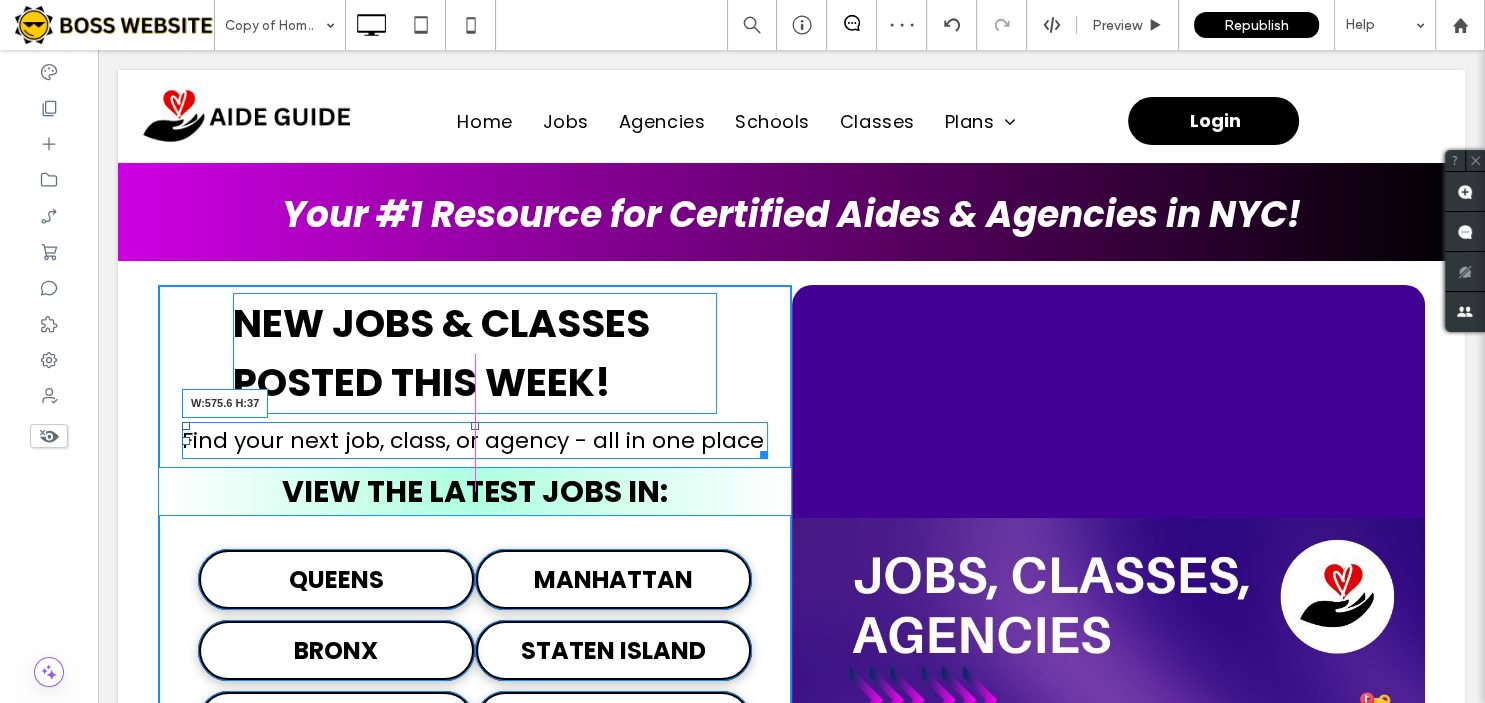 click at bounding box center [760, 451] 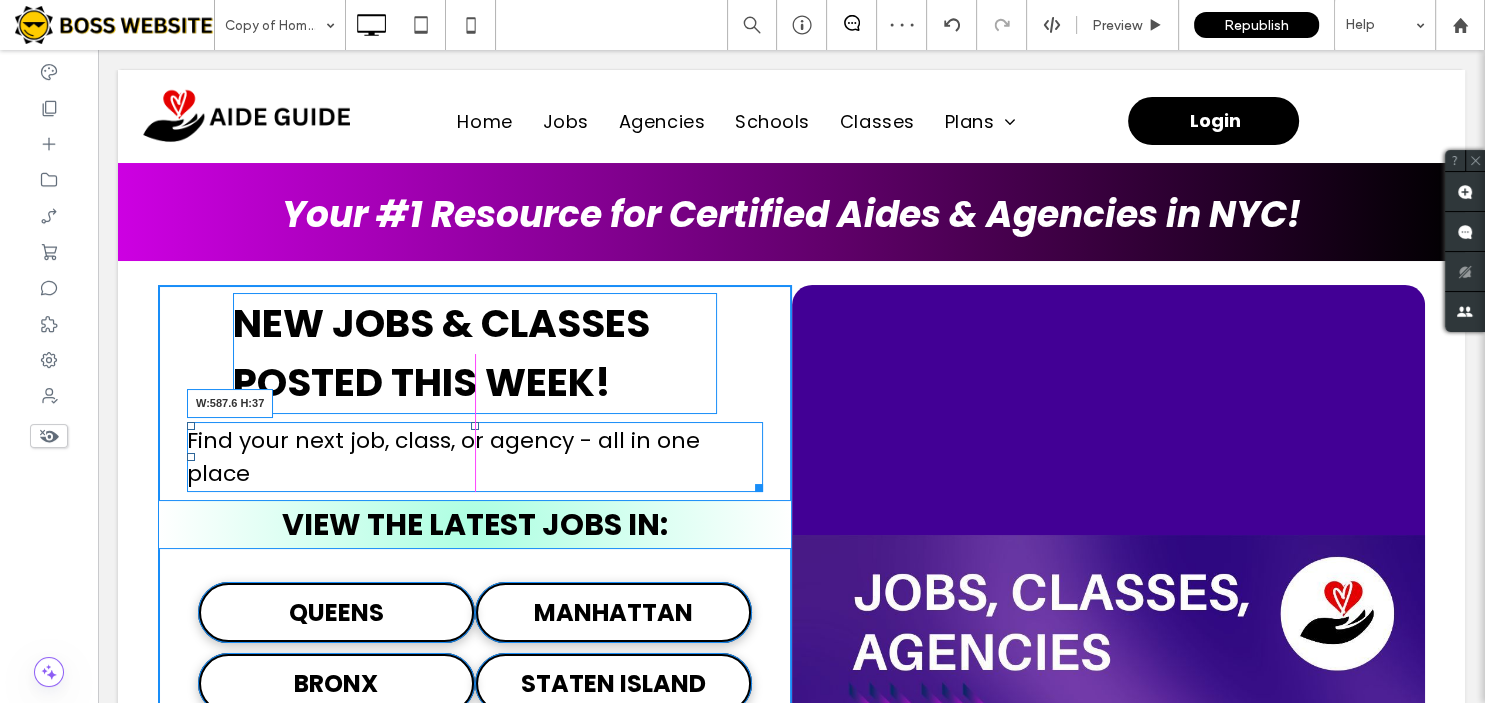 click at bounding box center [755, 484] 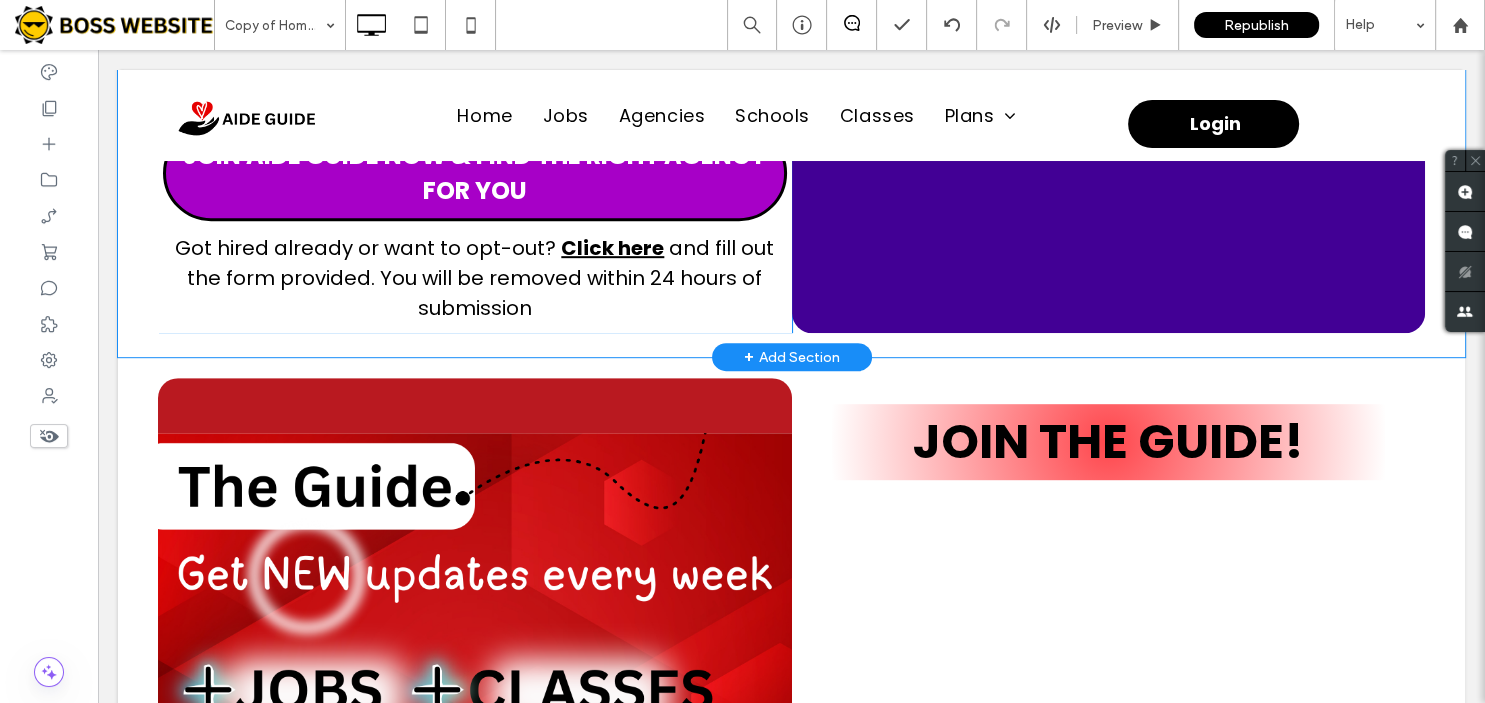 scroll, scrollTop: 1063, scrollLeft: 0, axis: vertical 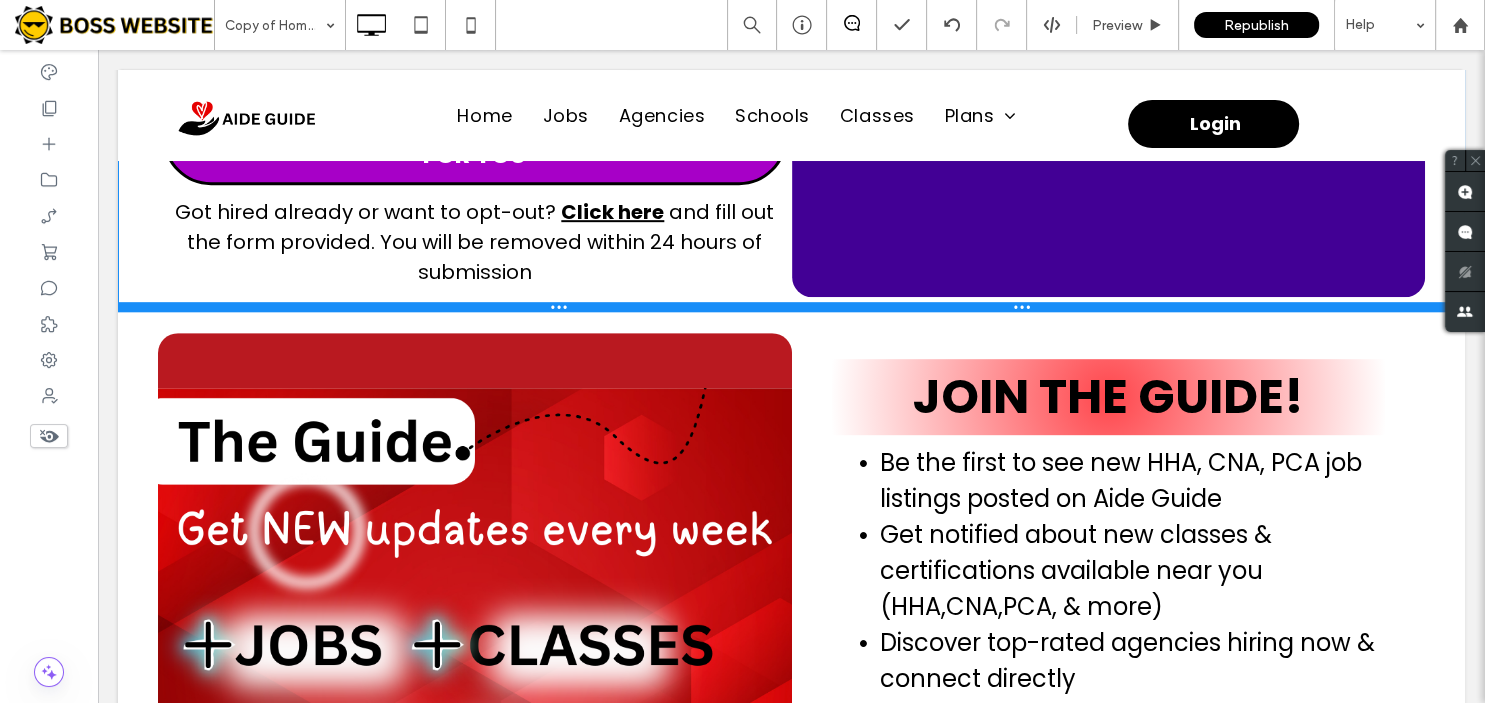 drag, startPoint x: 934, startPoint y: 346, endPoint x: 939, endPoint y: 336, distance: 11.18034 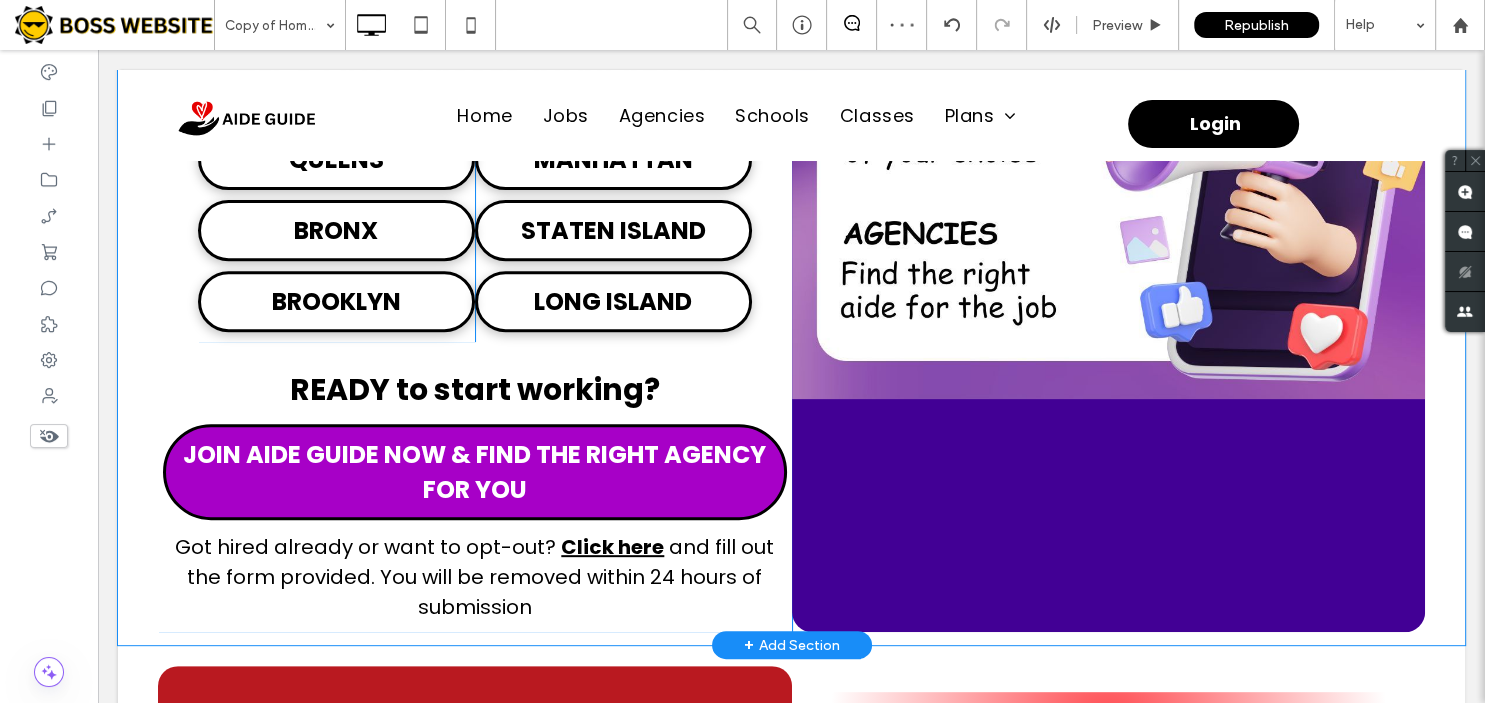 scroll, scrollTop: 928, scrollLeft: 0, axis: vertical 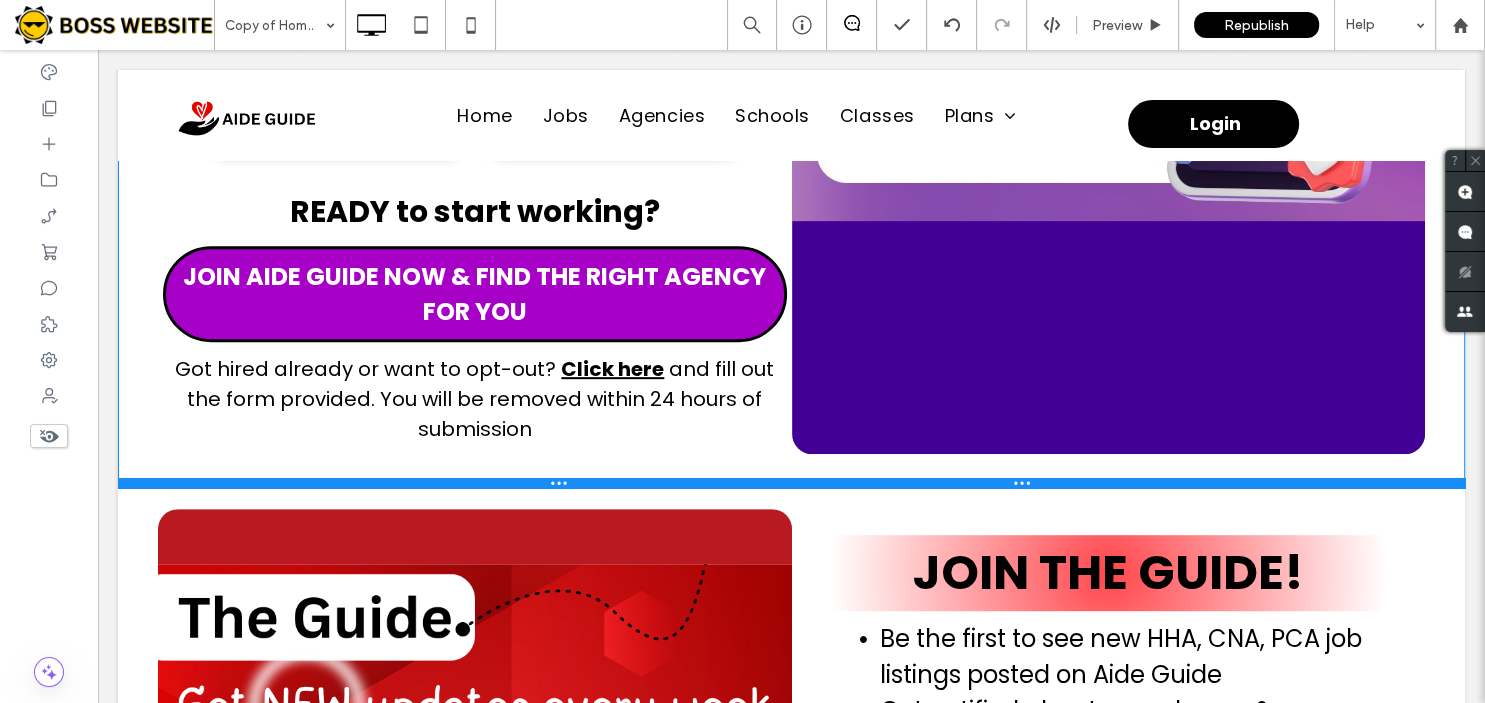drag, startPoint x: 882, startPoint y: 451, endPoint x: 888, endPoint y: 497, distance: 46.389652 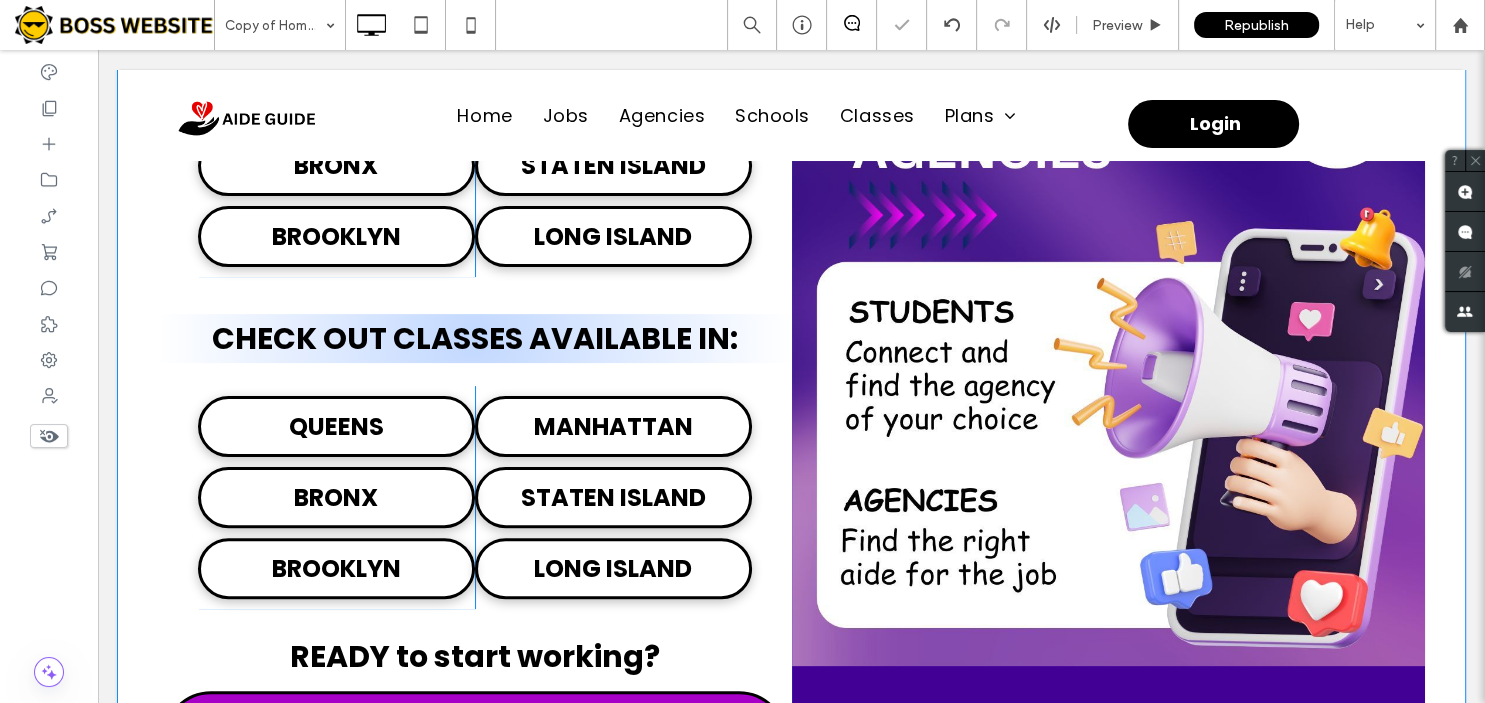 scroll, scrollTop: 0, scrollLeft: 0, axis: both 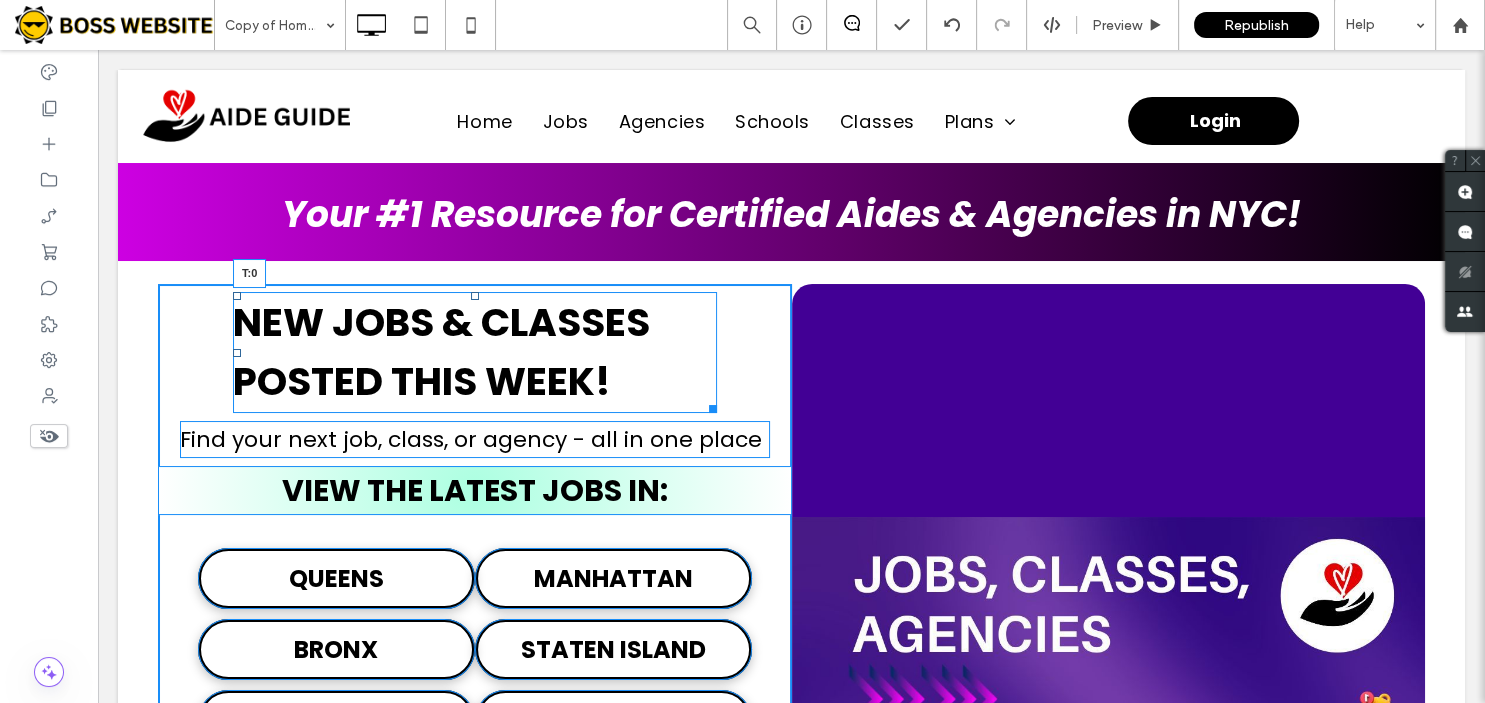 click at bounding box center [475, 296] 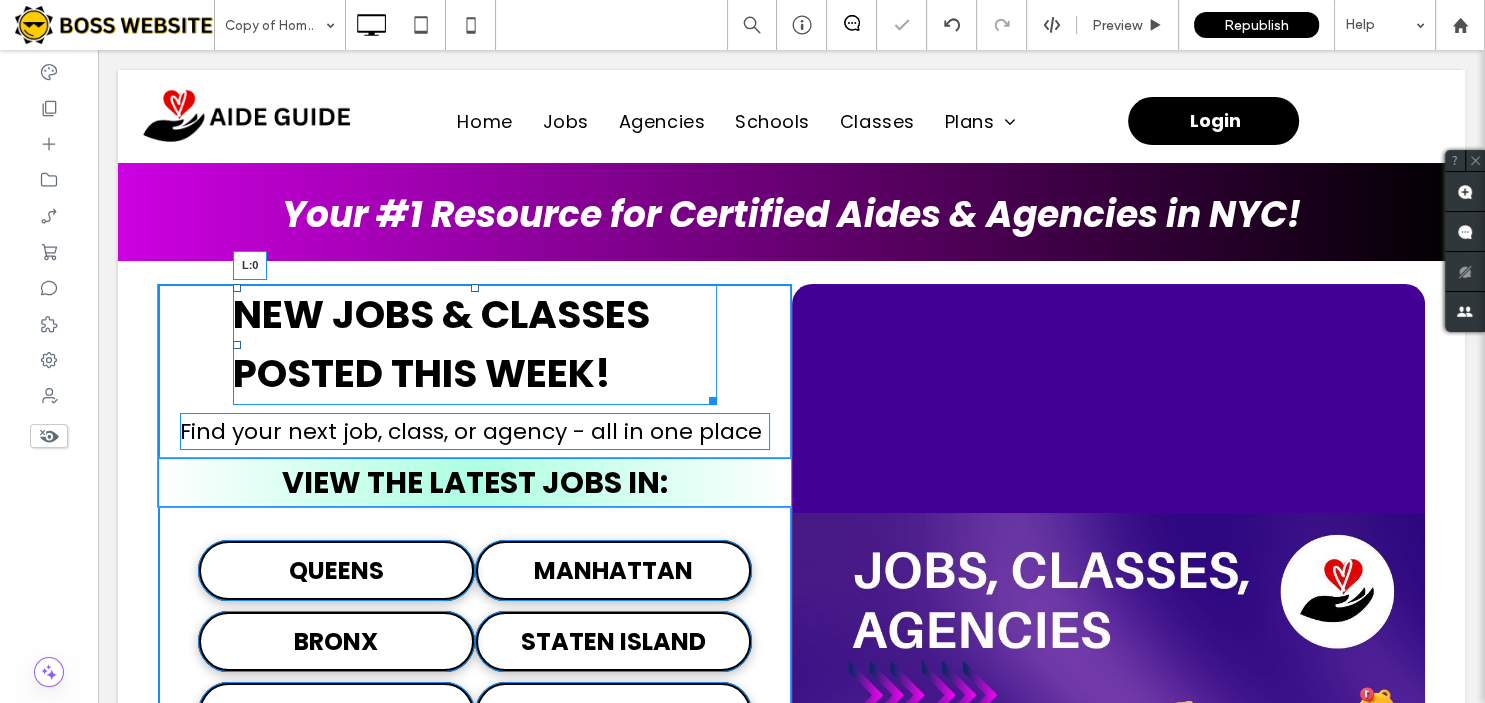drag, startPoint x: 236, startPoint y: 346, endPoint x: 163, endPoint y: 350, distance: 73.109505 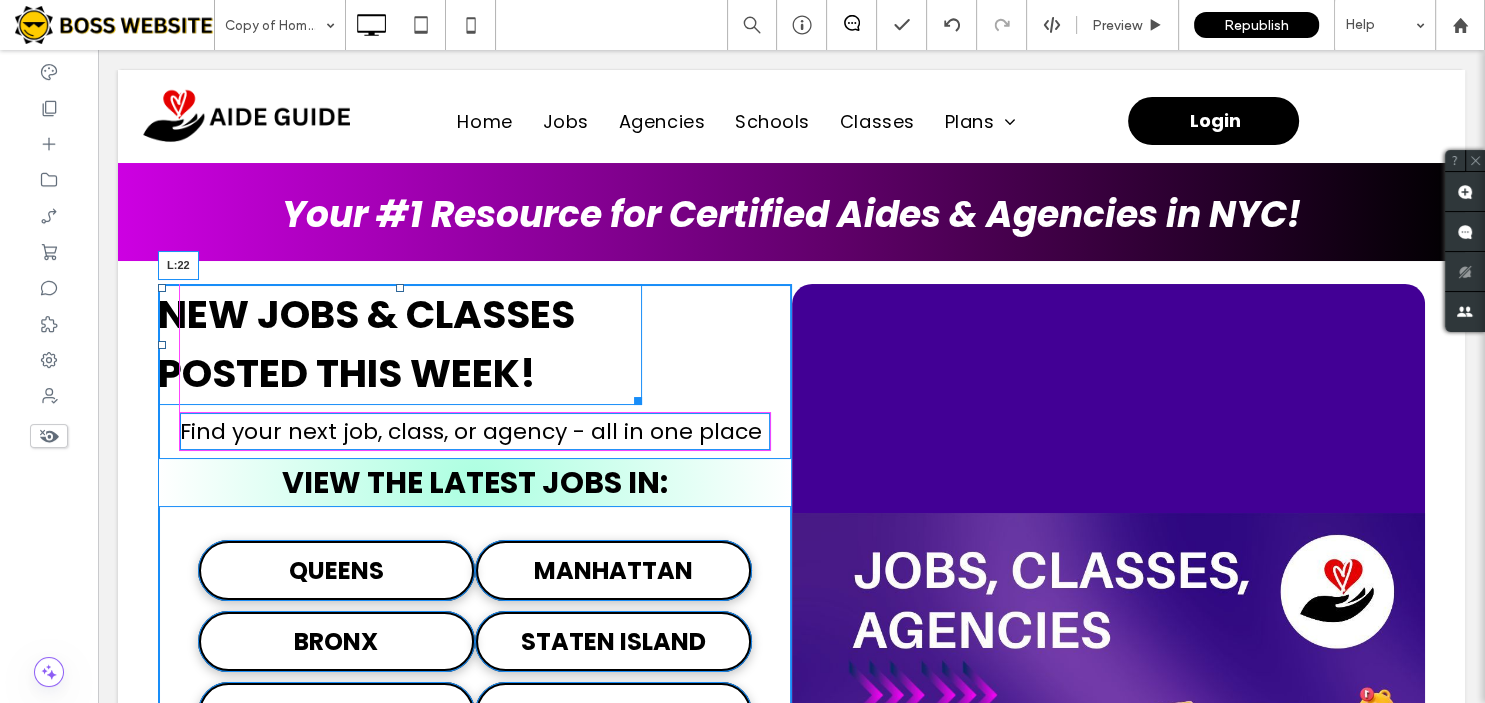 drag, startPoint x: 165, startPoint y: 348, endPoint x: 190, endPoint y: 357, distance: 26.57066 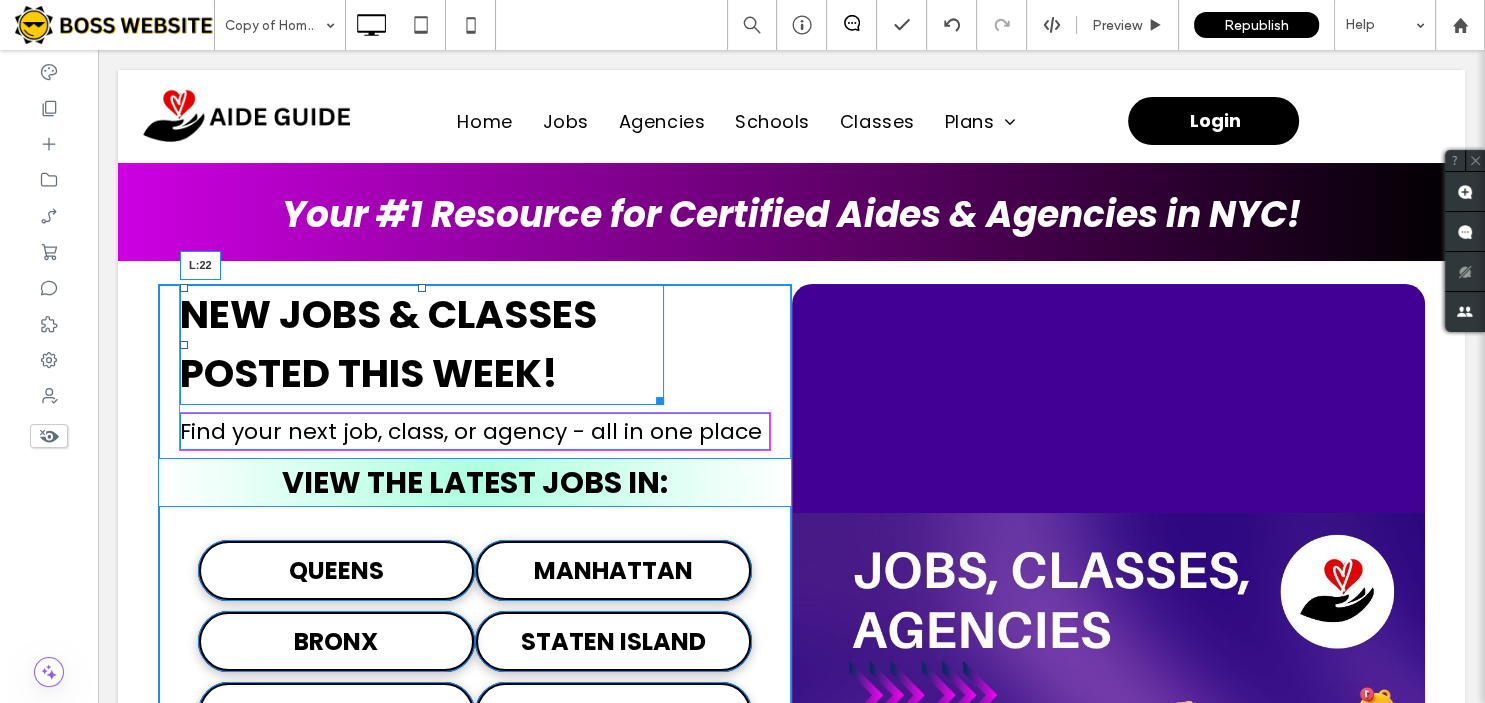 click at bounding box center [184, 345] 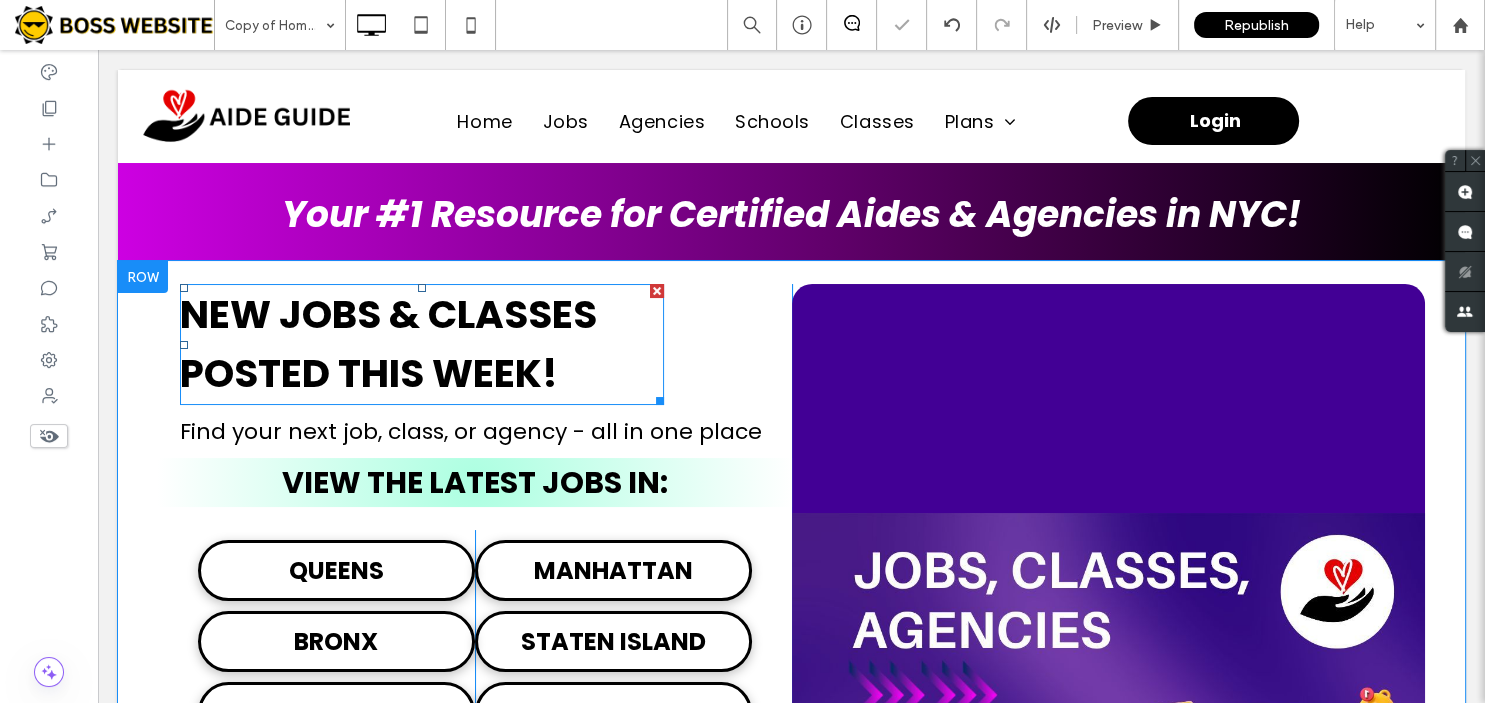 click on "NEW JOBS & CLASSES POSTED THIS WEEK!" at bounding box center [388, 344] 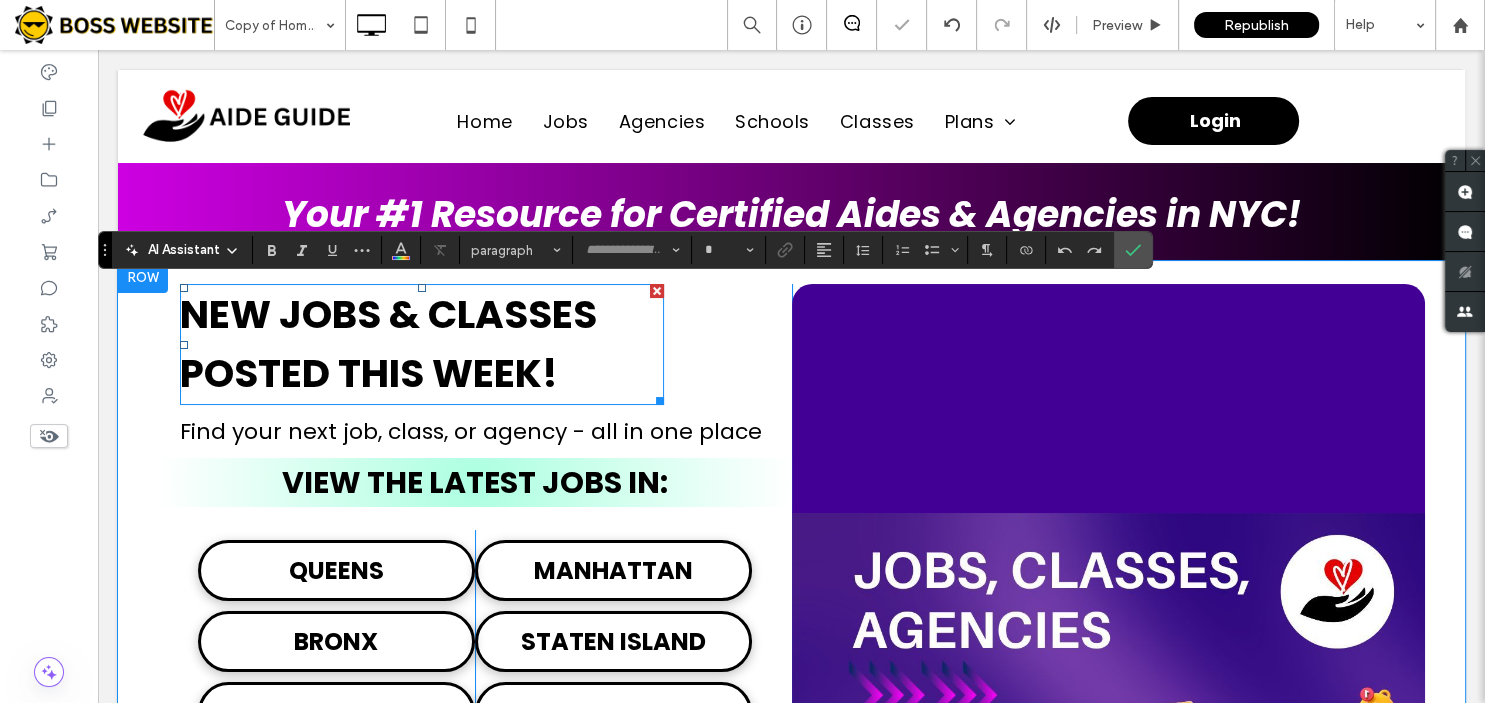 type on "*******" 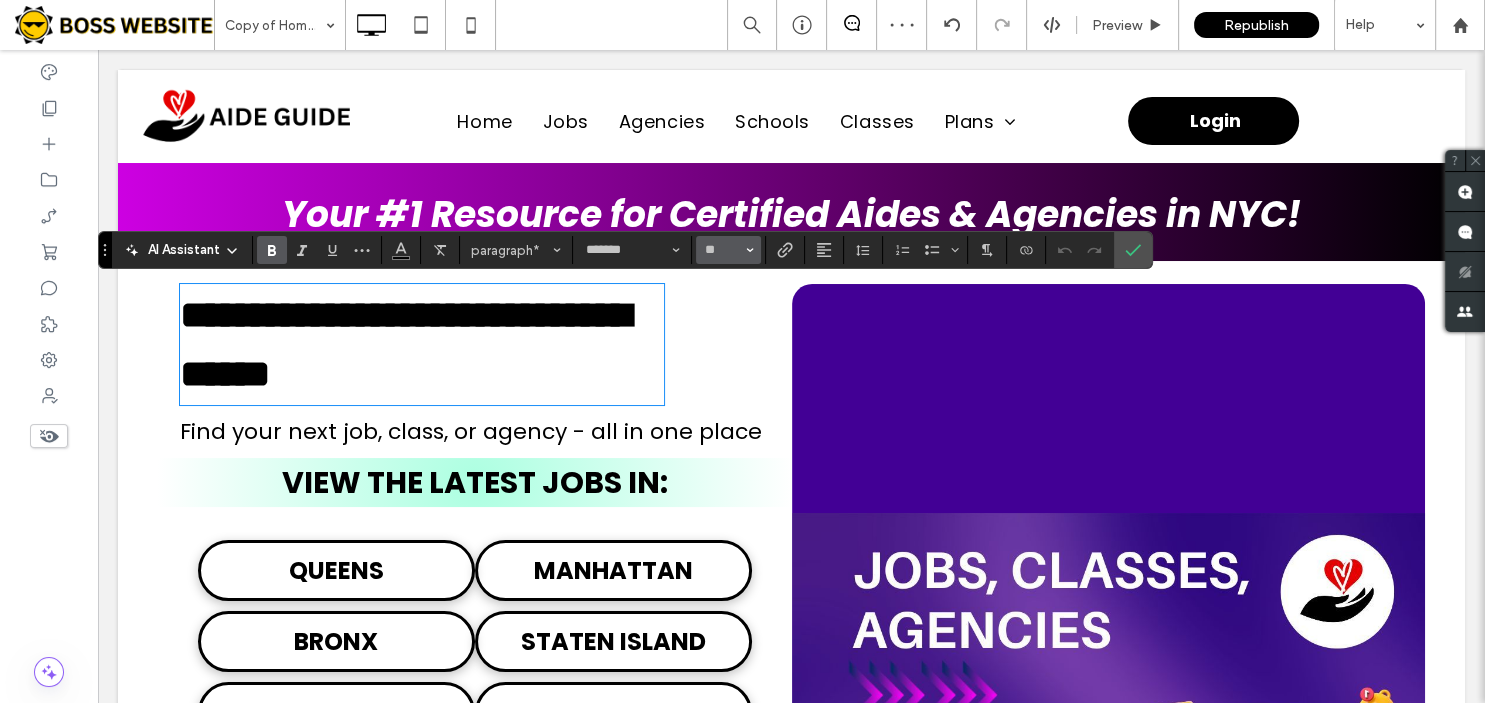 click on "**" at bounding box center (722, 250) 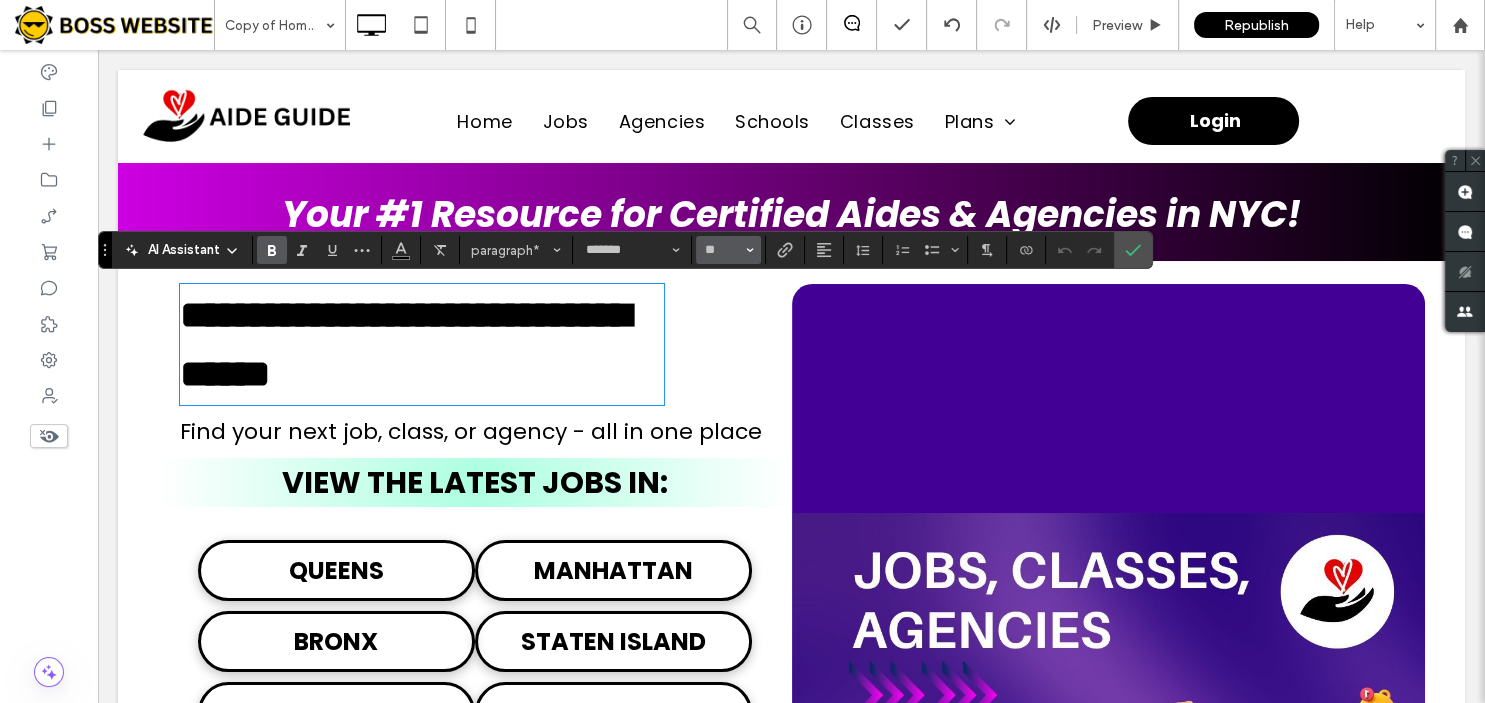 type on "**" 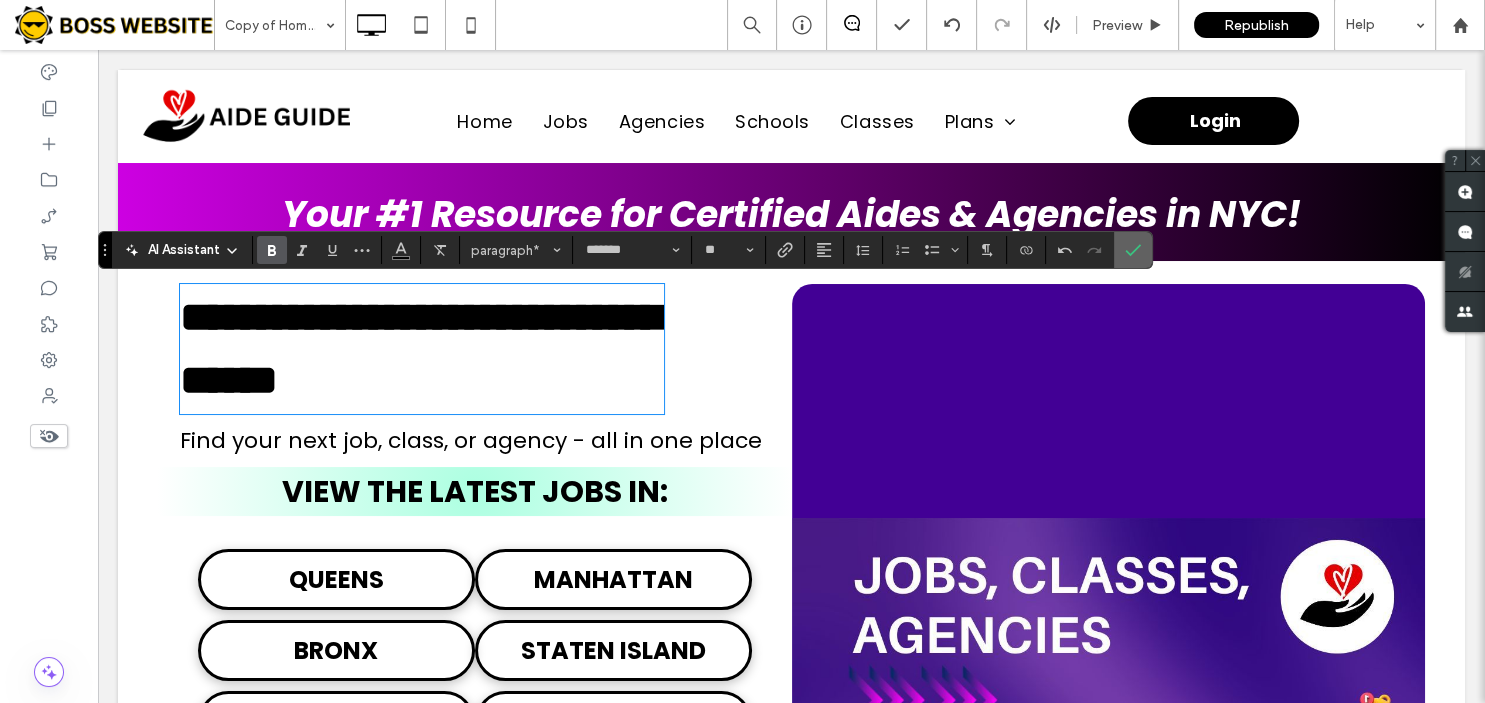 click 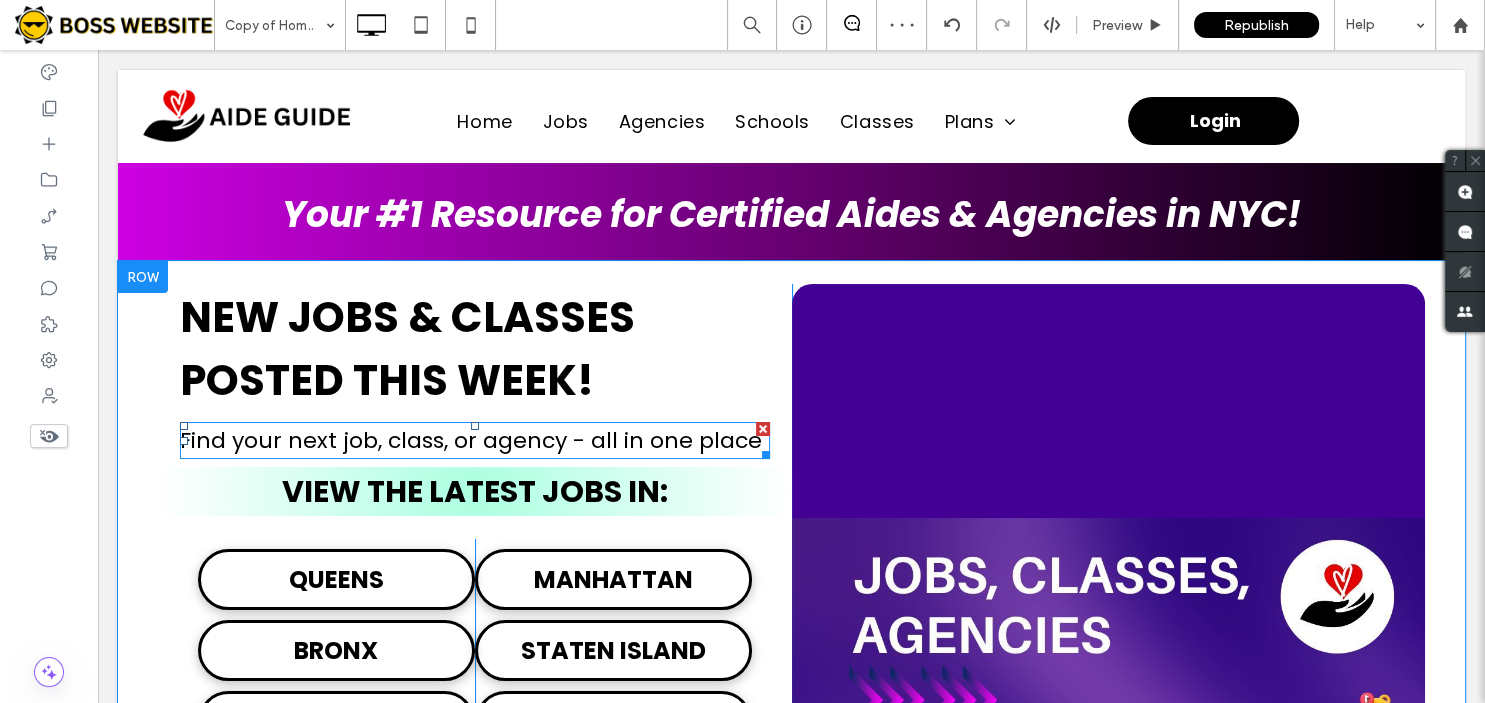 click on "Find your next job, class, or agency - all in one place" at bounding box center [471, 440] 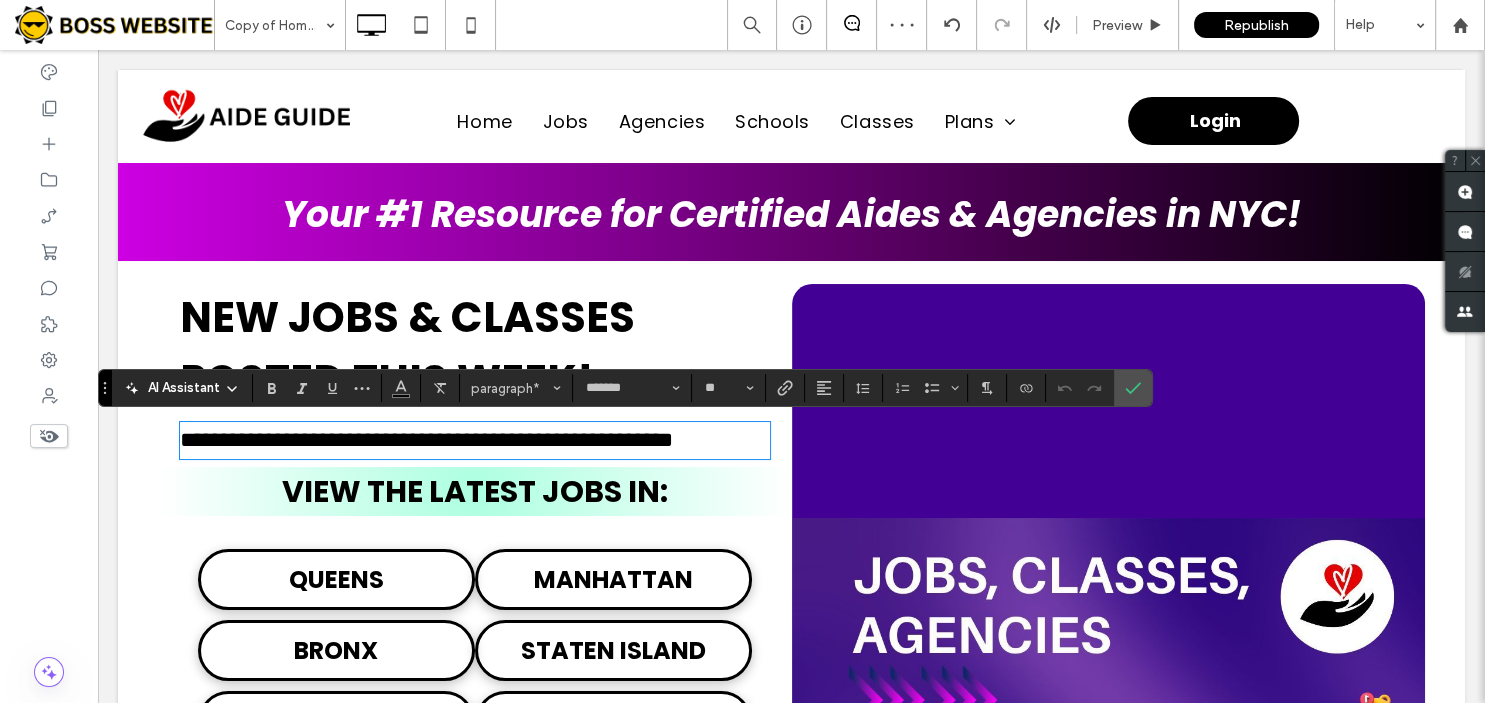 click on "**********" at bounding box center (426, 440) 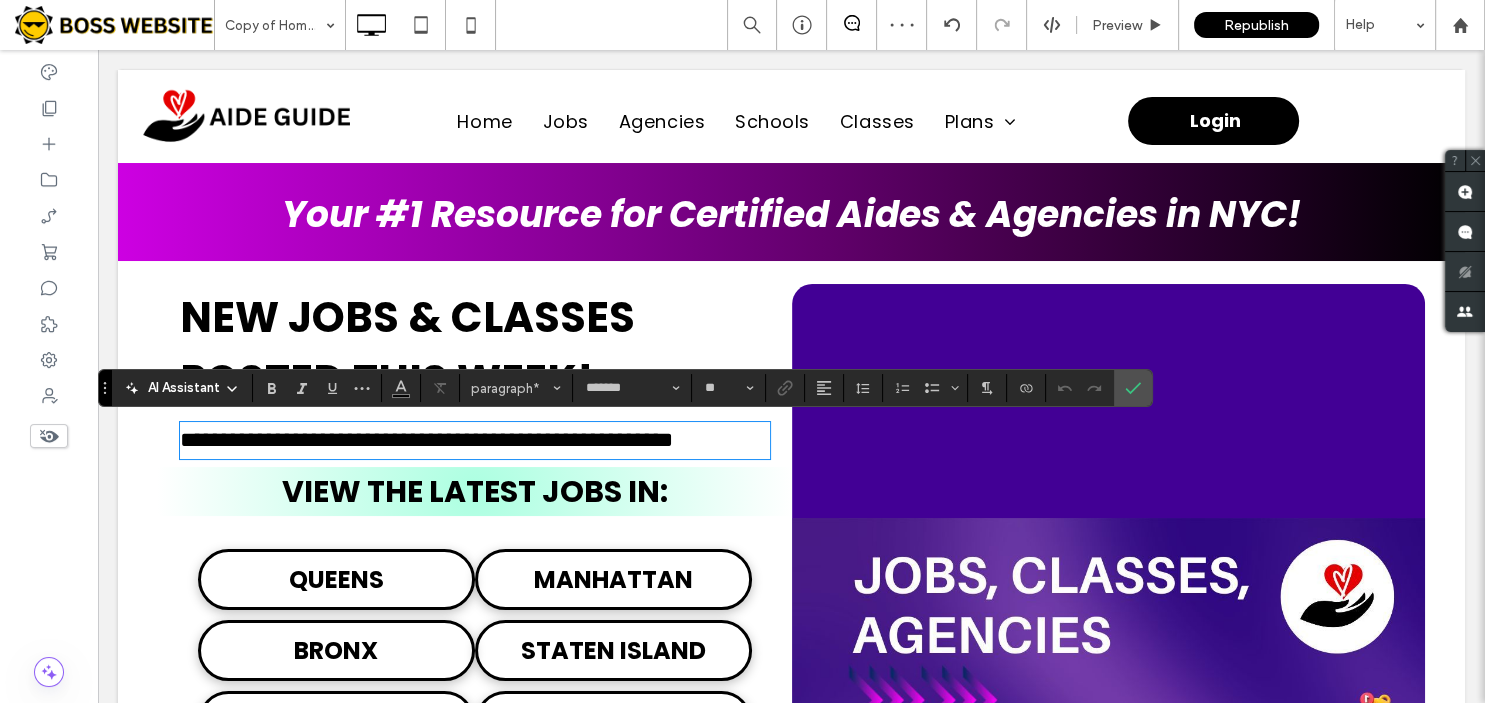 click on "**********" at bounding box center [426, 440] 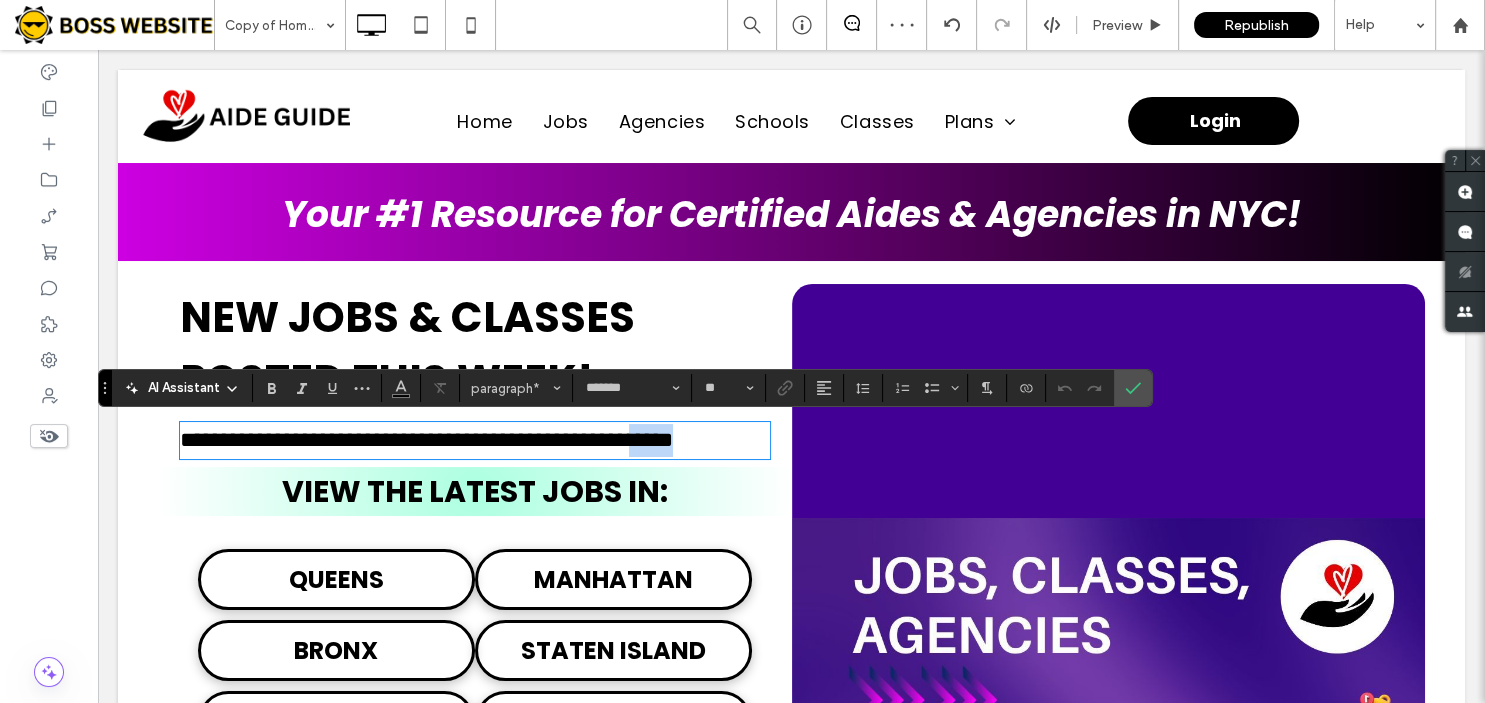 click on "**********" at bounding box center [426, 440] 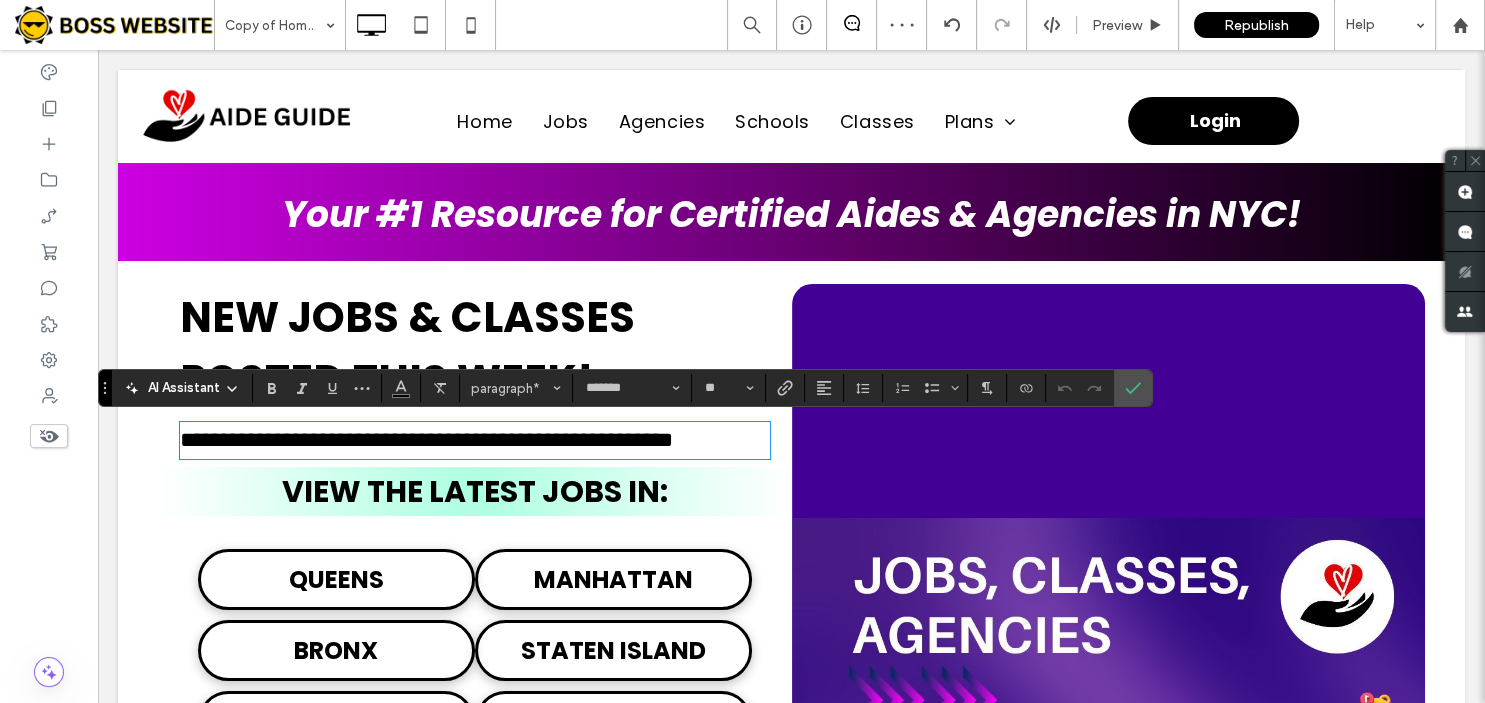 click on "**********" at bounding box center (426, 440) 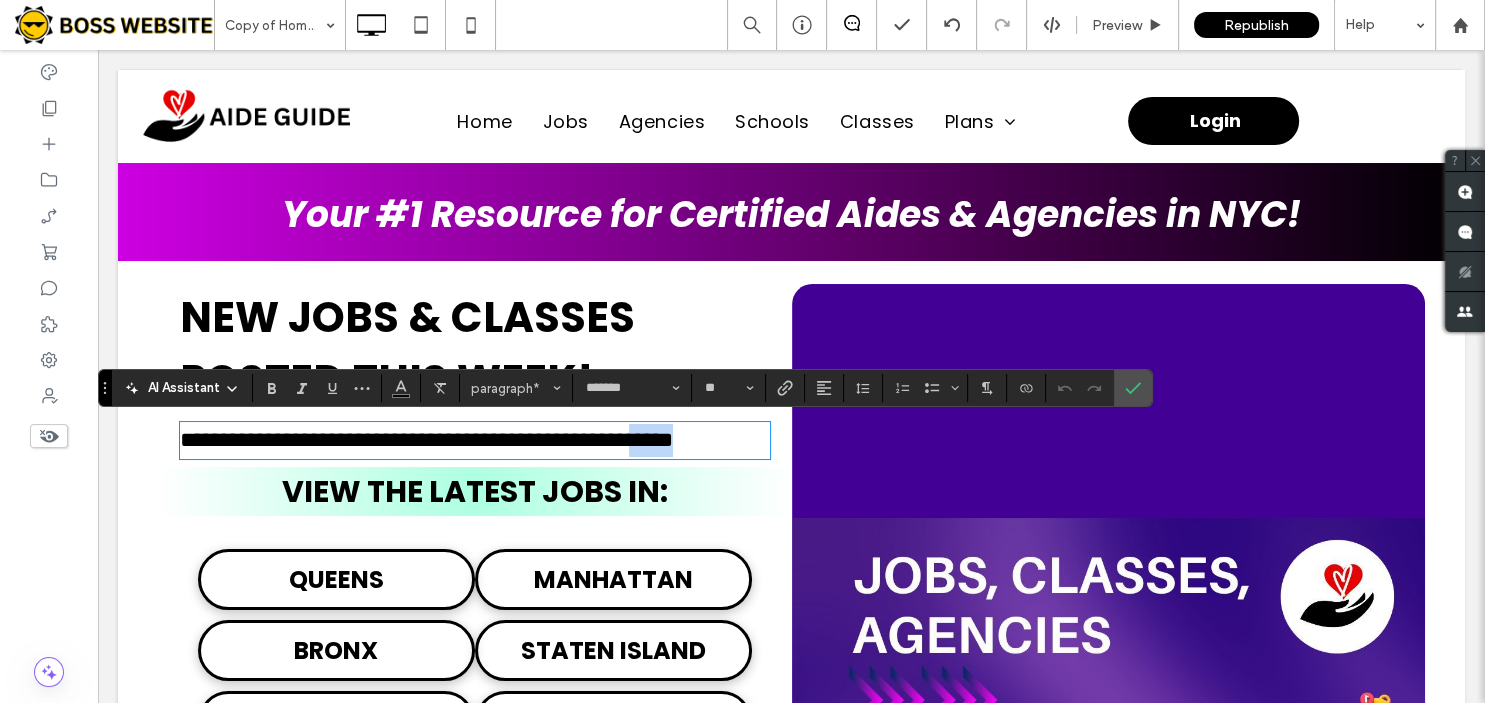 click on "**********" at bounding box center [426, 440] 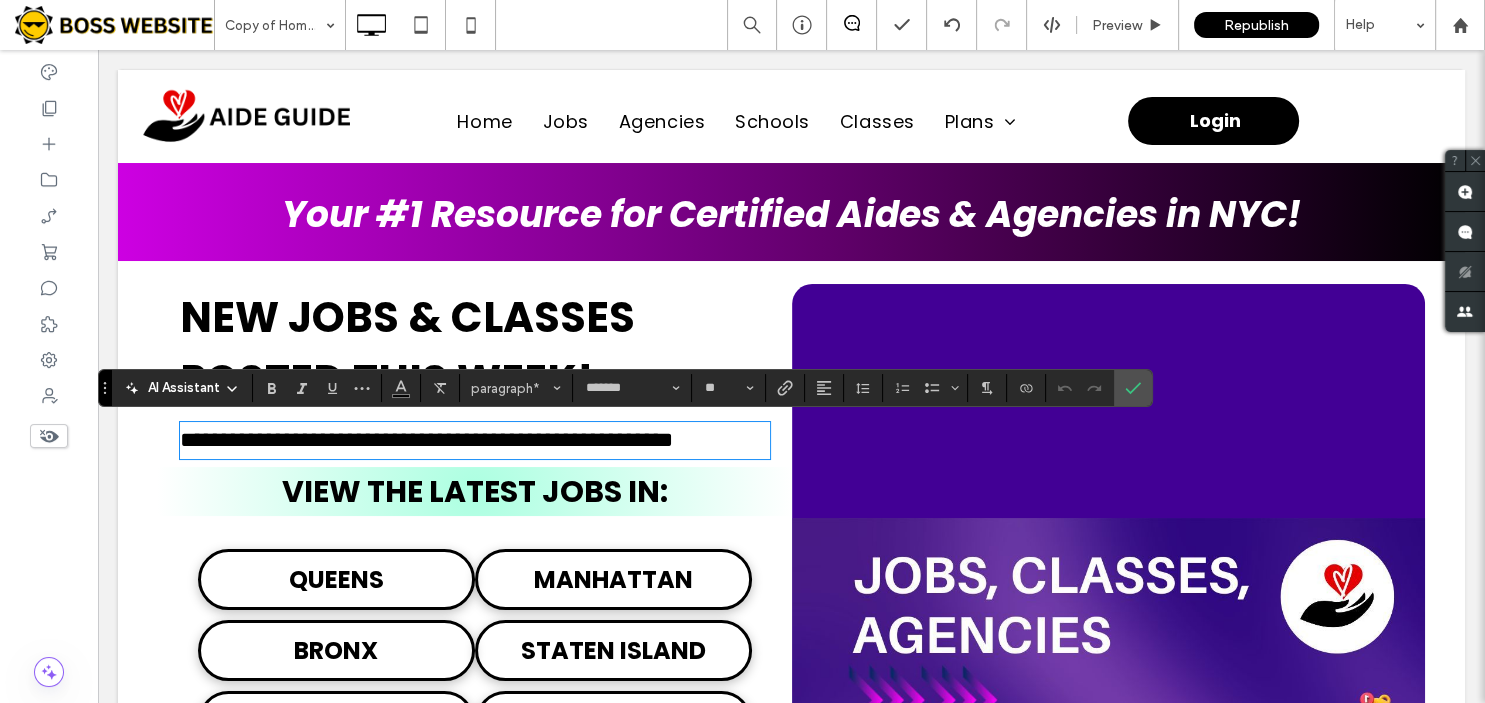 click on "**********" at bounding box center (426, 440) 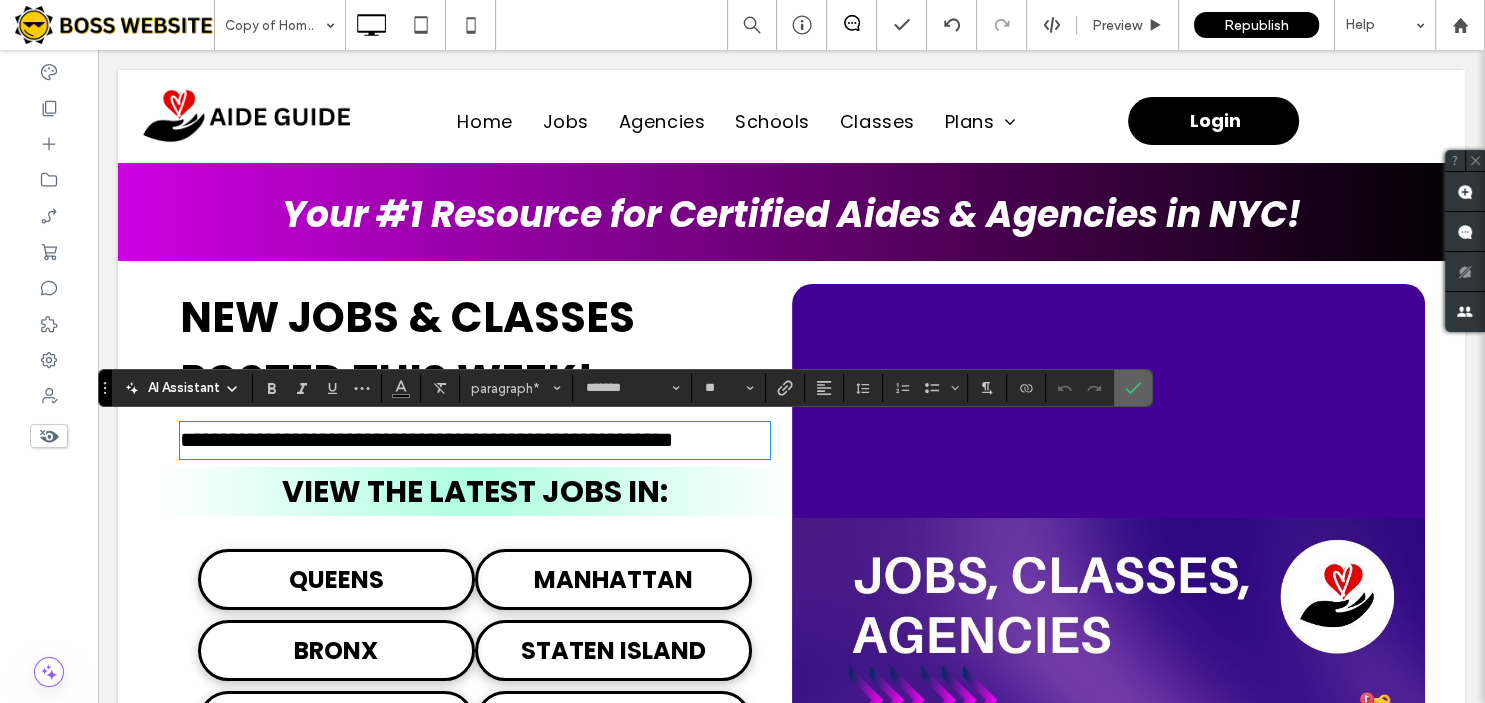 click at bounding box center (1133, 388) 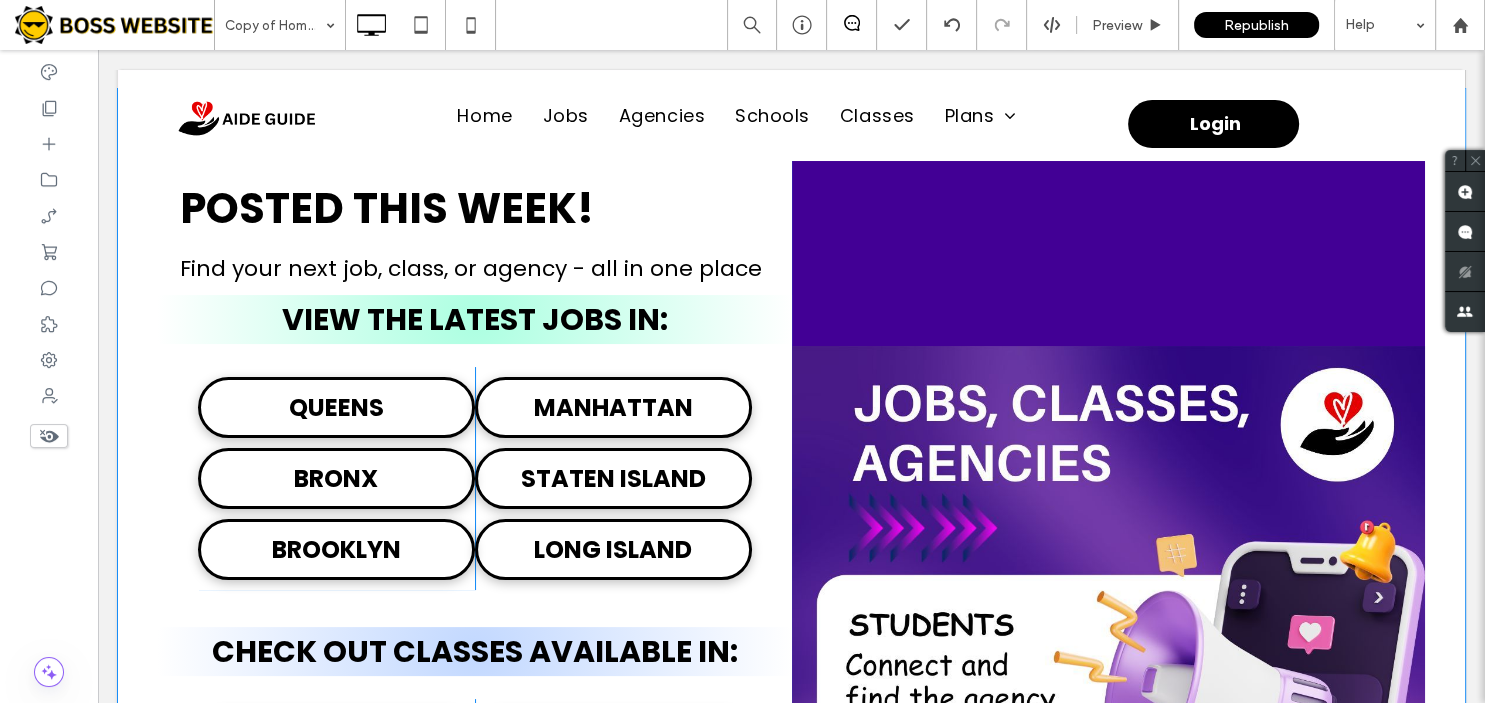 scroll, scrollTop: 168, scrollLeft: 0, axis: vertical 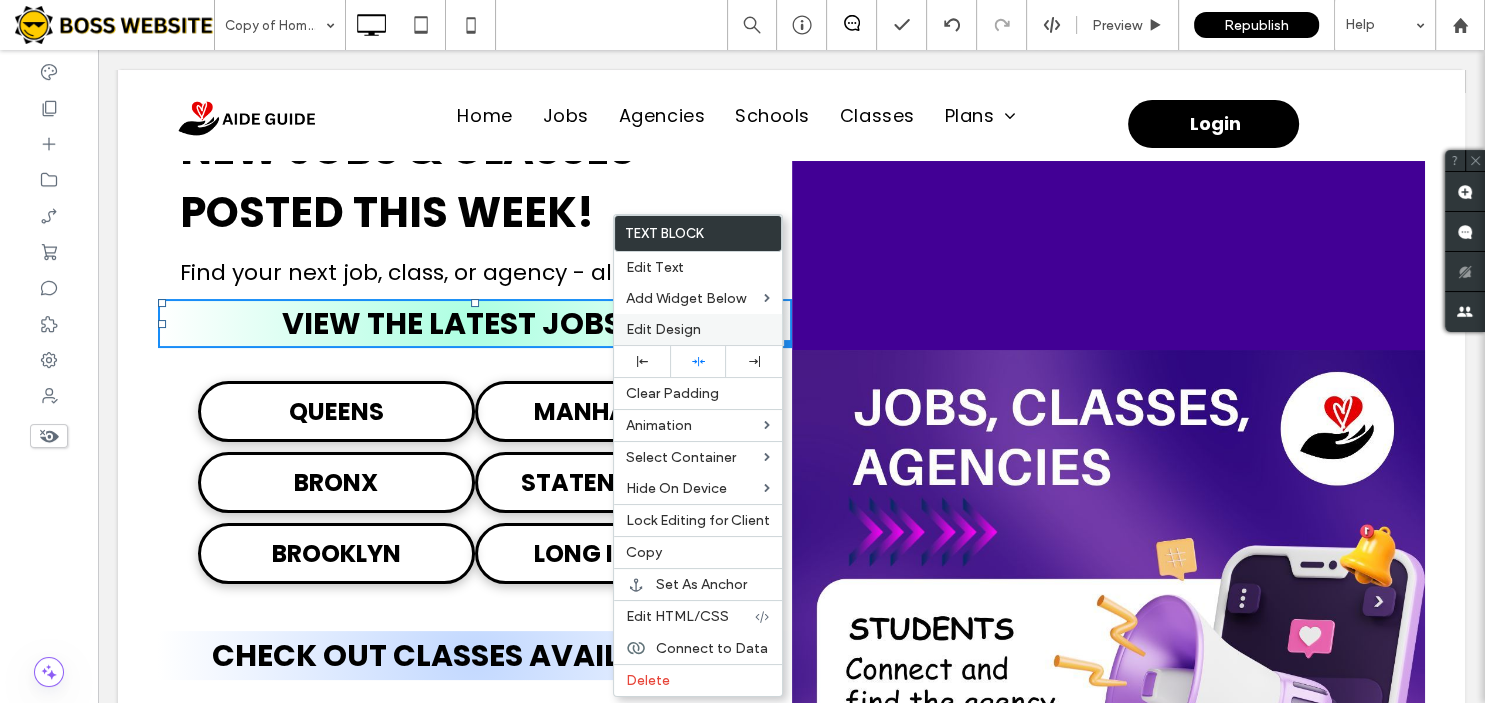 click on "Edit Design" at bounding box center (663, 329) 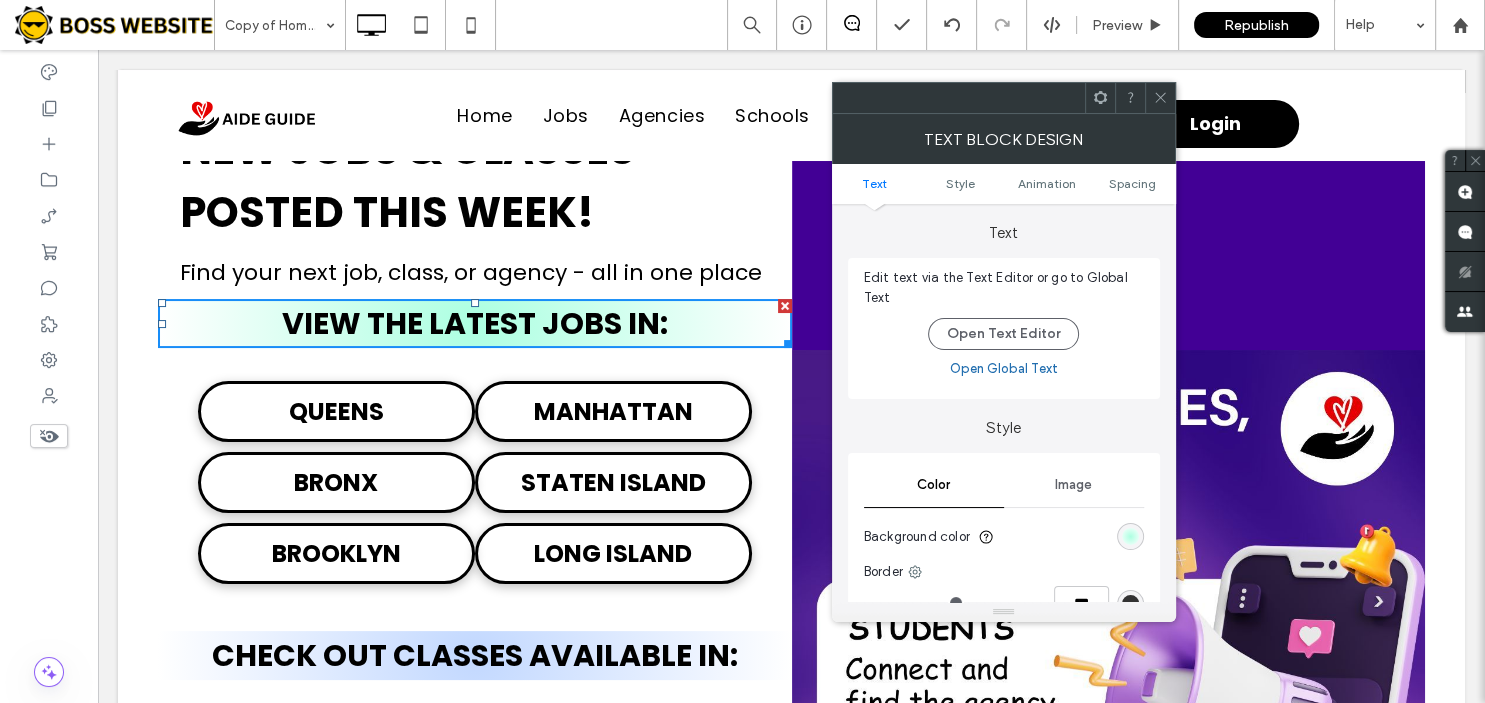 scroll, scrollTop: 206, scrollLeft: 0, axis: vertical 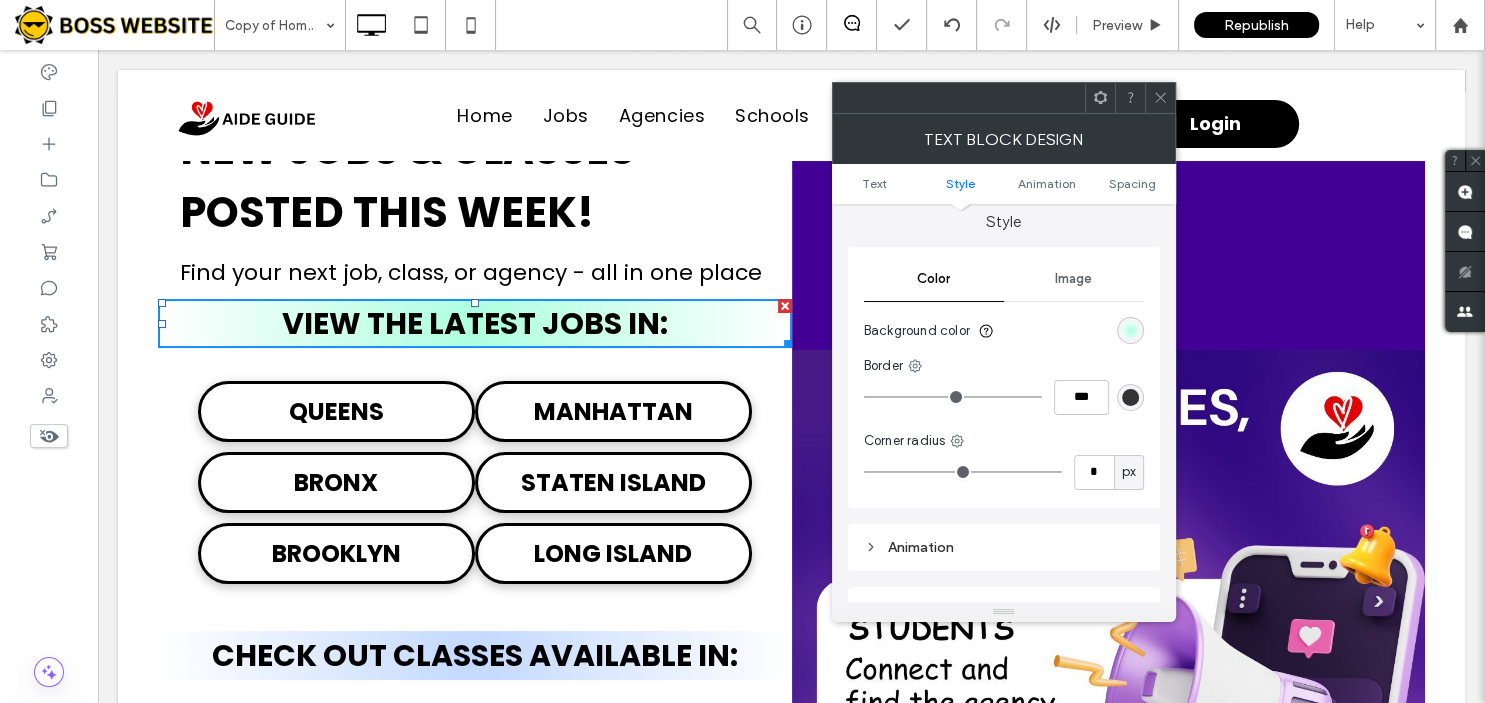 click at bounding box center [1130, 330] 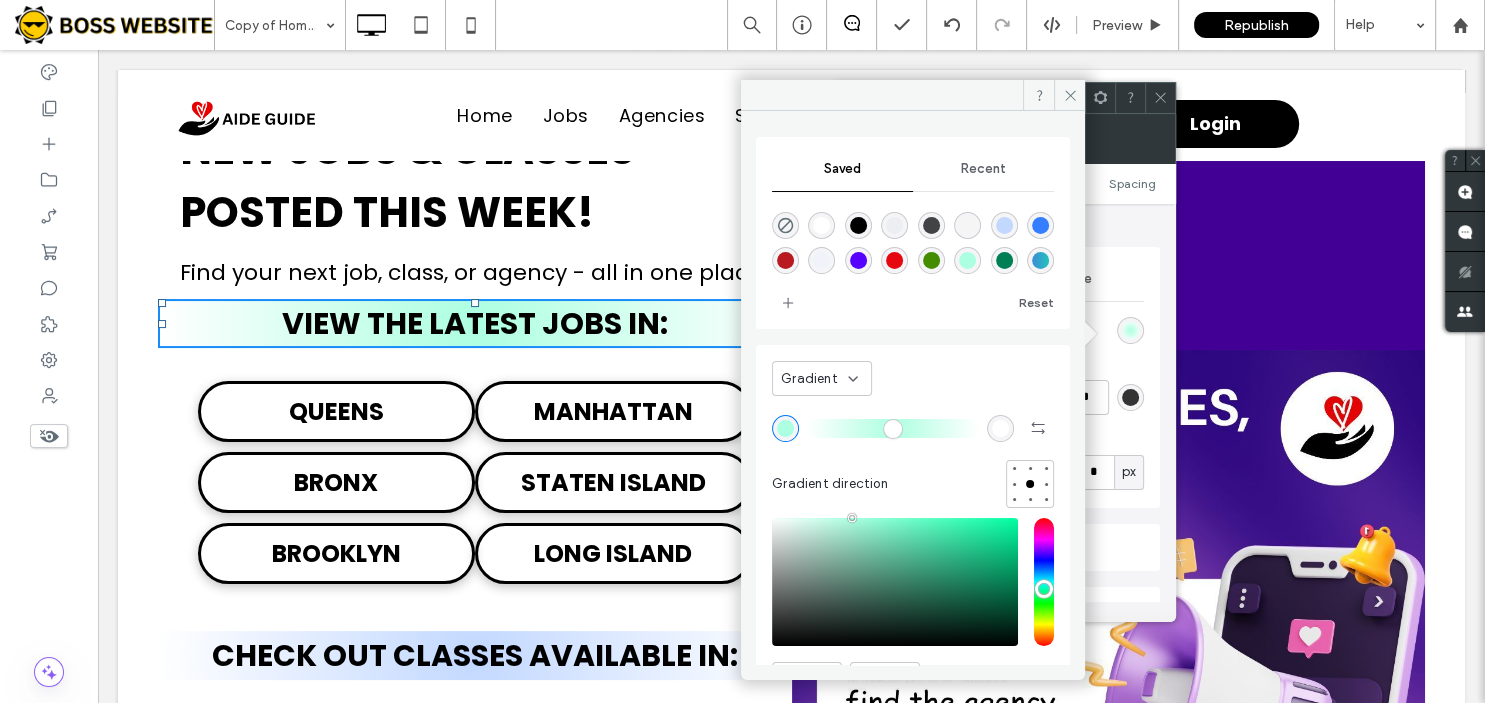 click at bounding box center [1004, 225] 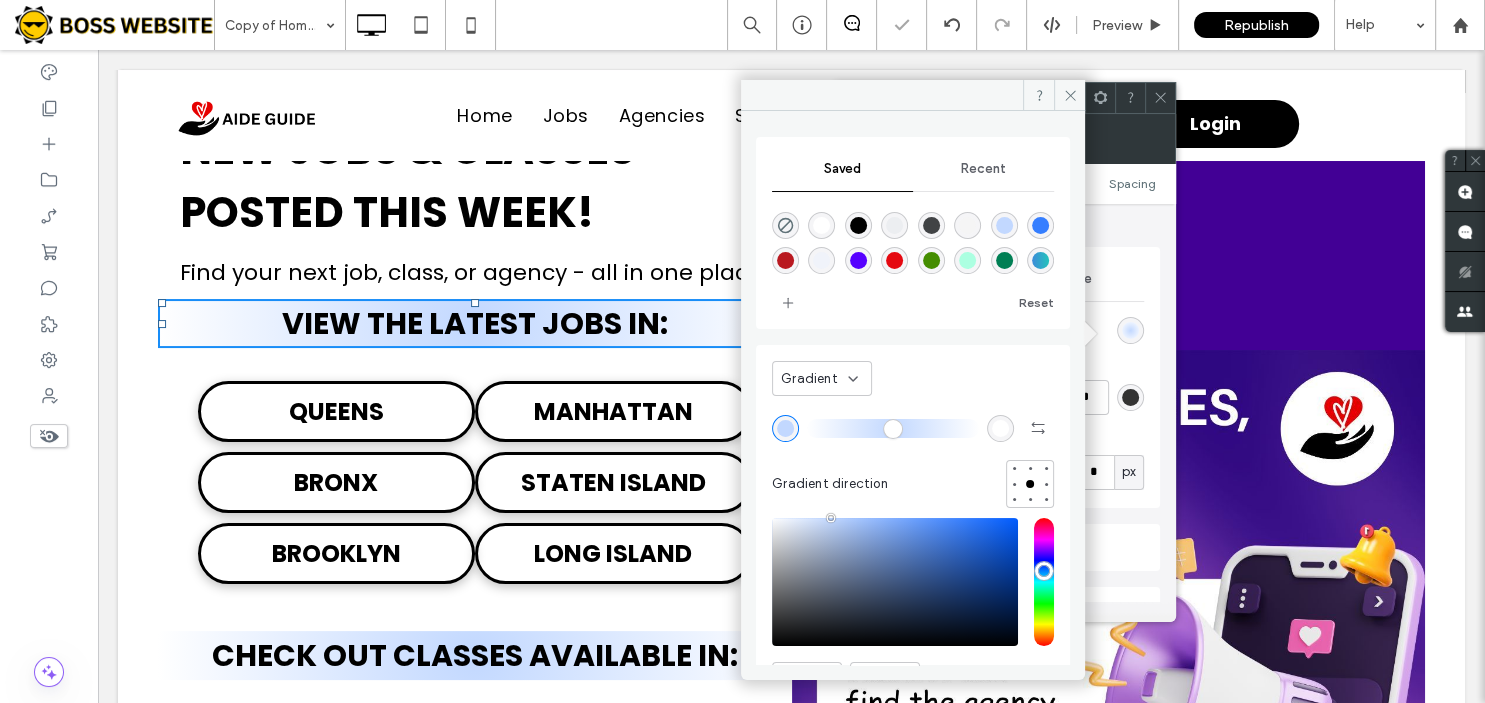 click at bounding box center (967, 260) 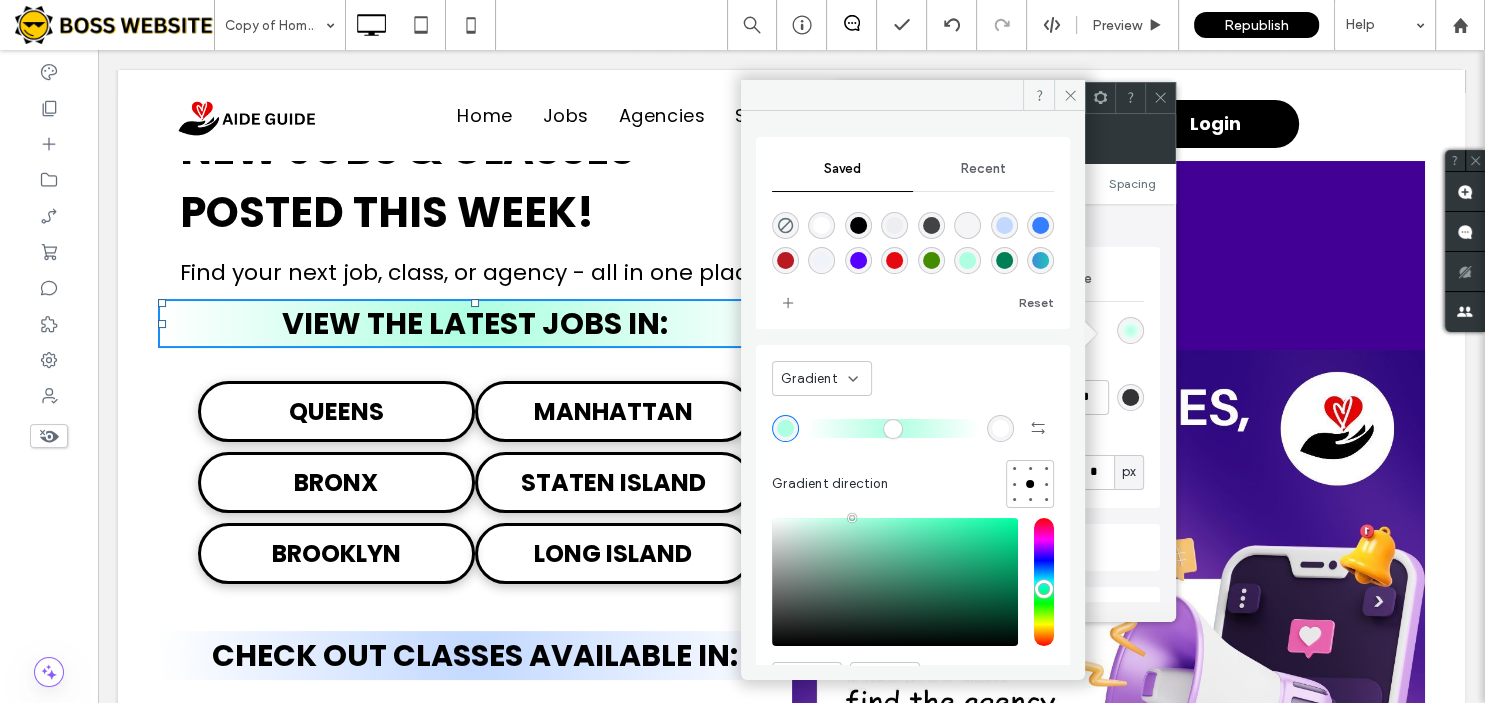 click on "Border" at bounding box center [1004, 366] 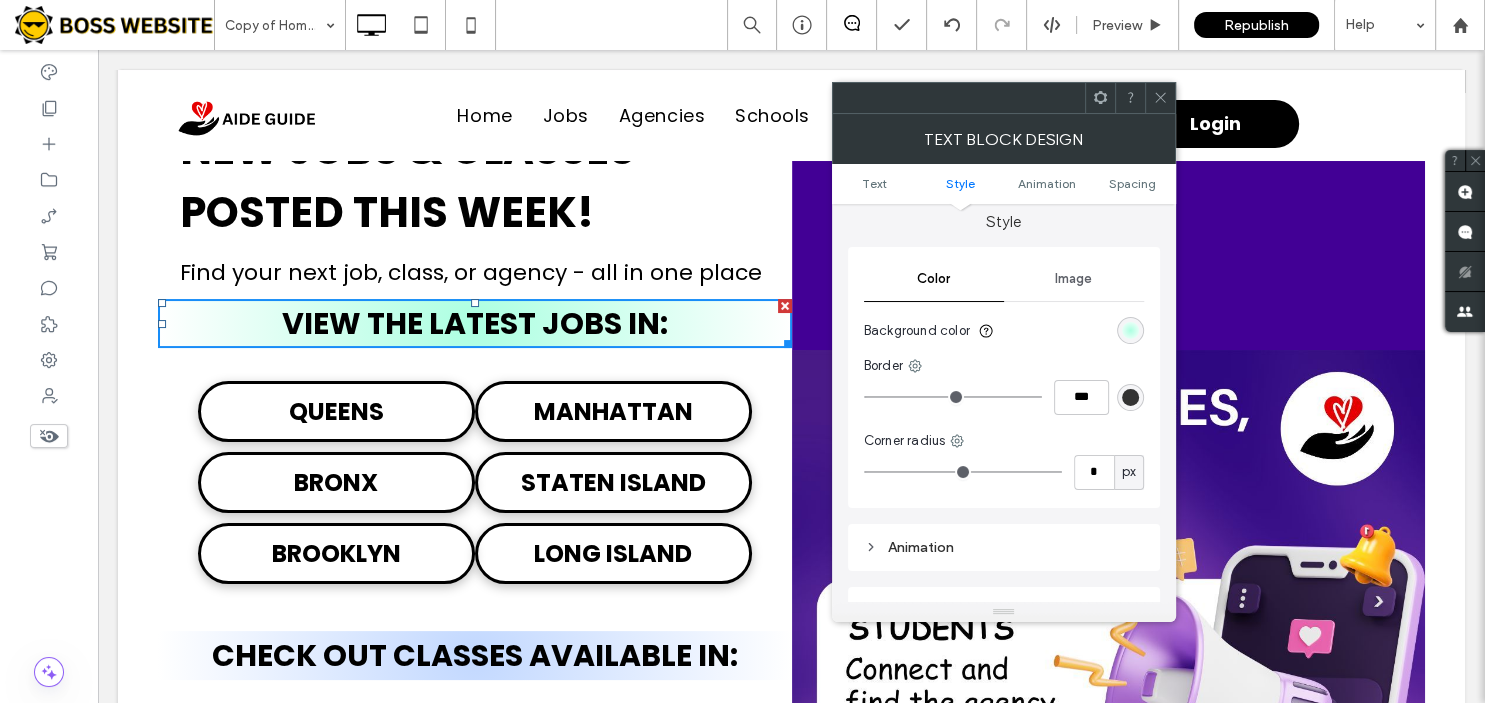 click on "Border" at bounding box center [1004, 366] 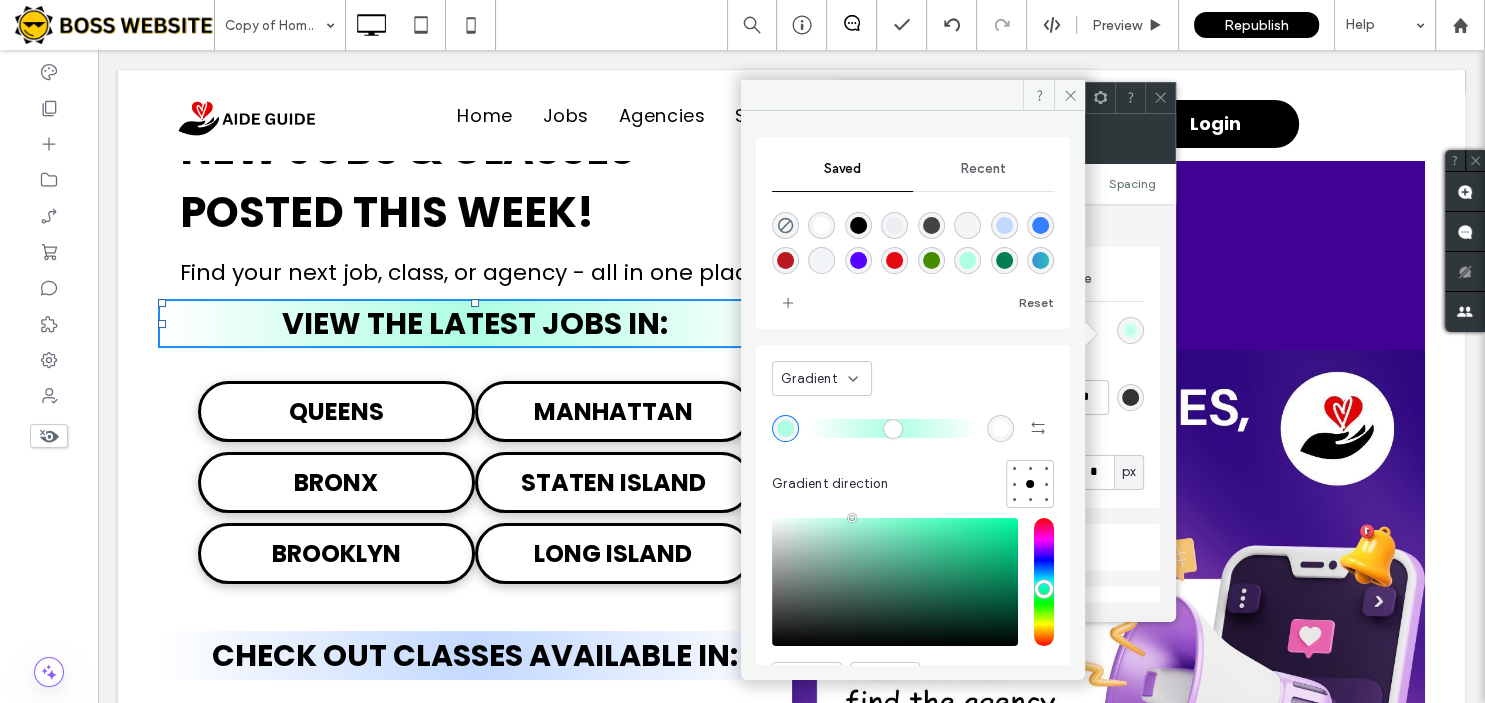 click on "Gradient" at bounding box center [822, 378] 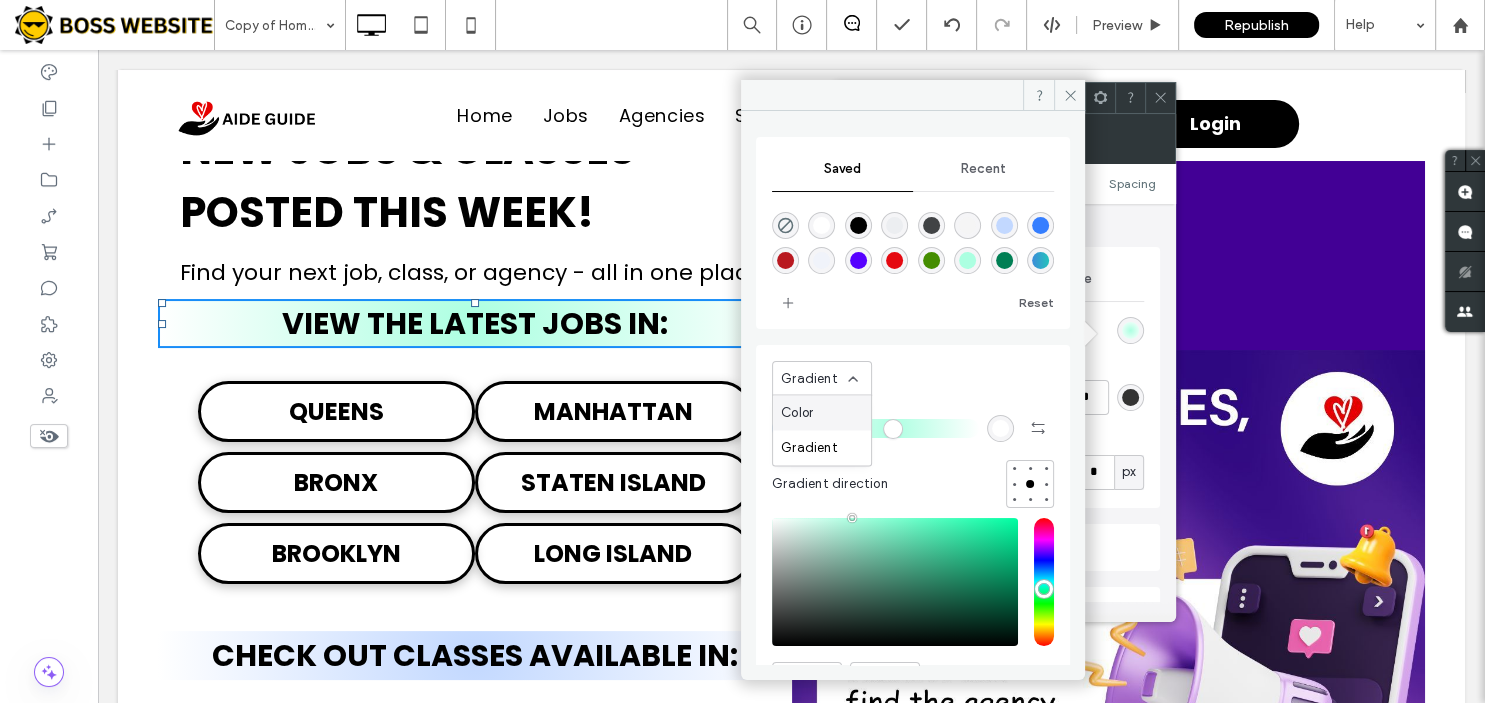 click on "Color" at bounding box center [822, 412] 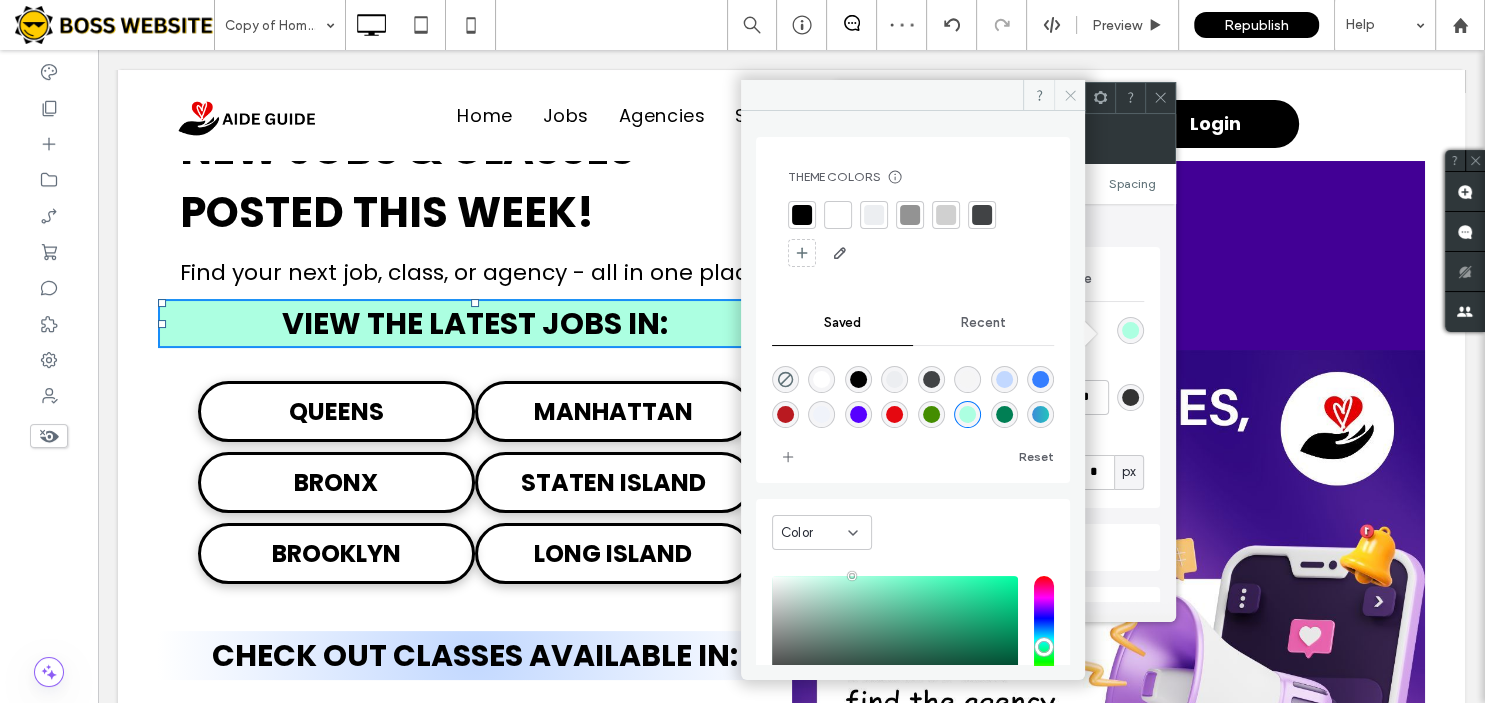 click at bounding box center (1069, 95) 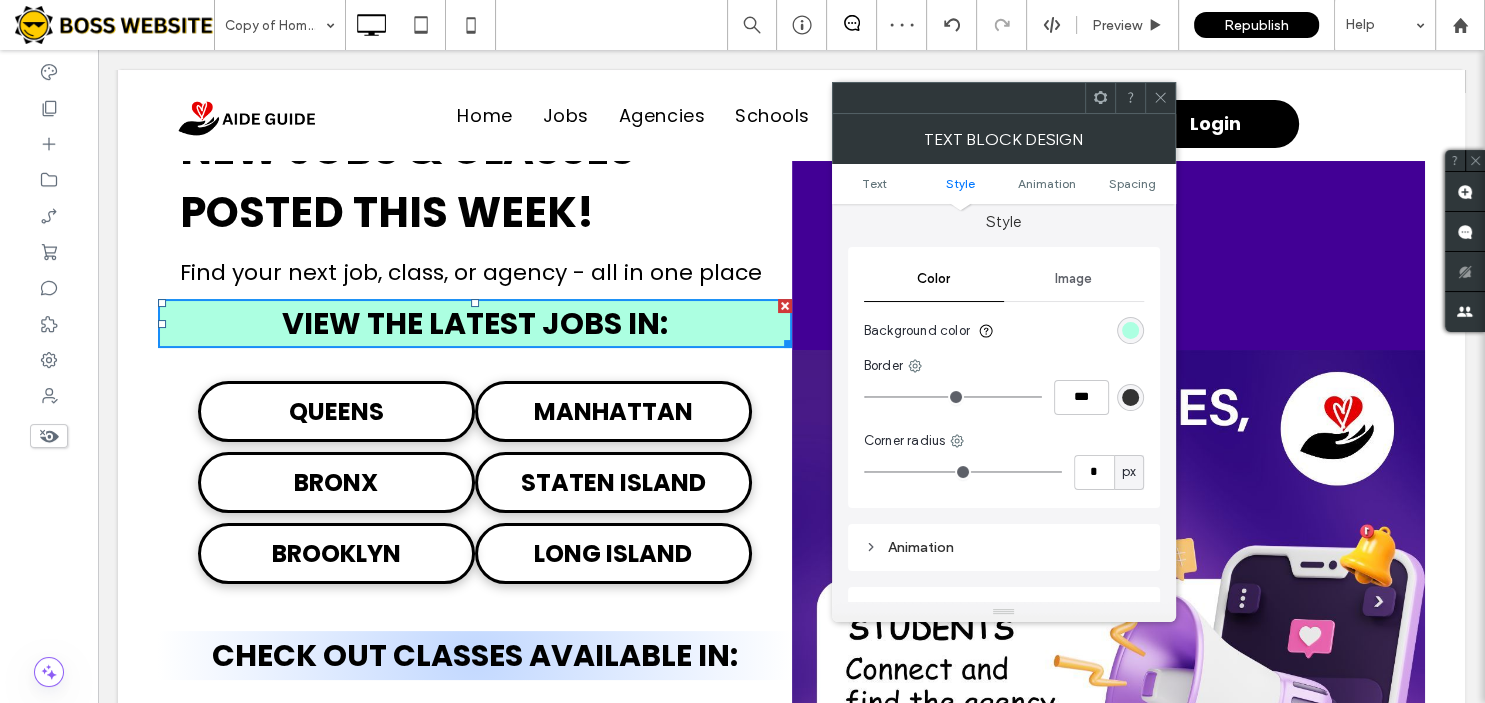 click 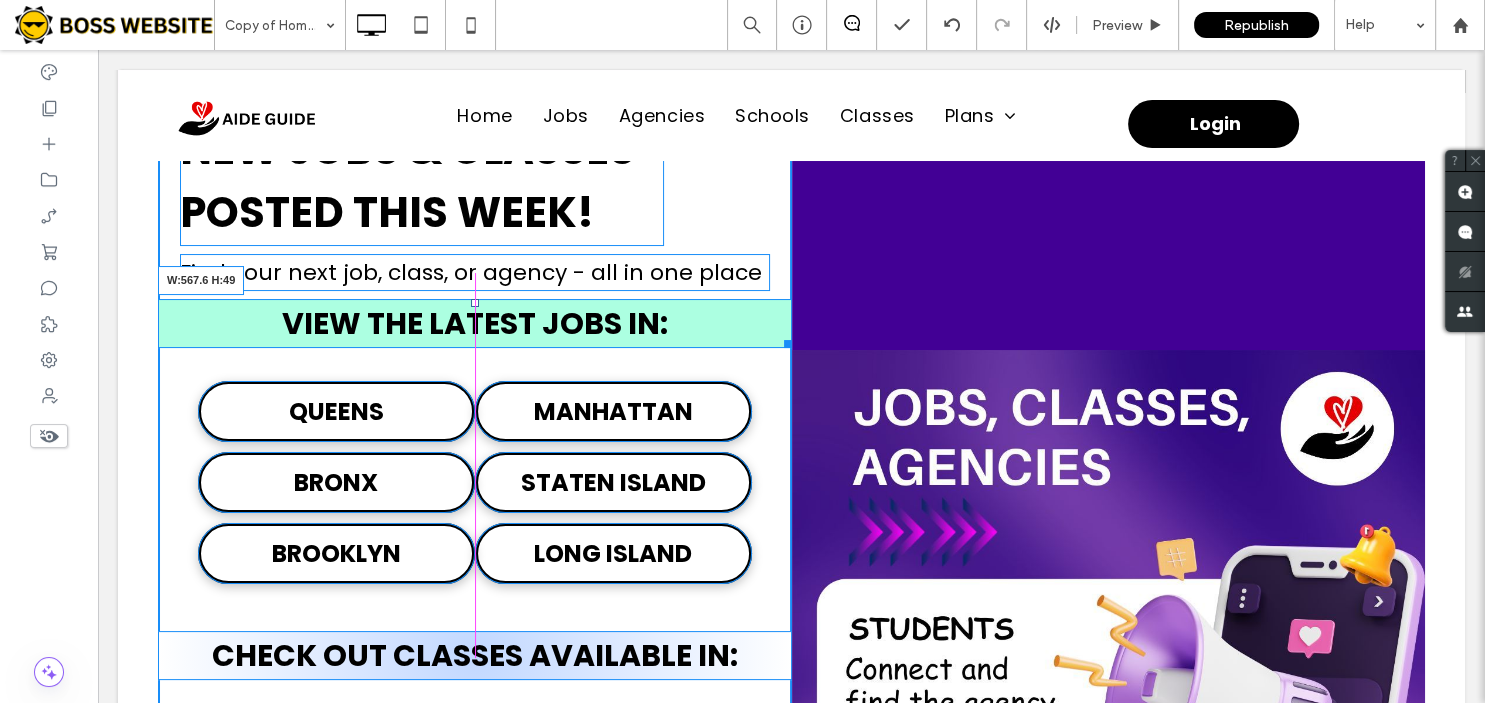 drag, startPoint x: 779, startPoint y: 337, endPoint x: 746, endPoint y: 335, distance: 33.06055 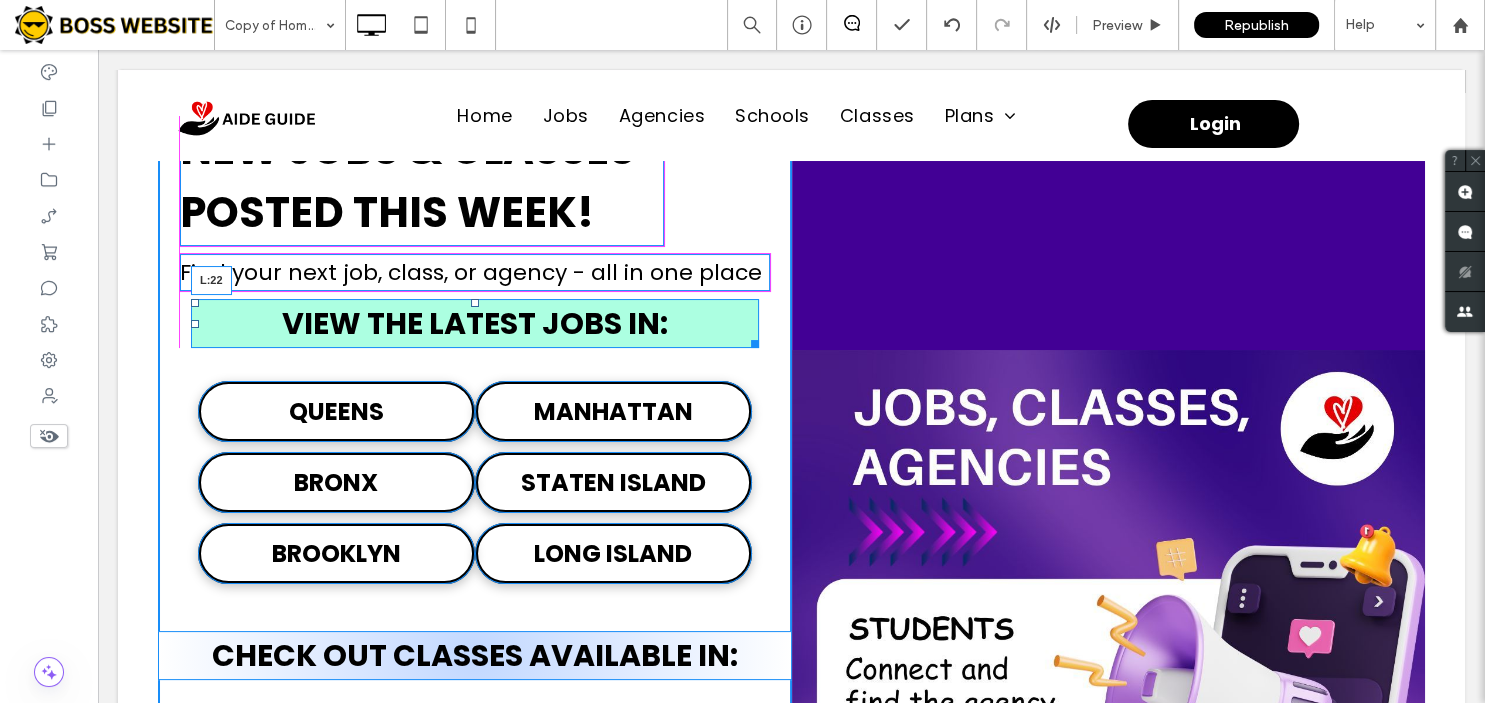drag, startPoint x: 193, startPoint y: 324, endPoint x: 182, endPoint y: 322, distance: 11.18034 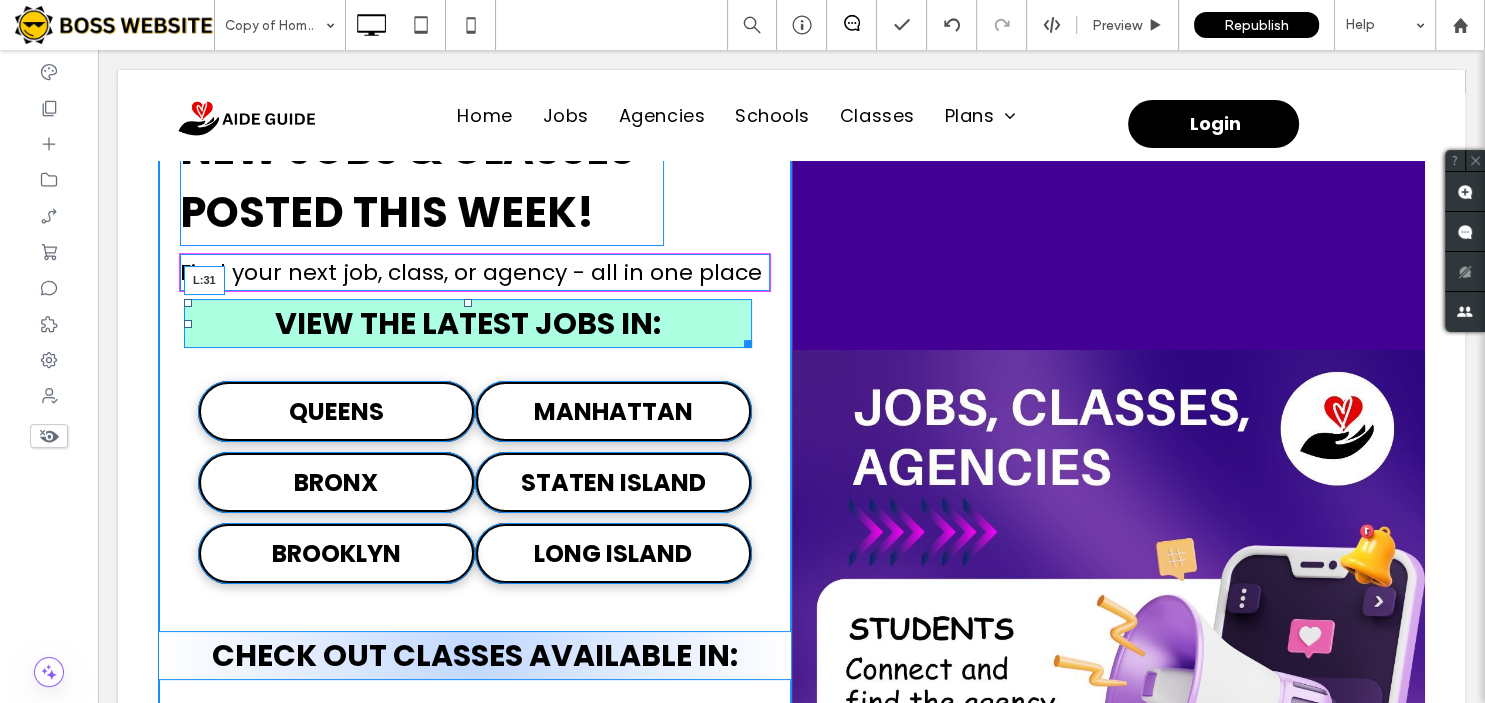 click at bounding box center [188, 324] 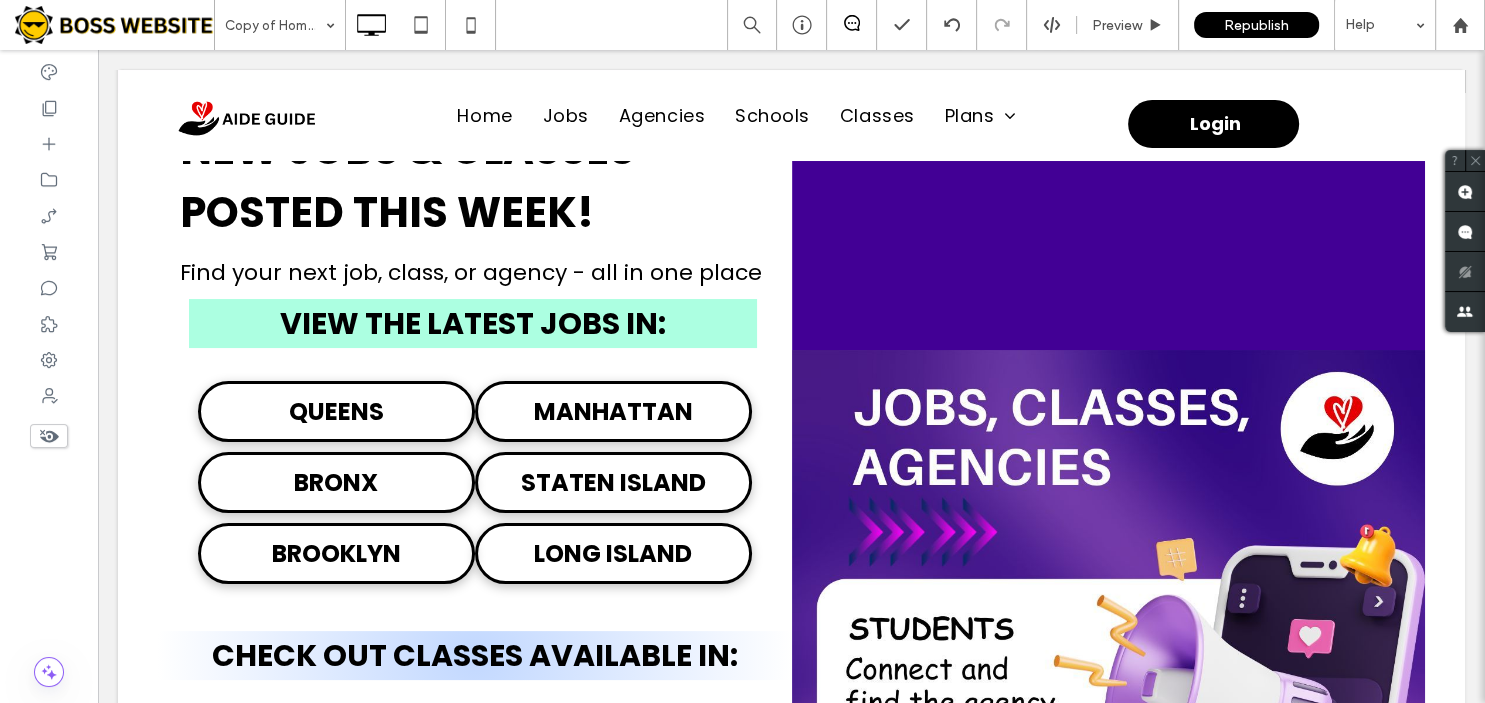 click at bounding box center (742, 351) 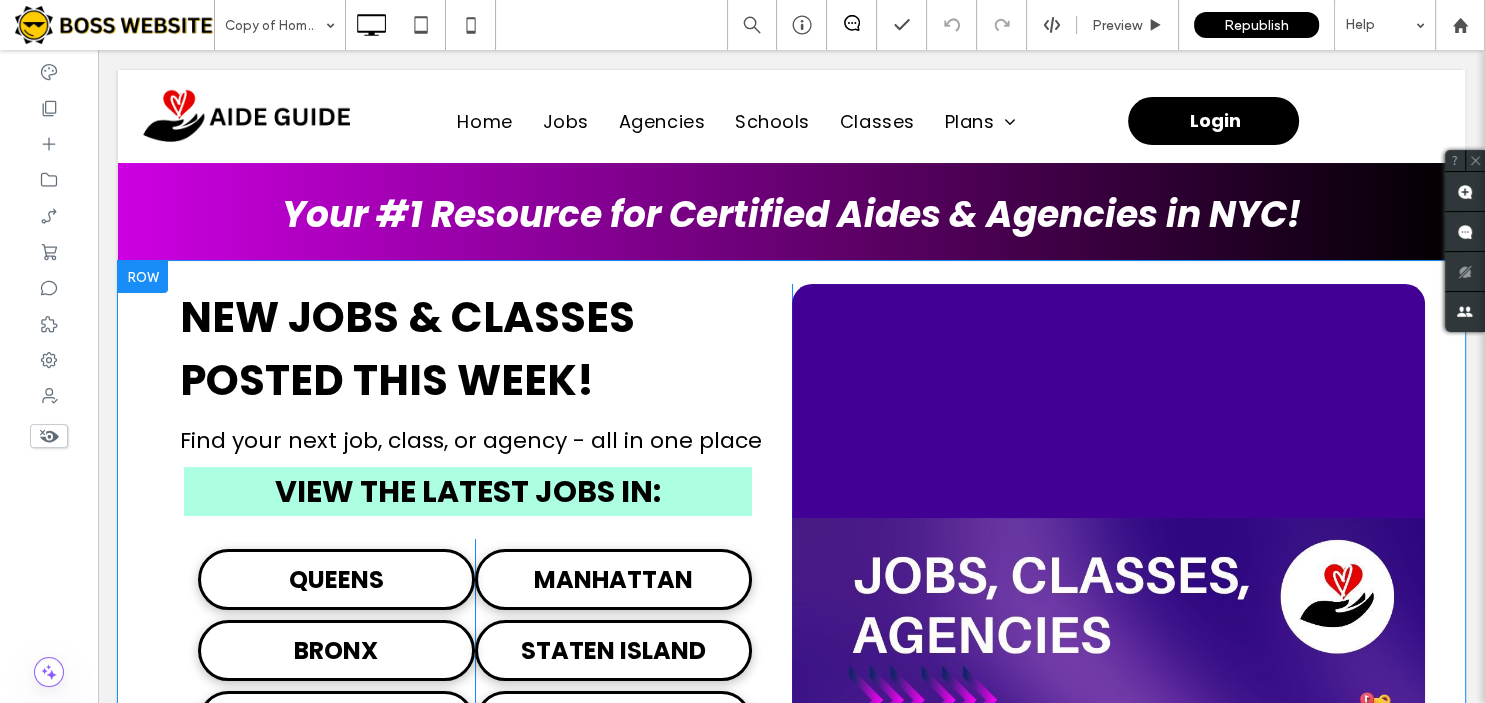 scroll, scrollTop: 0, scrollLeft: 0, axis: both 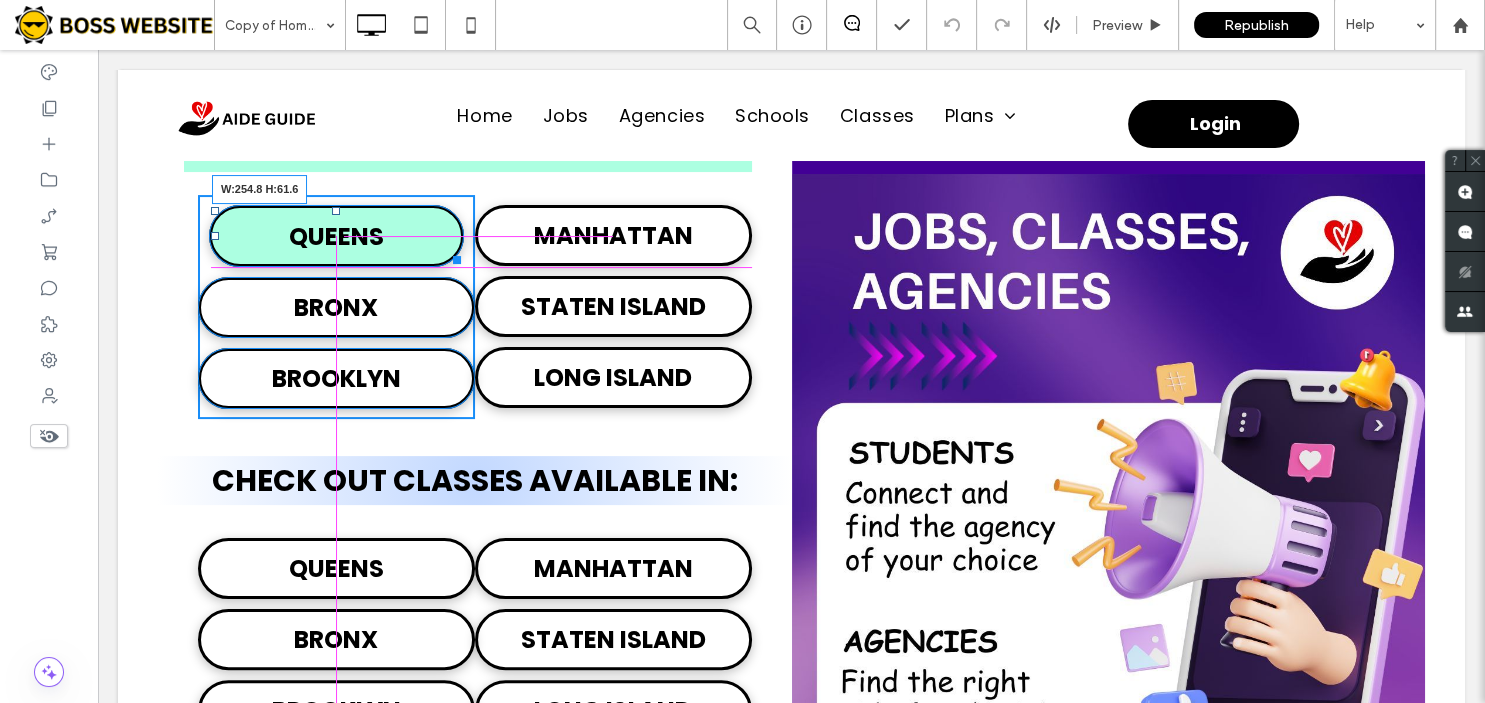 drag, startPoint x: 459, startPoint y: 252, endPoint x: 448, endPoint y: 241, distance: 15.556349 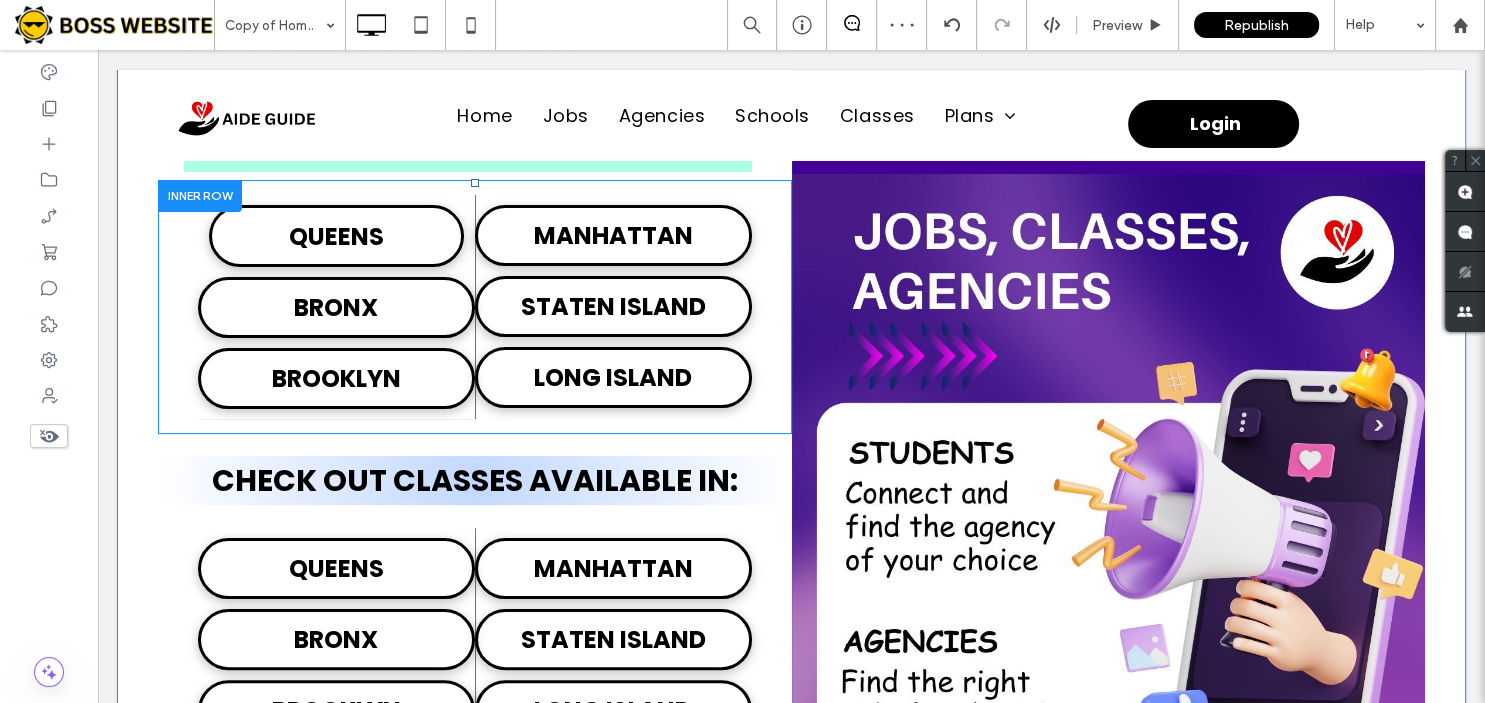 click on "QUEENS
BRONX
BROOKLYN
Click To Paste" at bounding box center (336, 307) 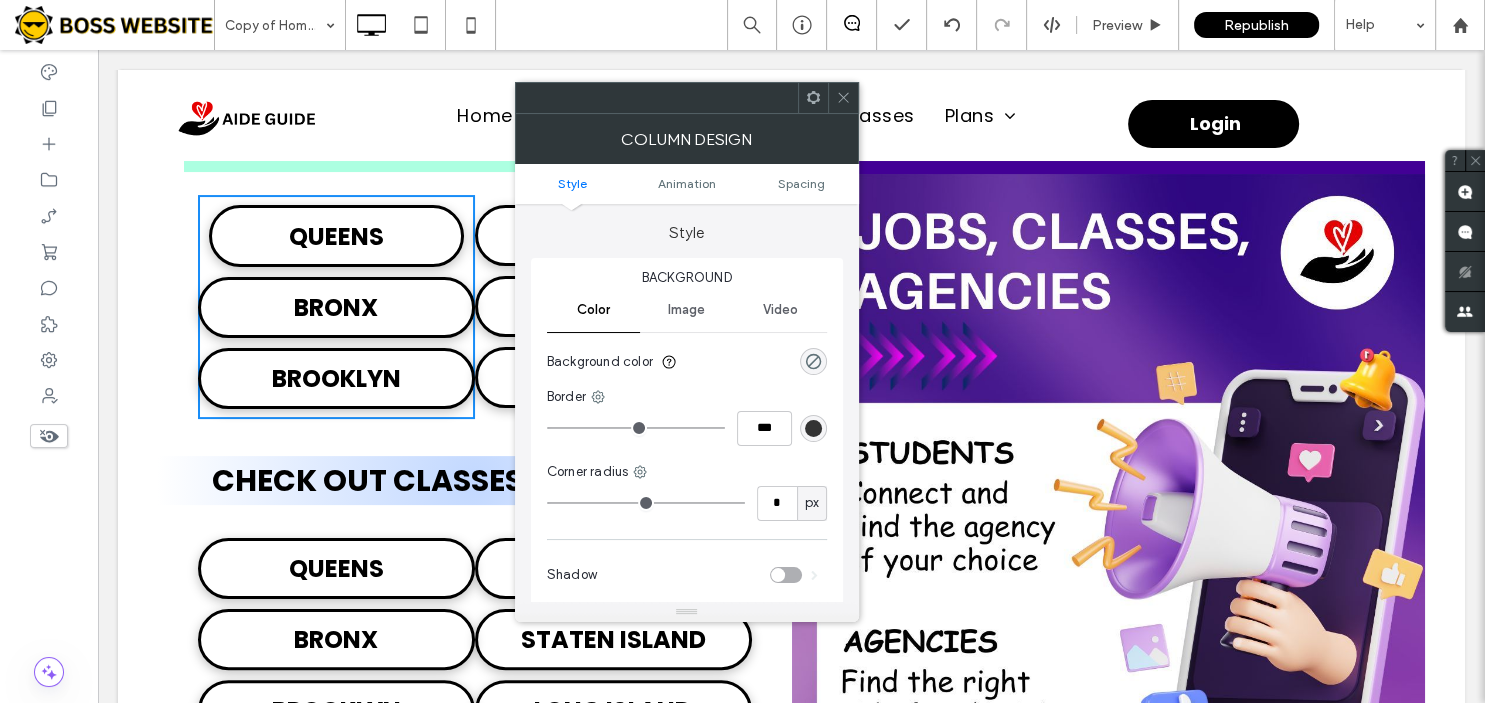click 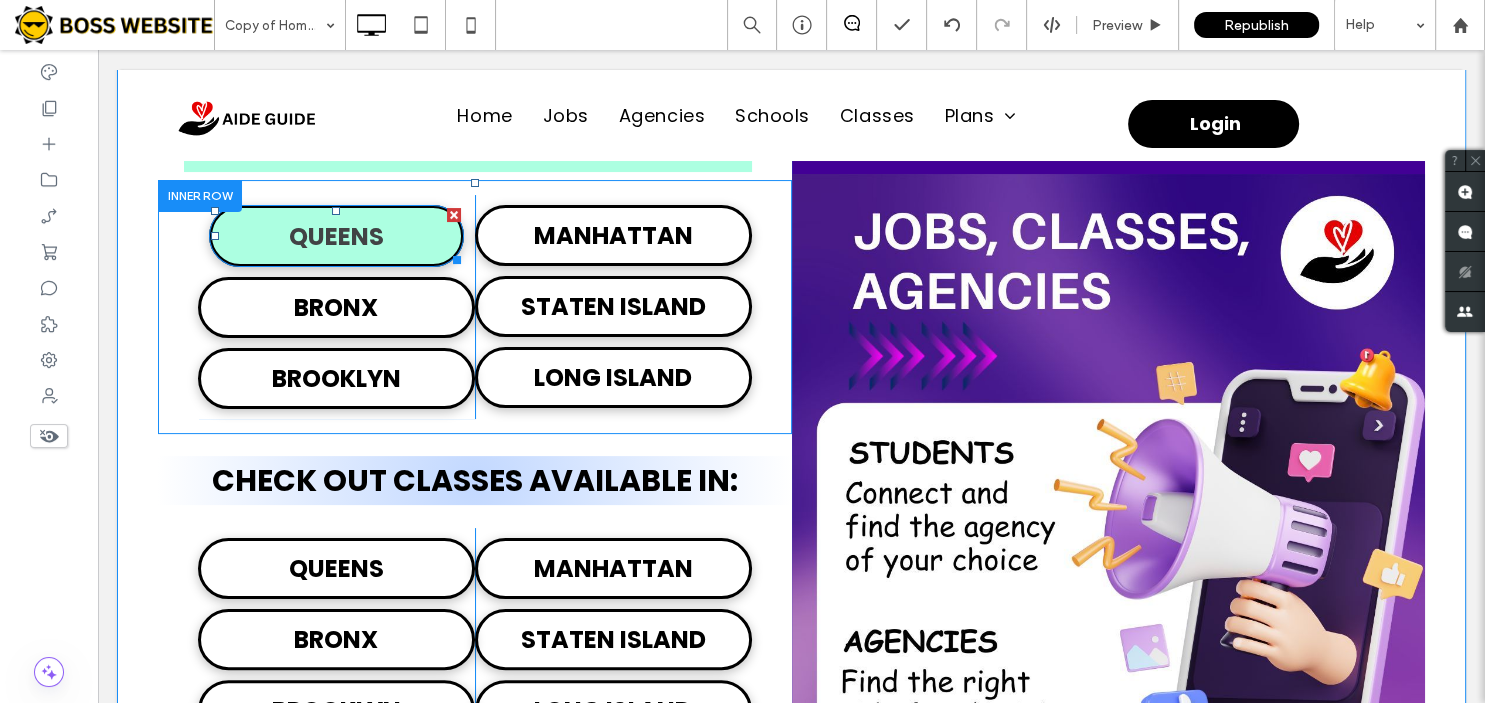 click on "QUEENS" at bounding box center [336, 236] 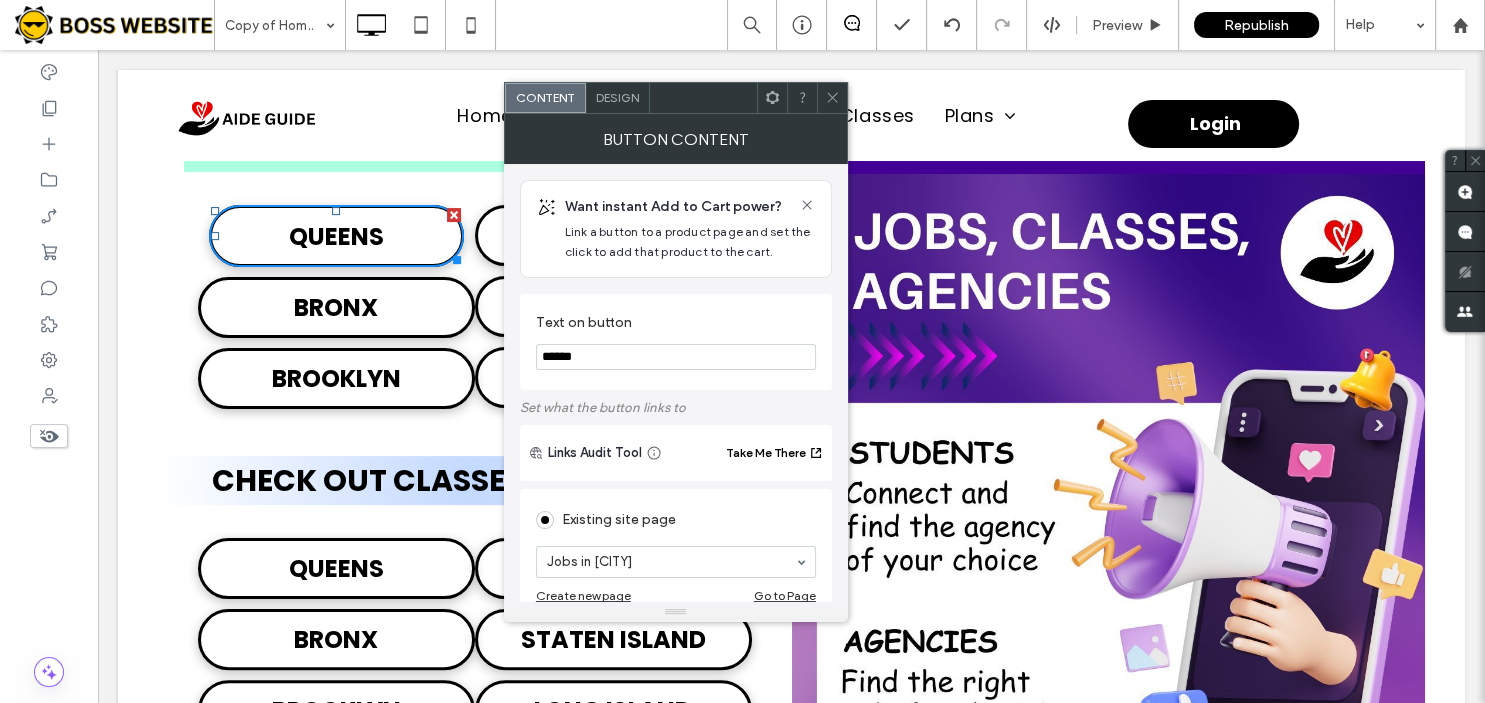 click on "Design" at bounding box center [617, 97] 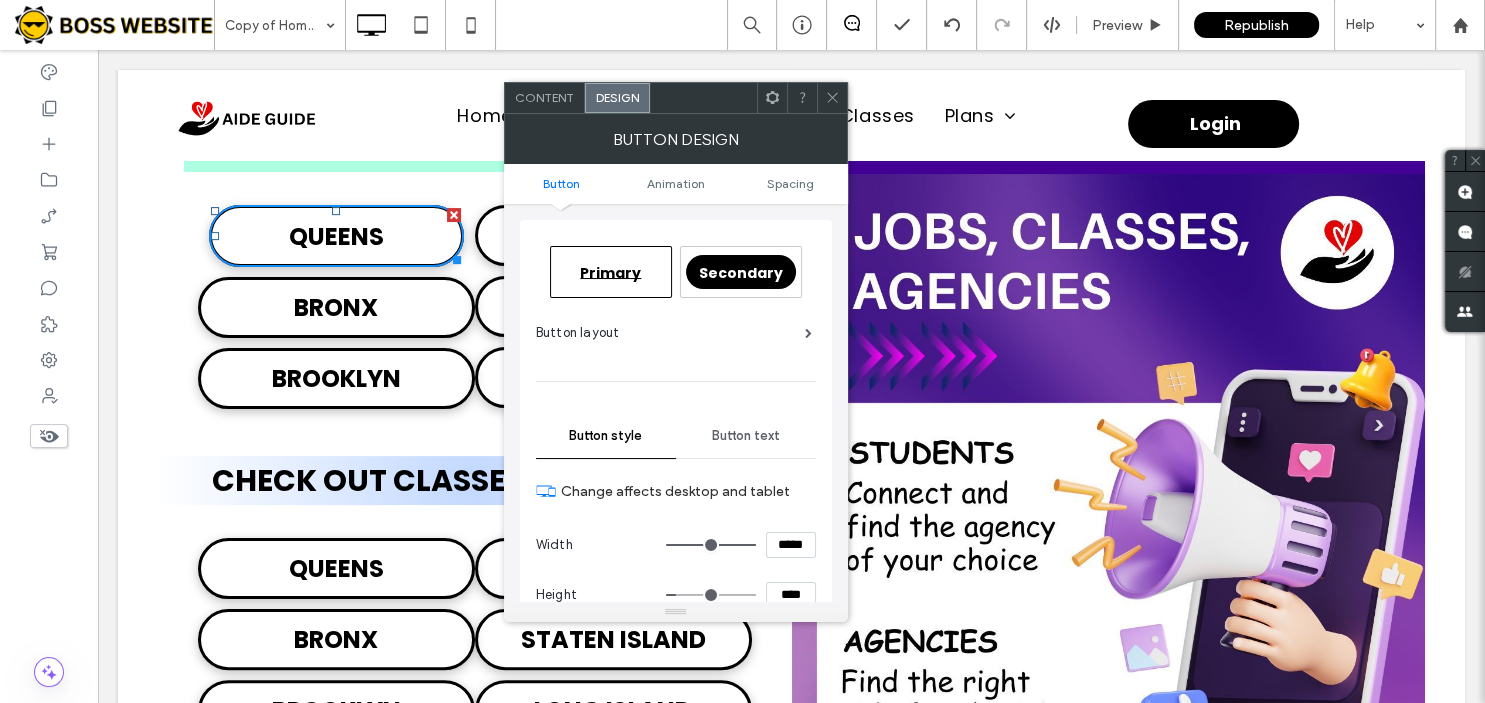 click on "Button text" at bounding box center [746, 436] 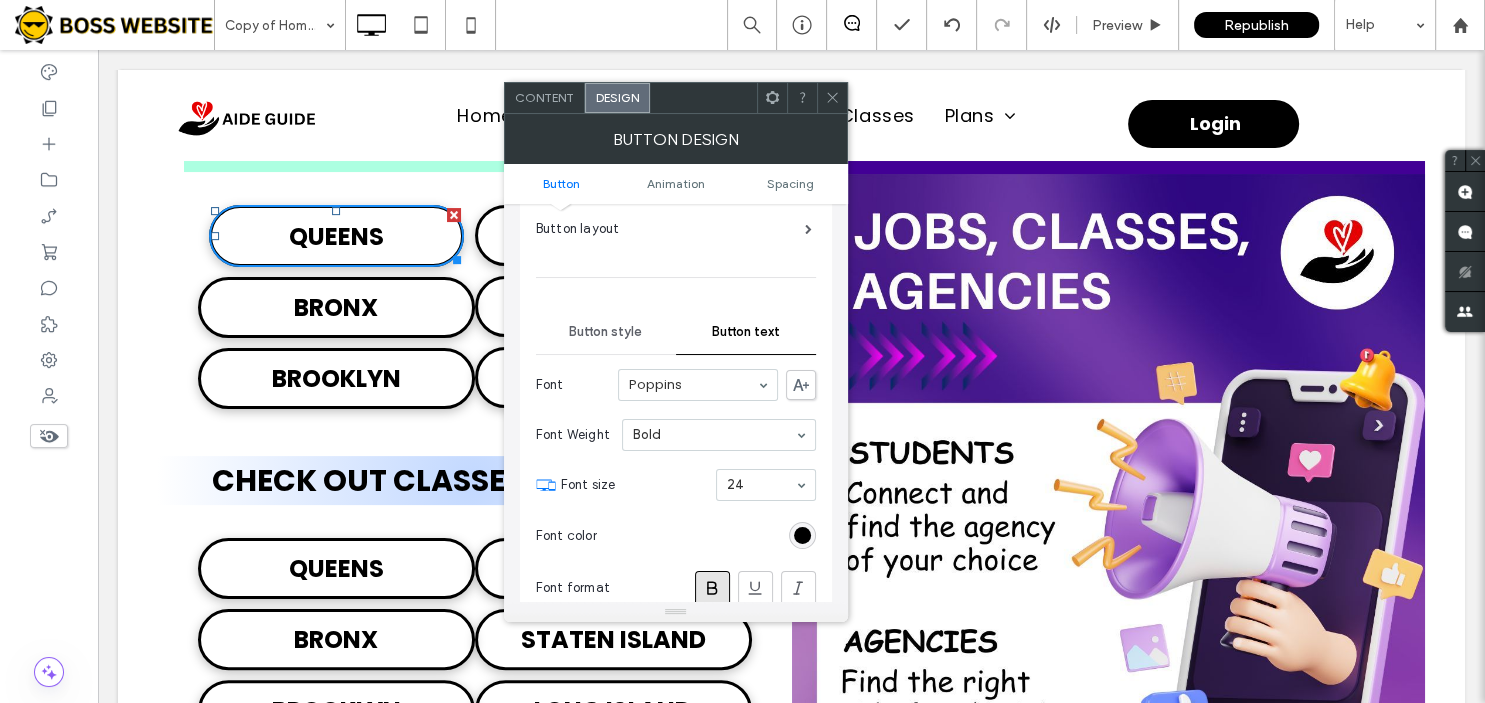 scroll, scrollTop: 112, scrollLeft: 0, axis: vertical 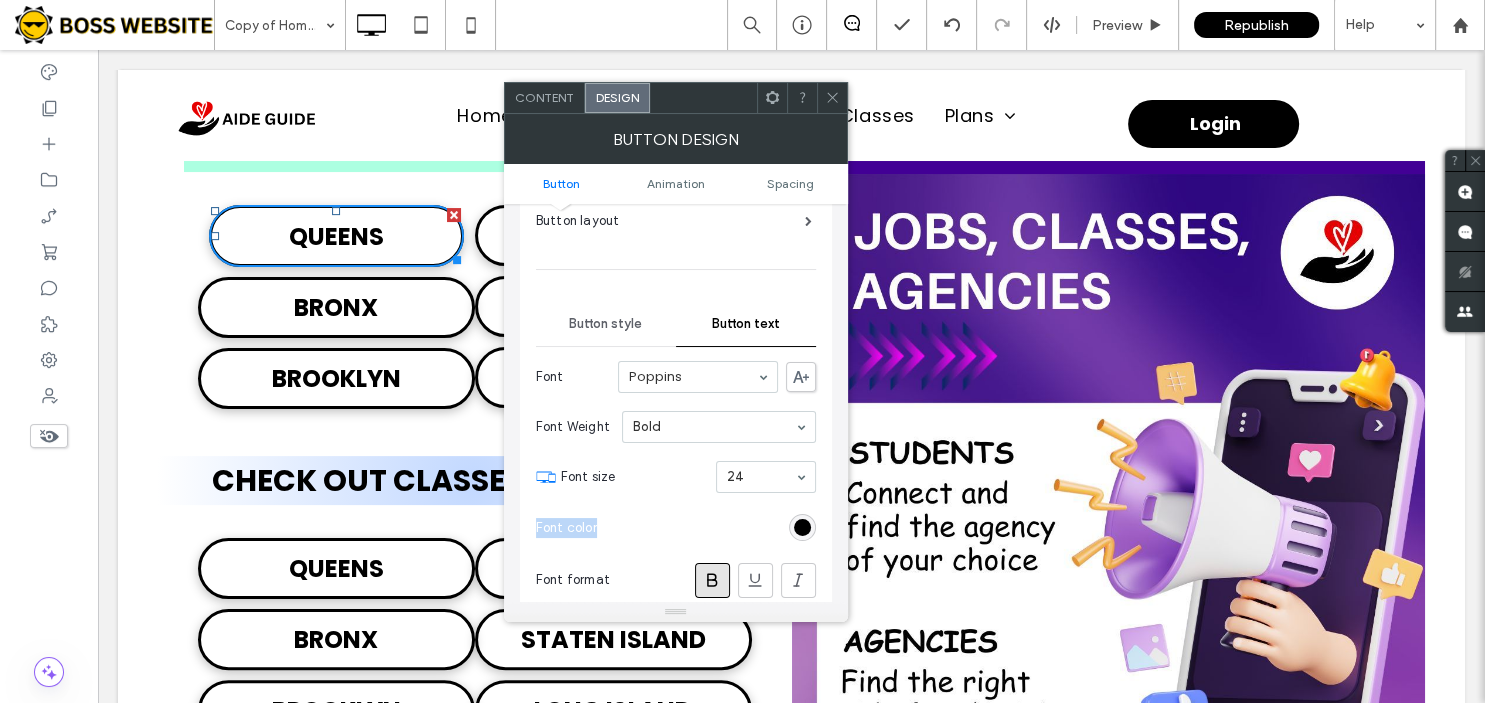 drag, startPoint x: 764, startPoint y: 502, endPoint x: 747, endPoint y: 483, distance: 25.495098 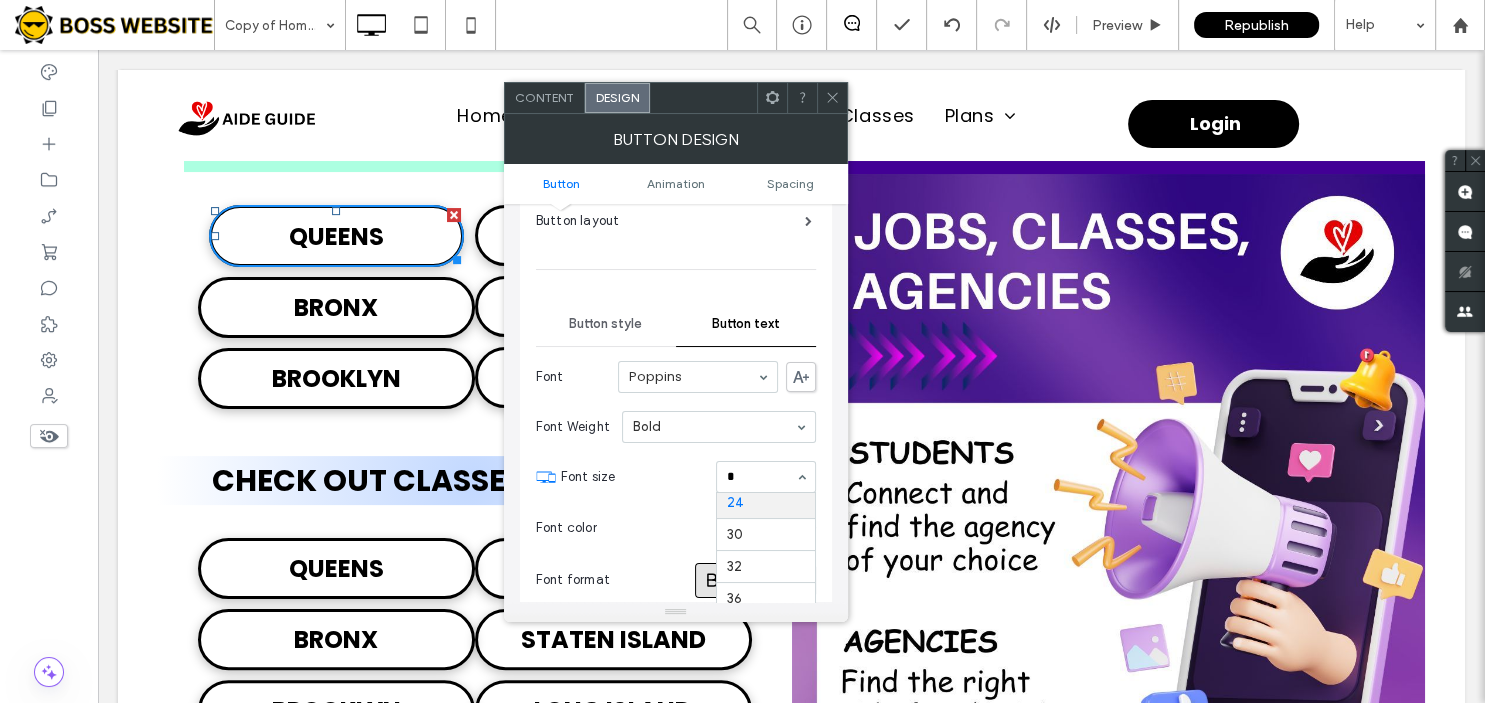 scroll, scrollTop: 0, scrollLeft: 0, axis: both 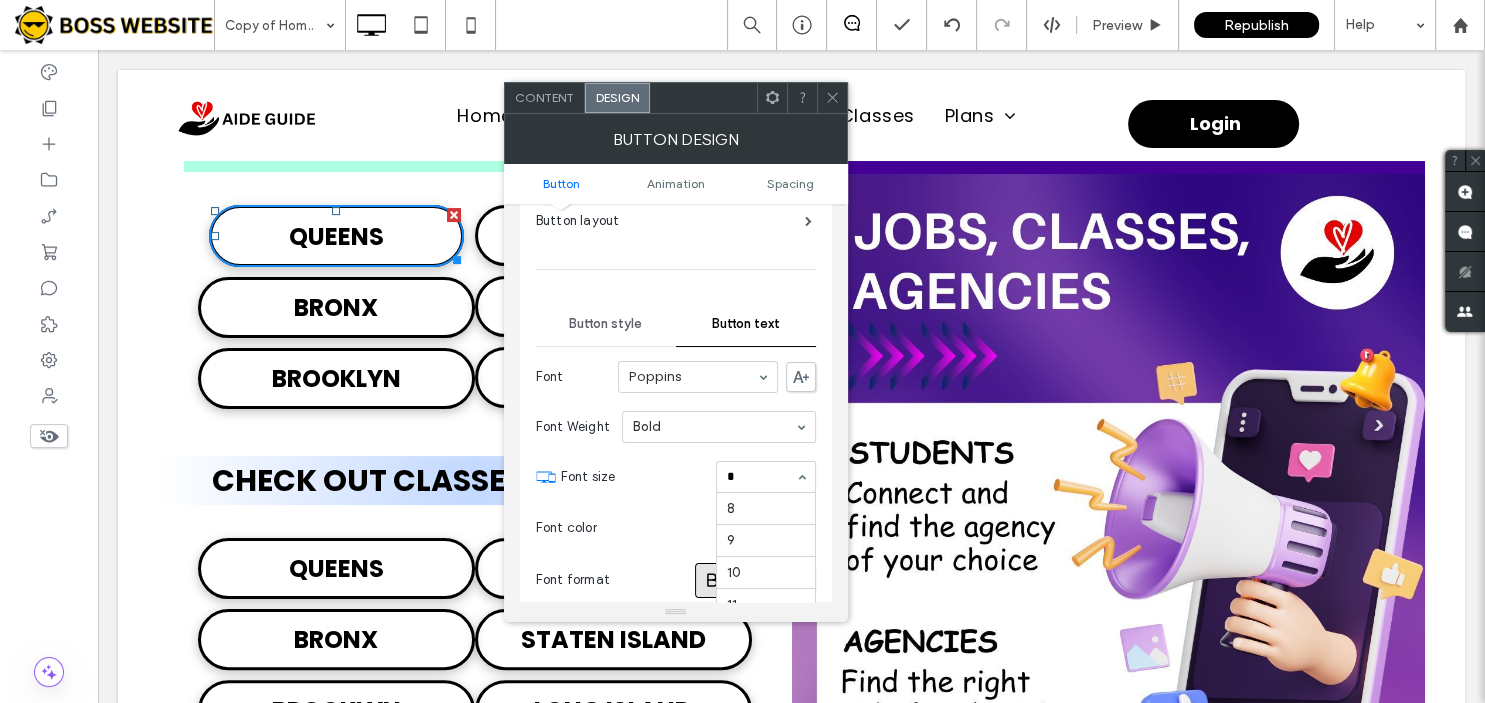 type on "**" 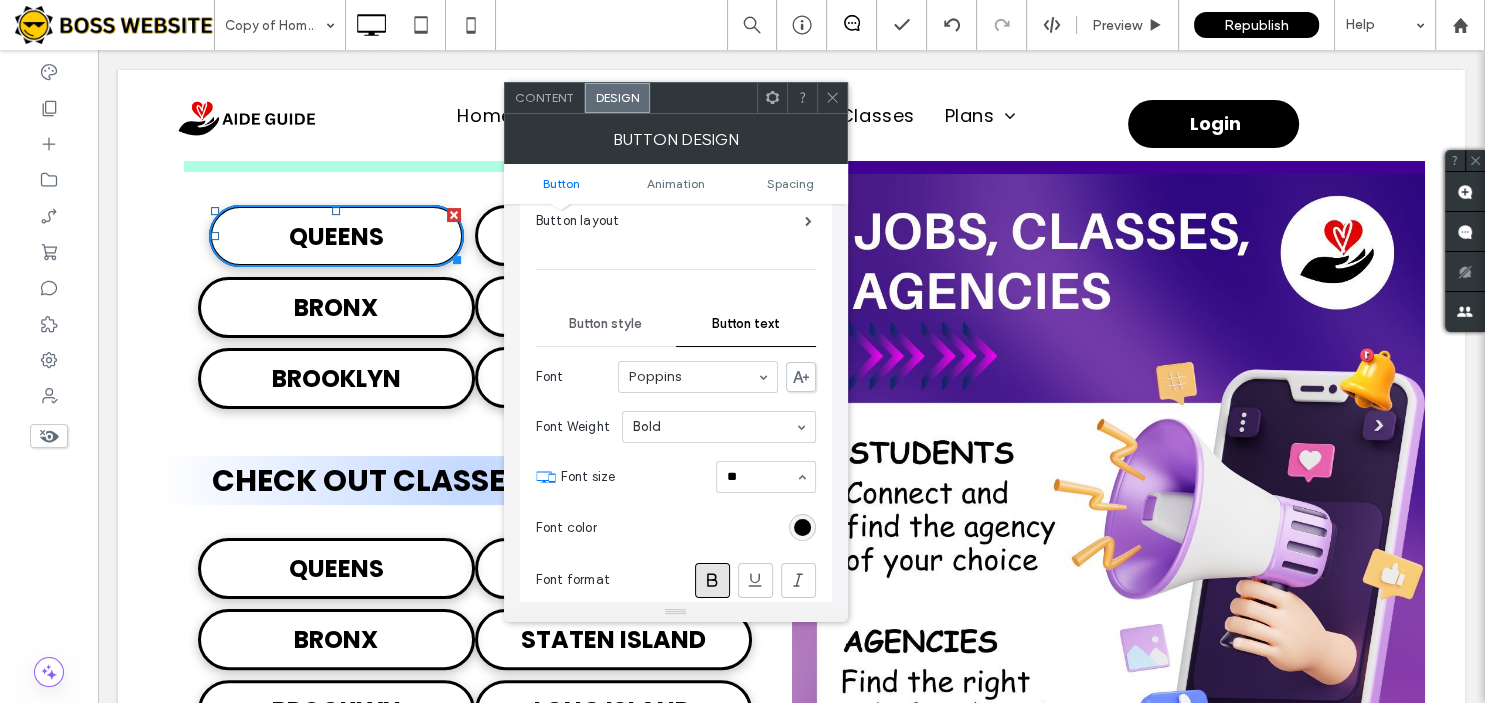 type 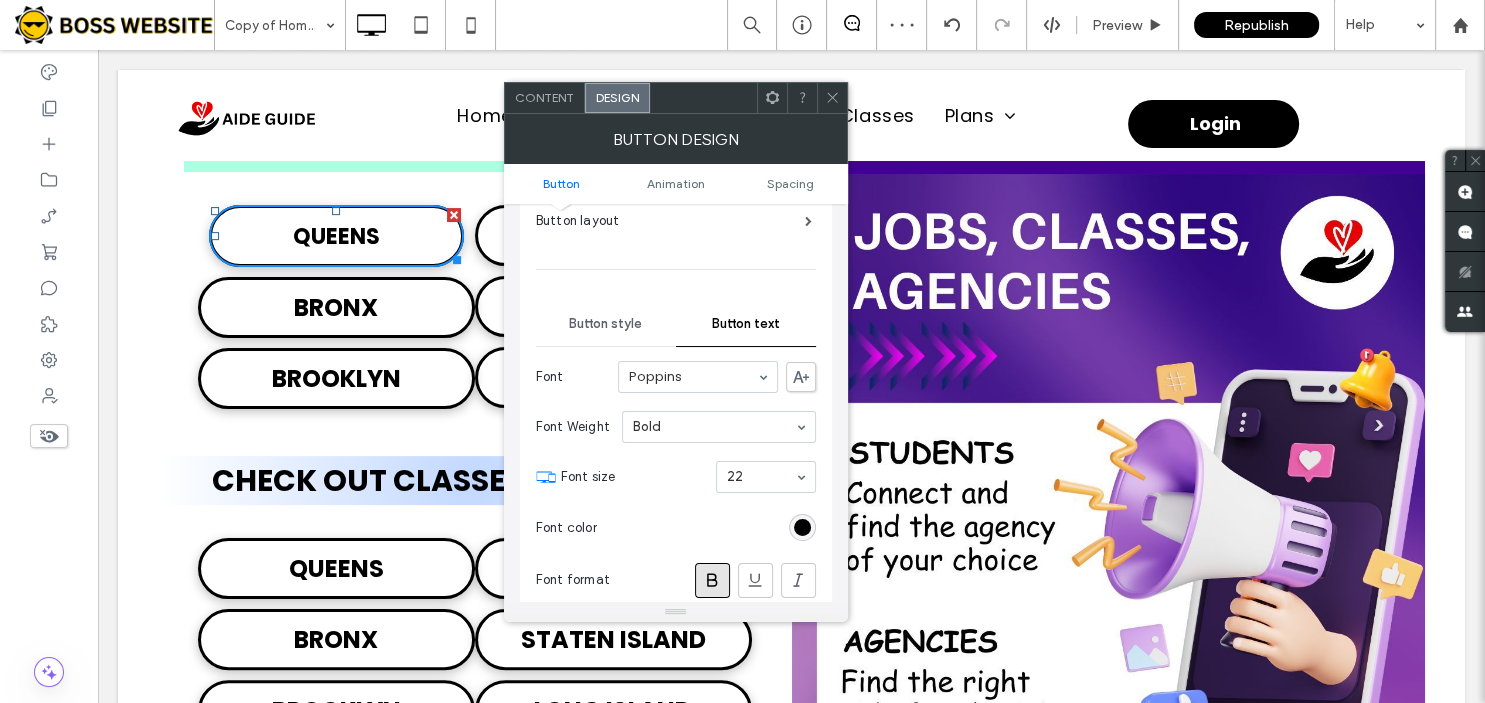 click 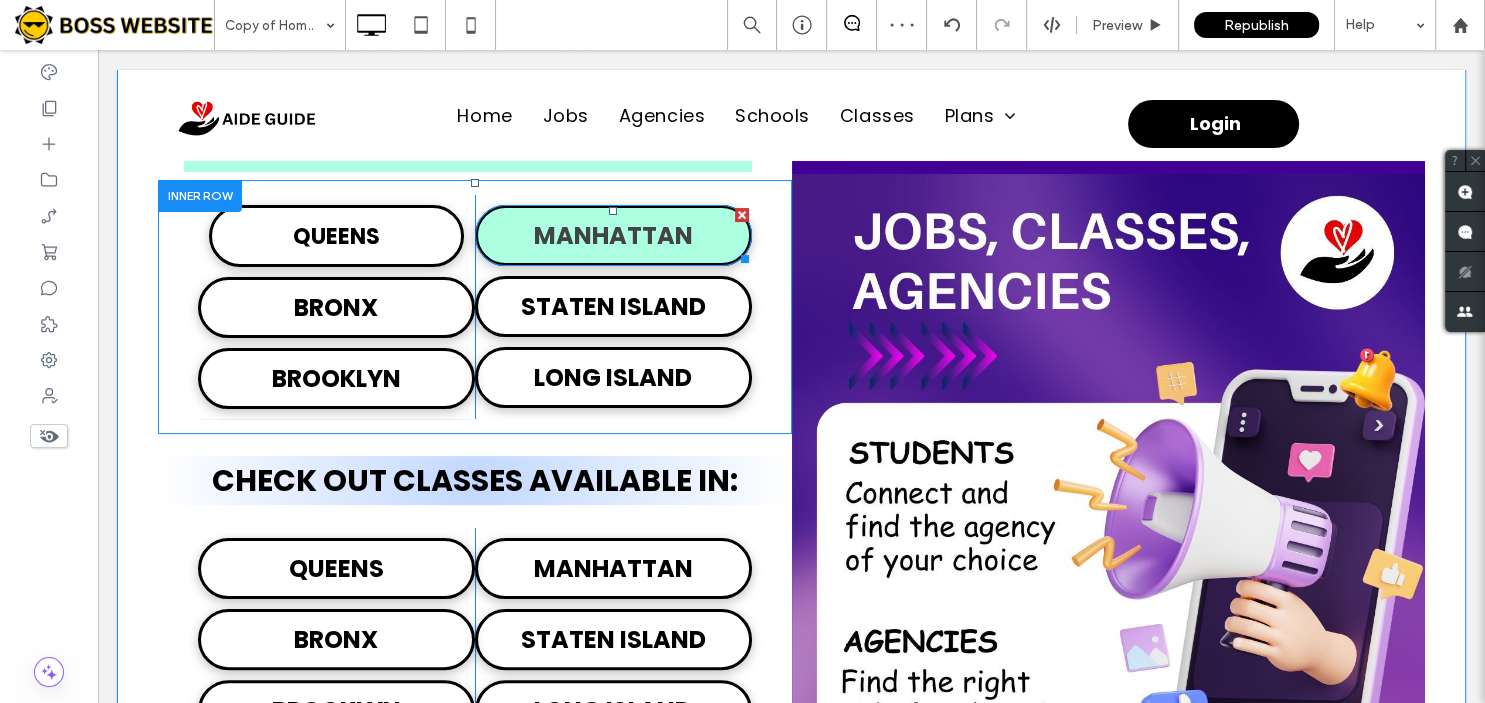 click on "MANHATTAN" at bounding box center [613, 235] 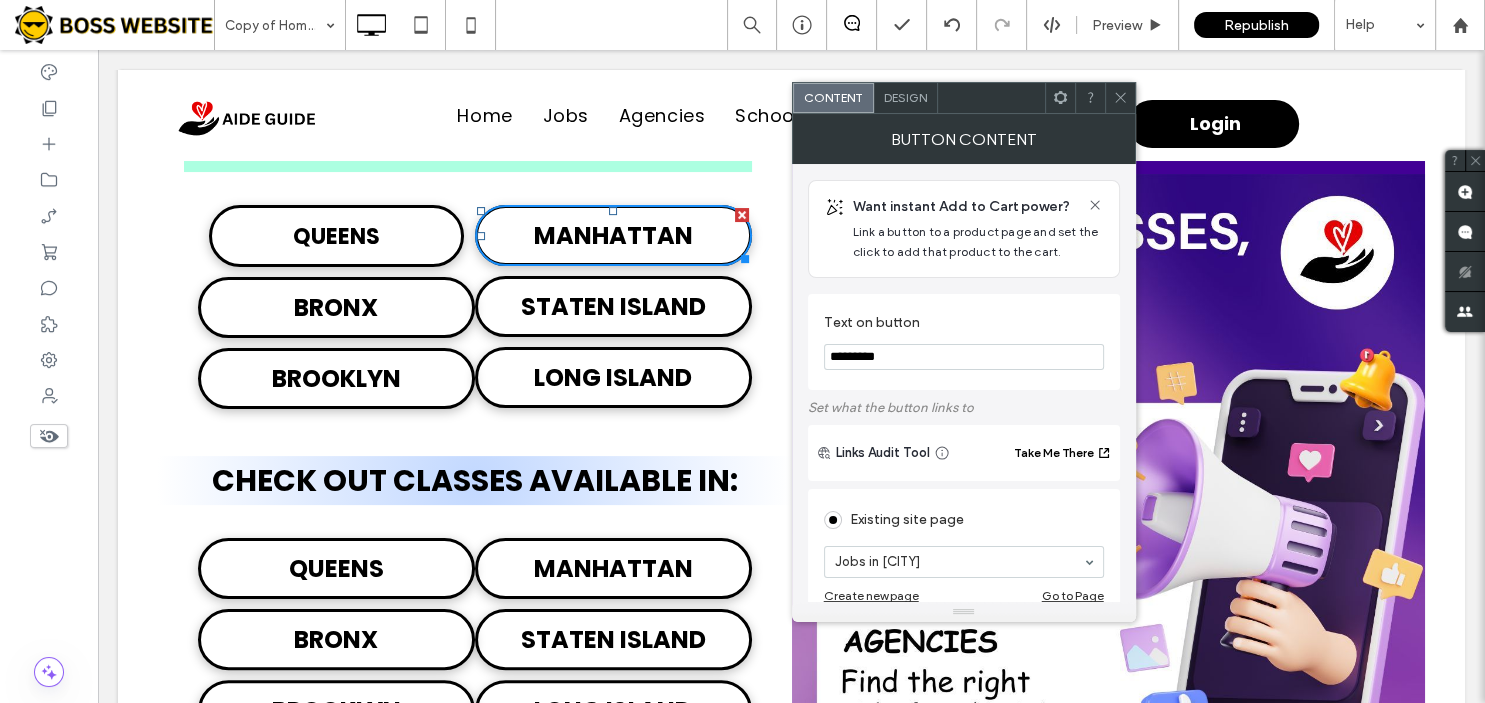 click on "Design" at bounding box center (905, 97) 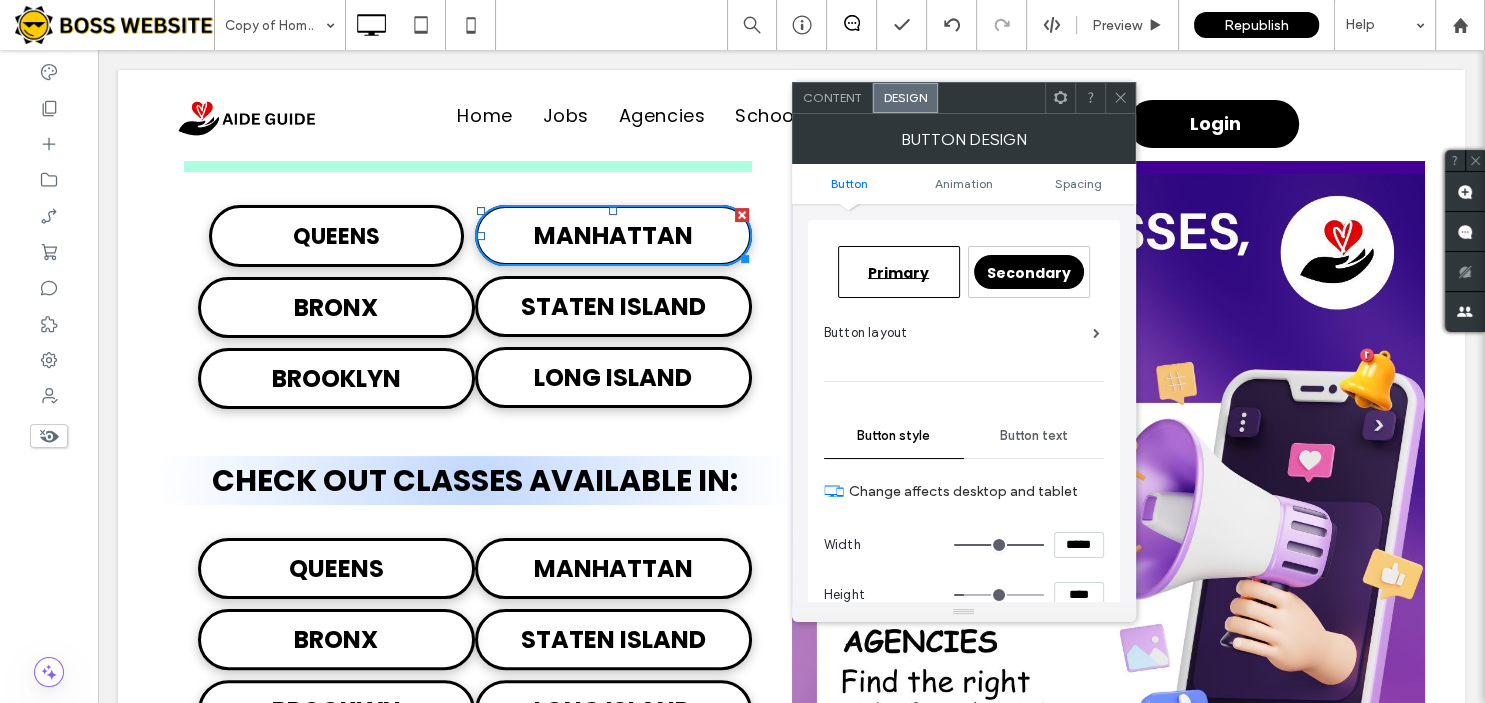 click on "Button text" at bounding box center (1034, 436) 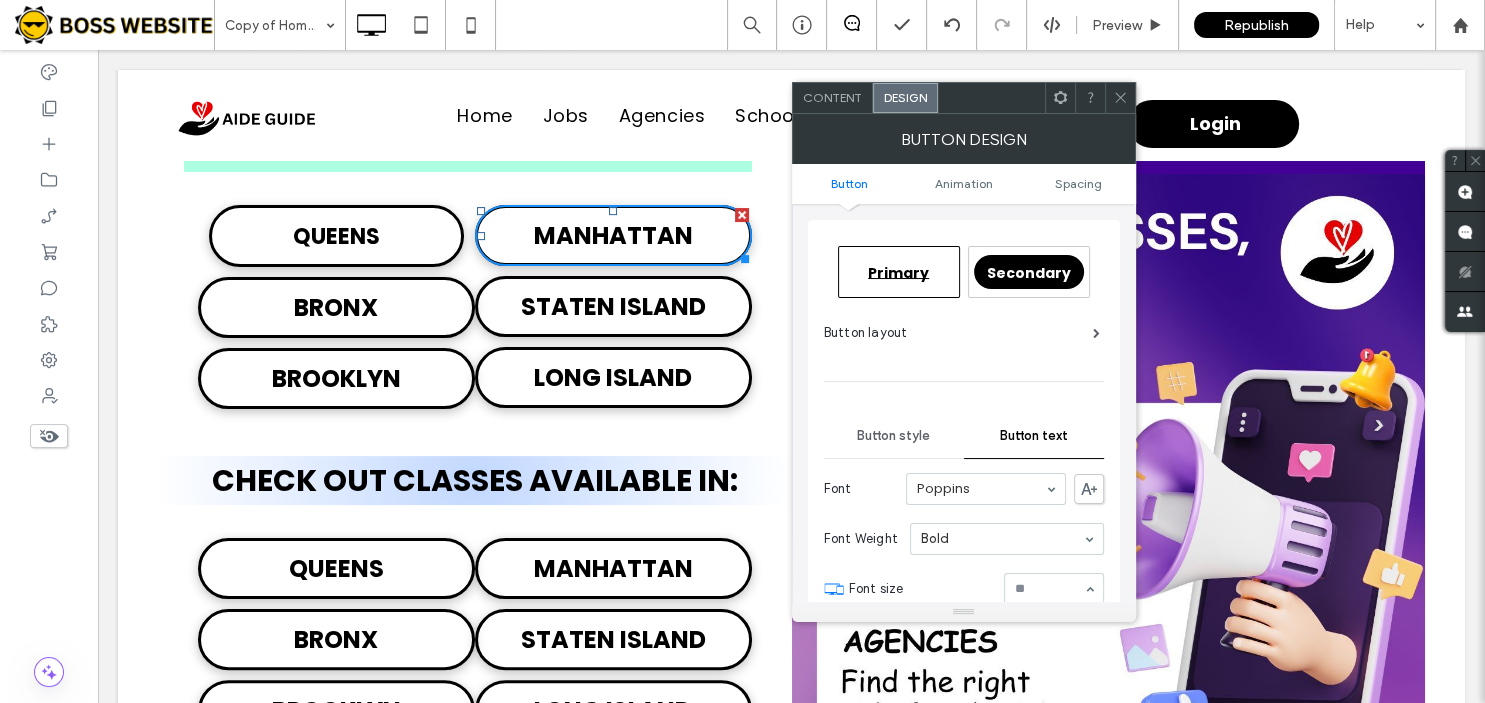 scroll, scrollTop: 295, scrollLeft: 0, axis: vertical 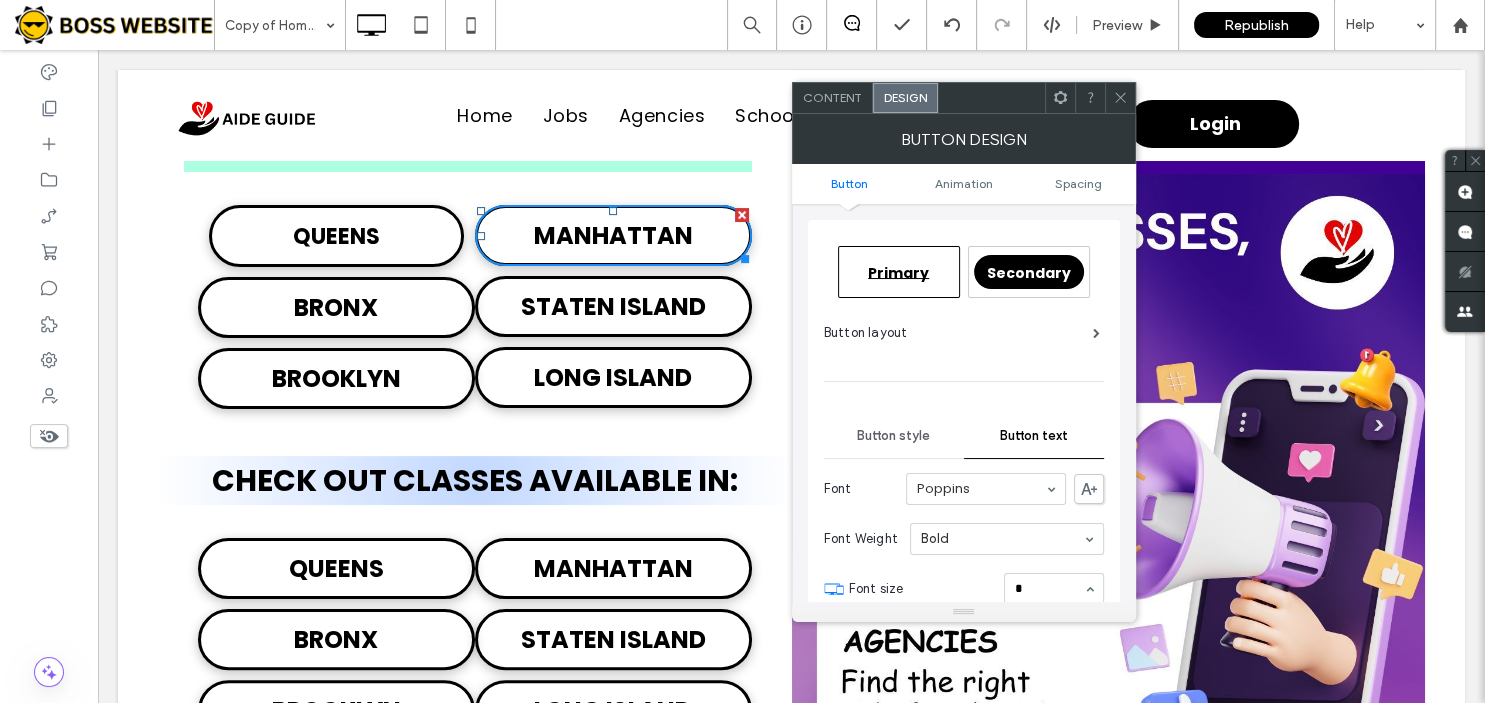 type on "**" 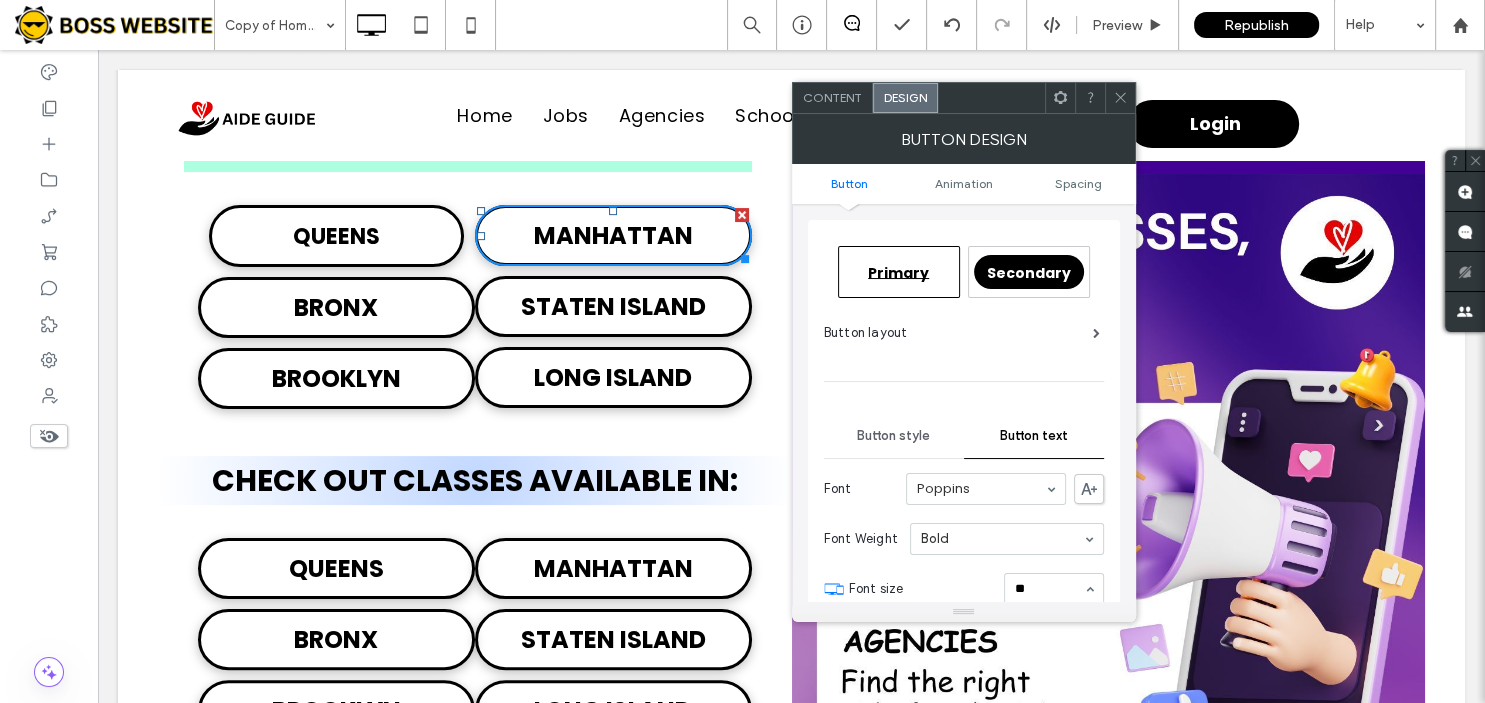 type 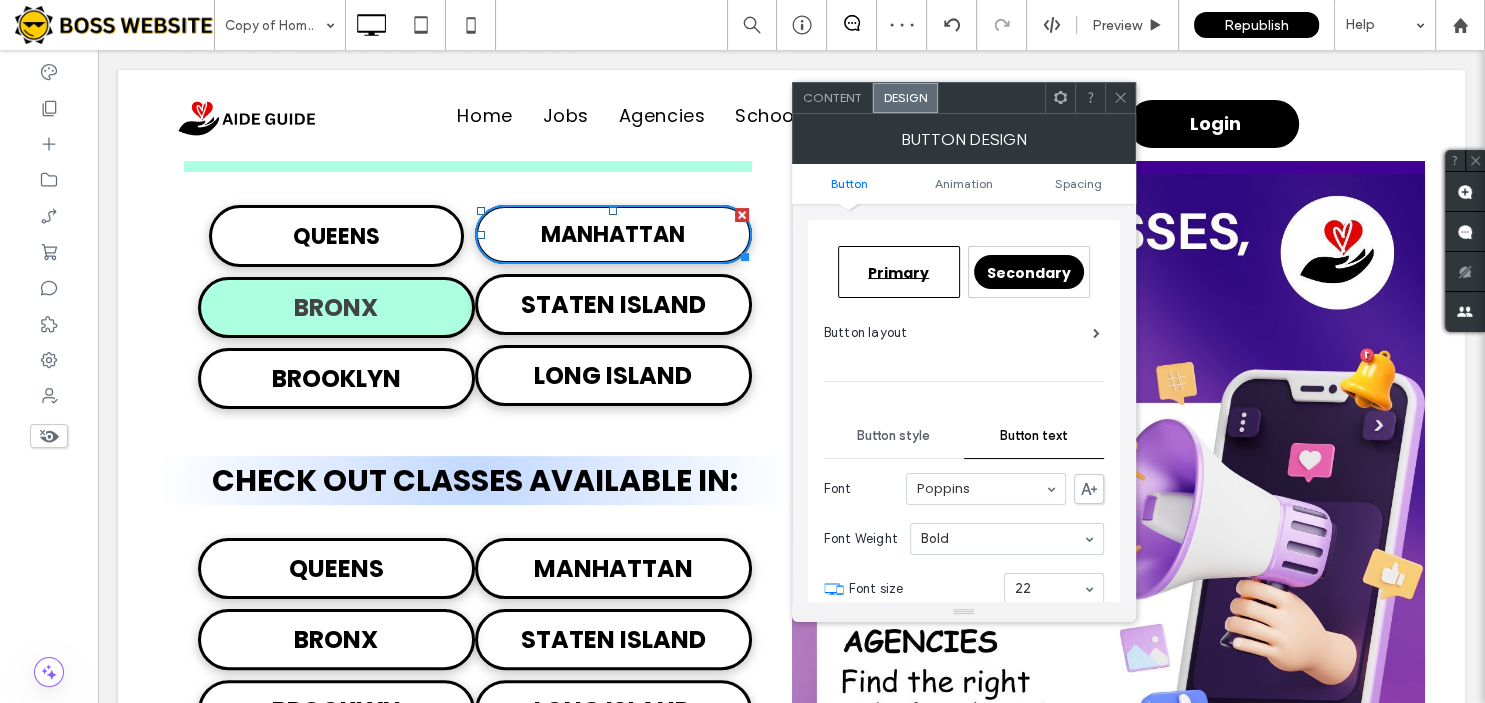 click on "BRONX" at bounding box center [336, 307] 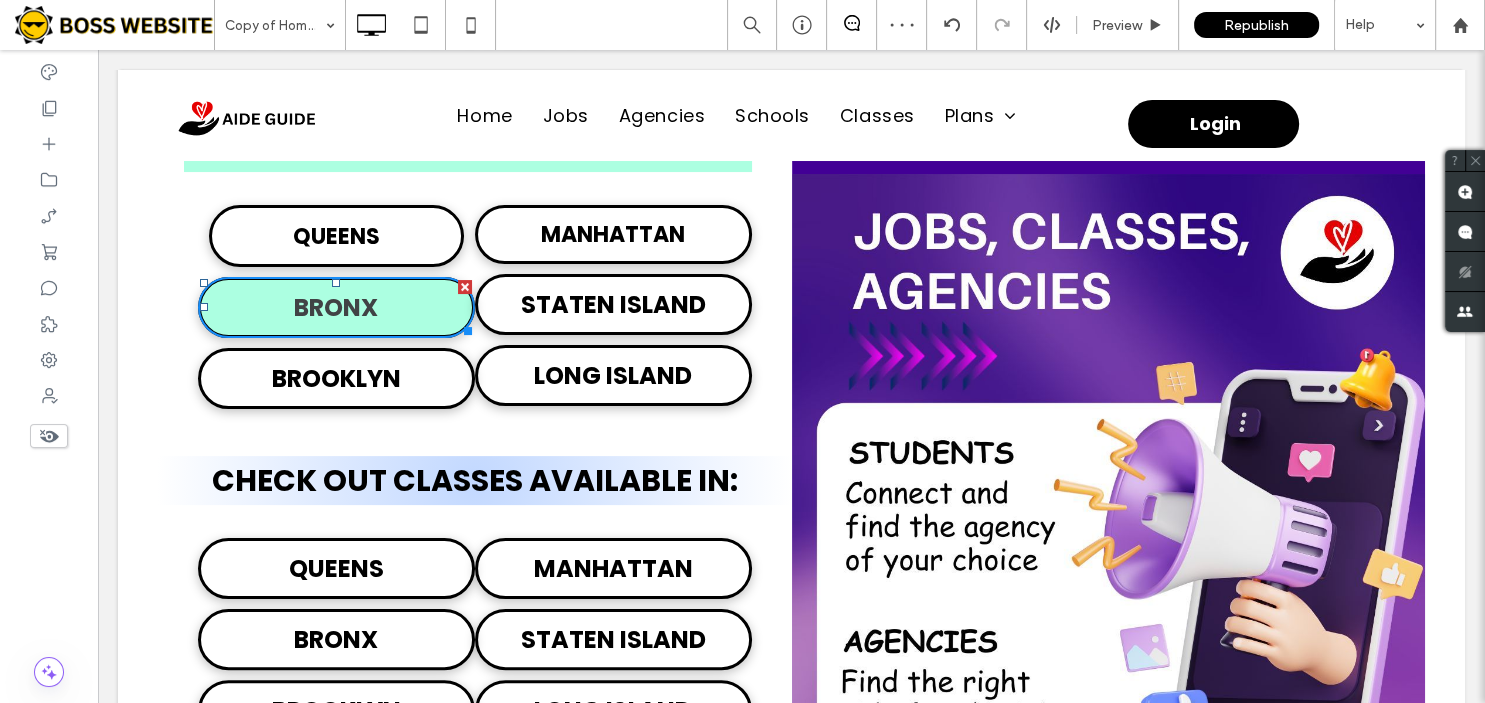 click on "BRONX" at bounding box center [336, 307] 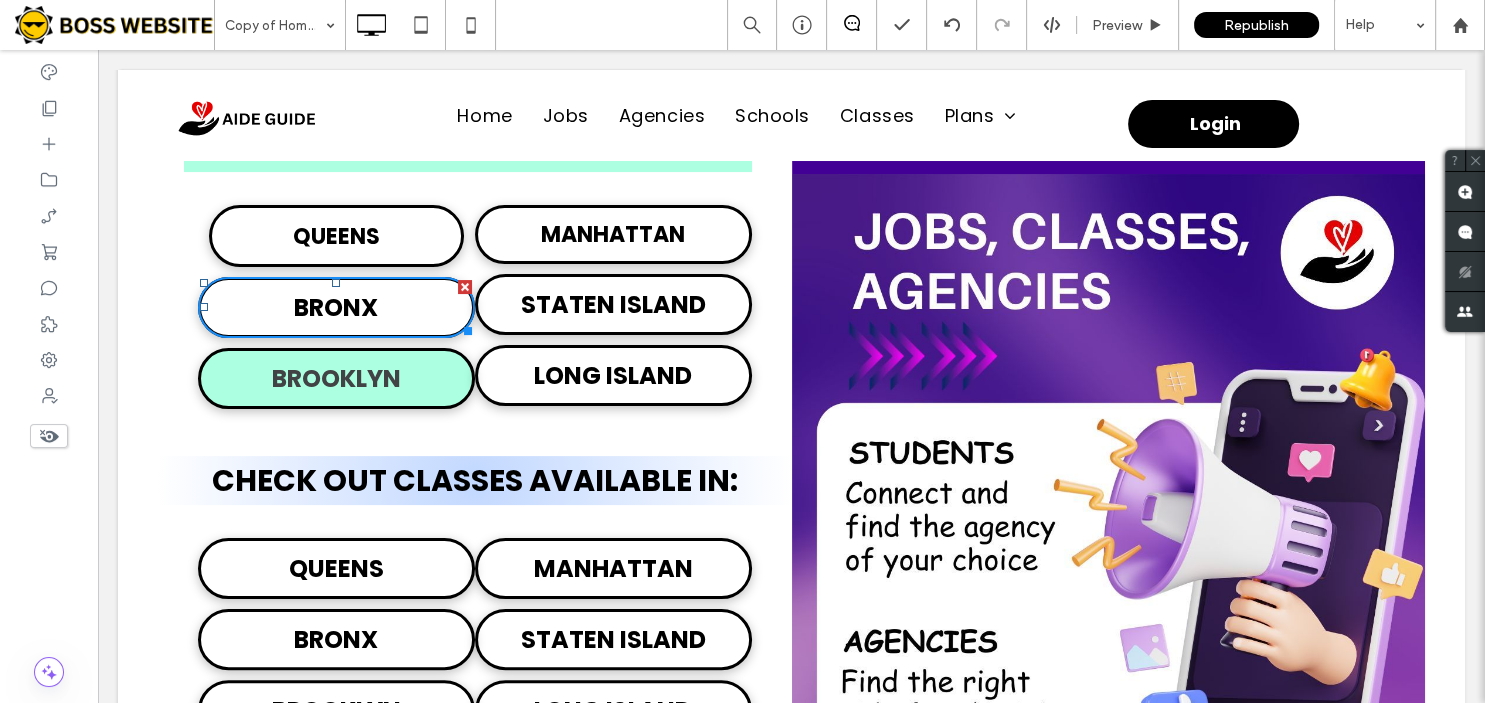 click on "BROOKLYN" at bounding box center [336, 378] 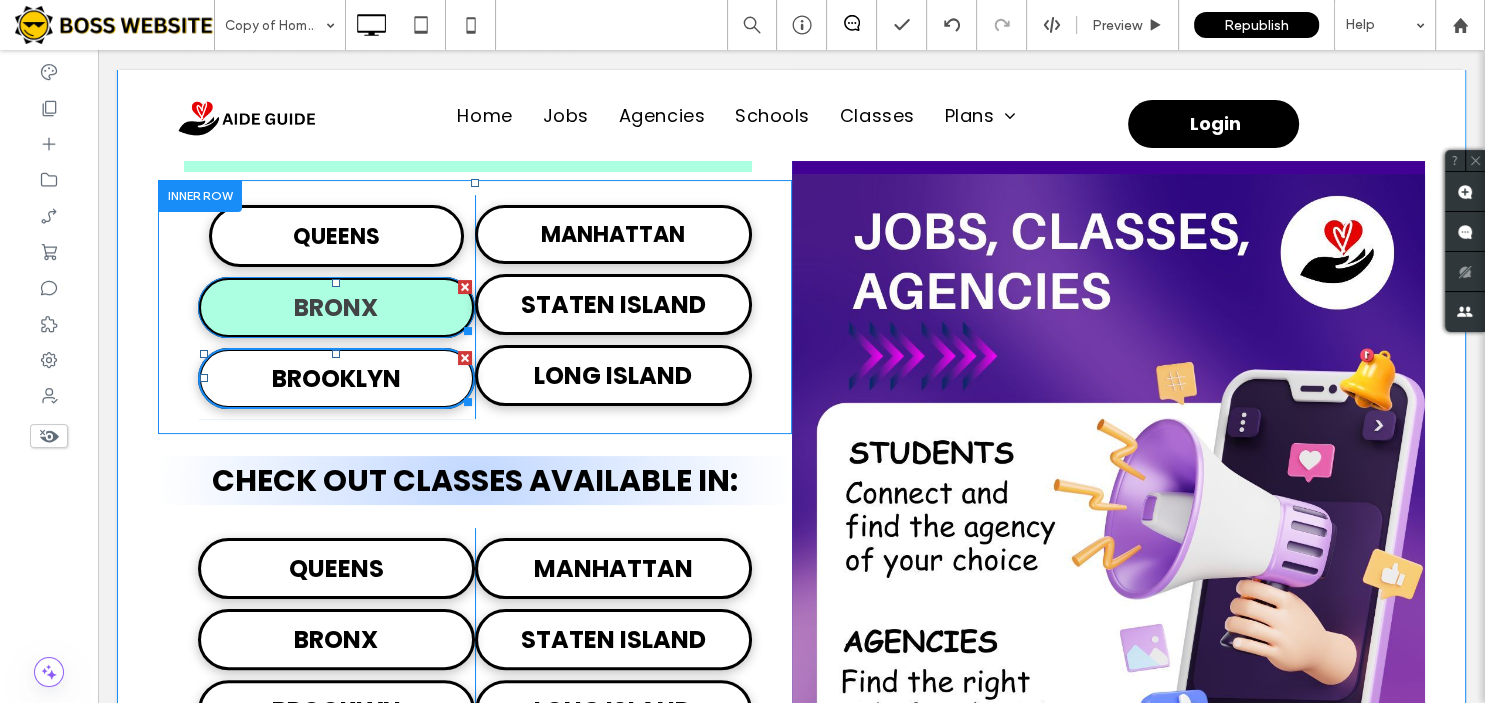 click on "BRONX" at bounding box center [336, 307] 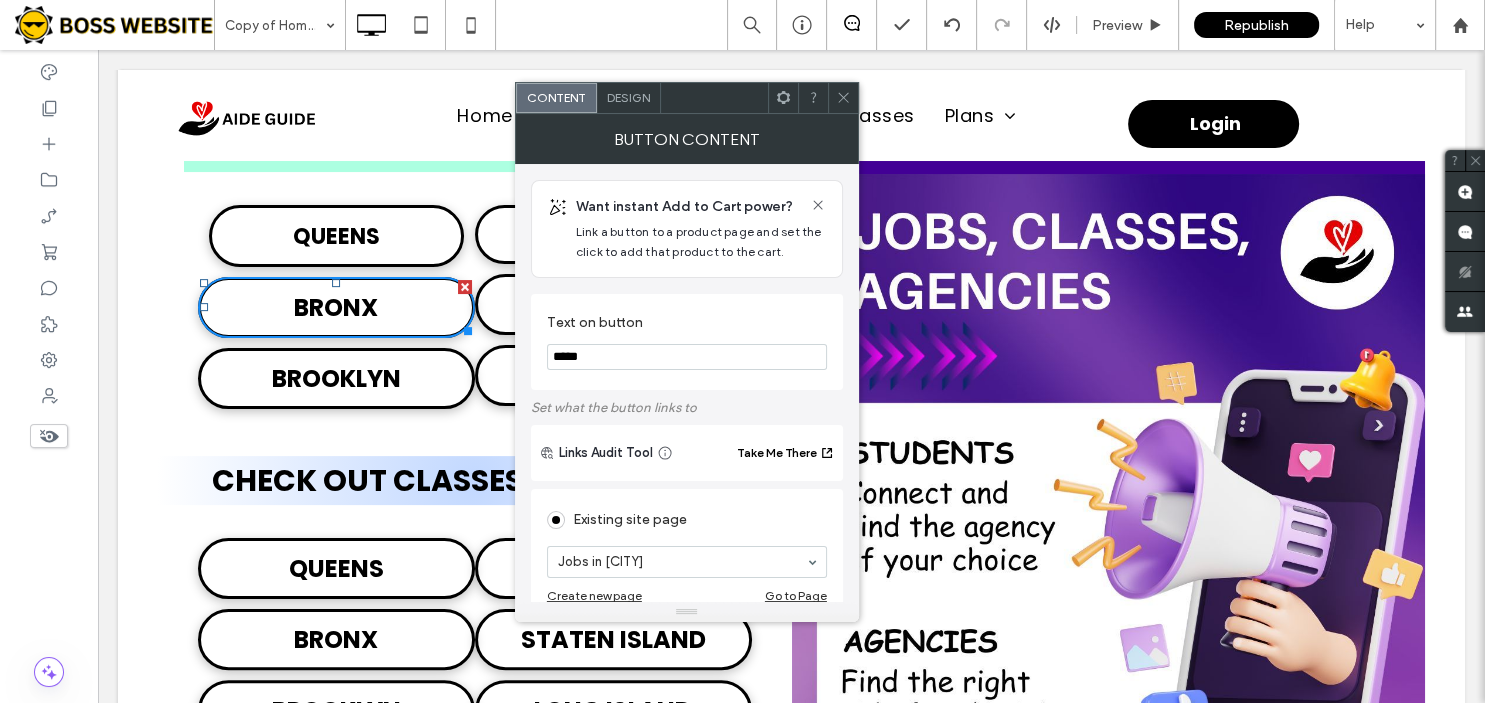 click on "Design" at bounding box center [628, 97] 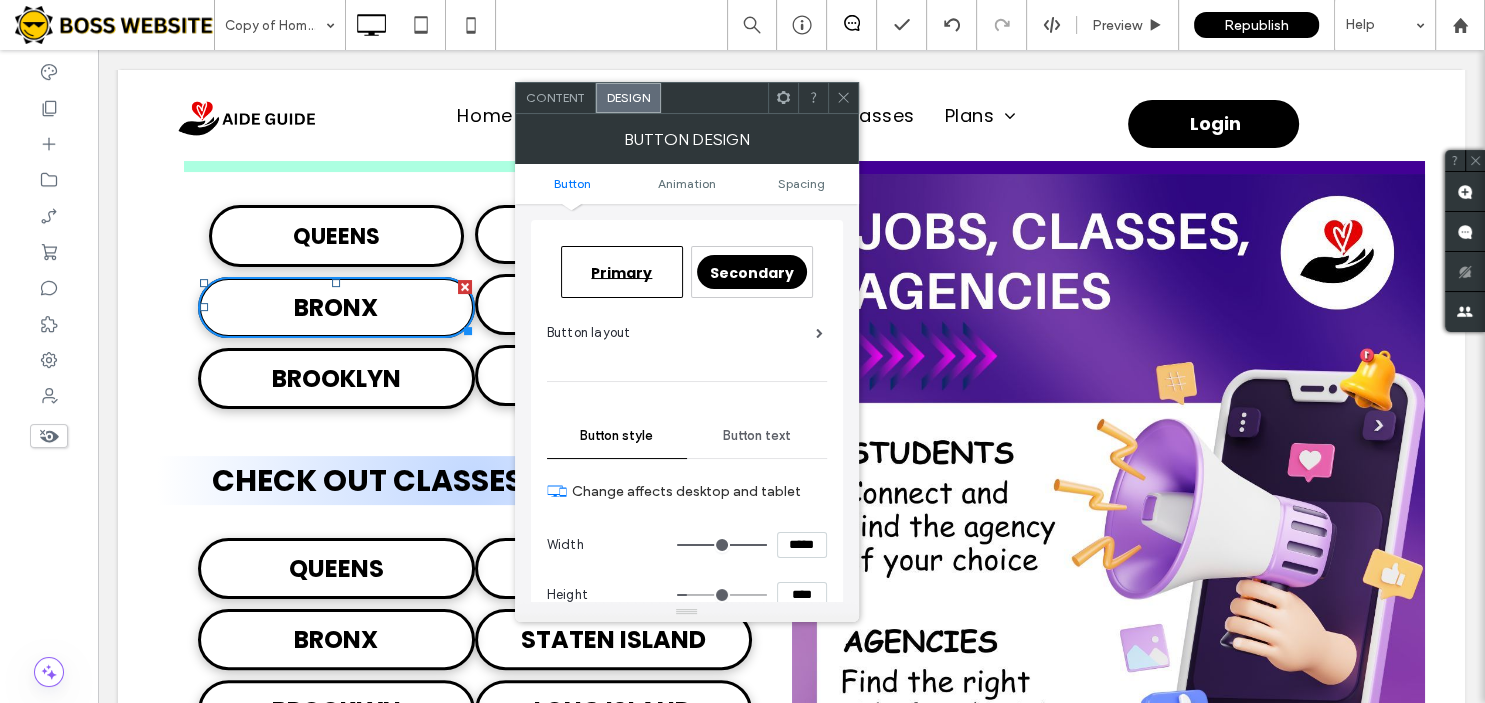 click on "Button text" at bounding box center [757, 436] 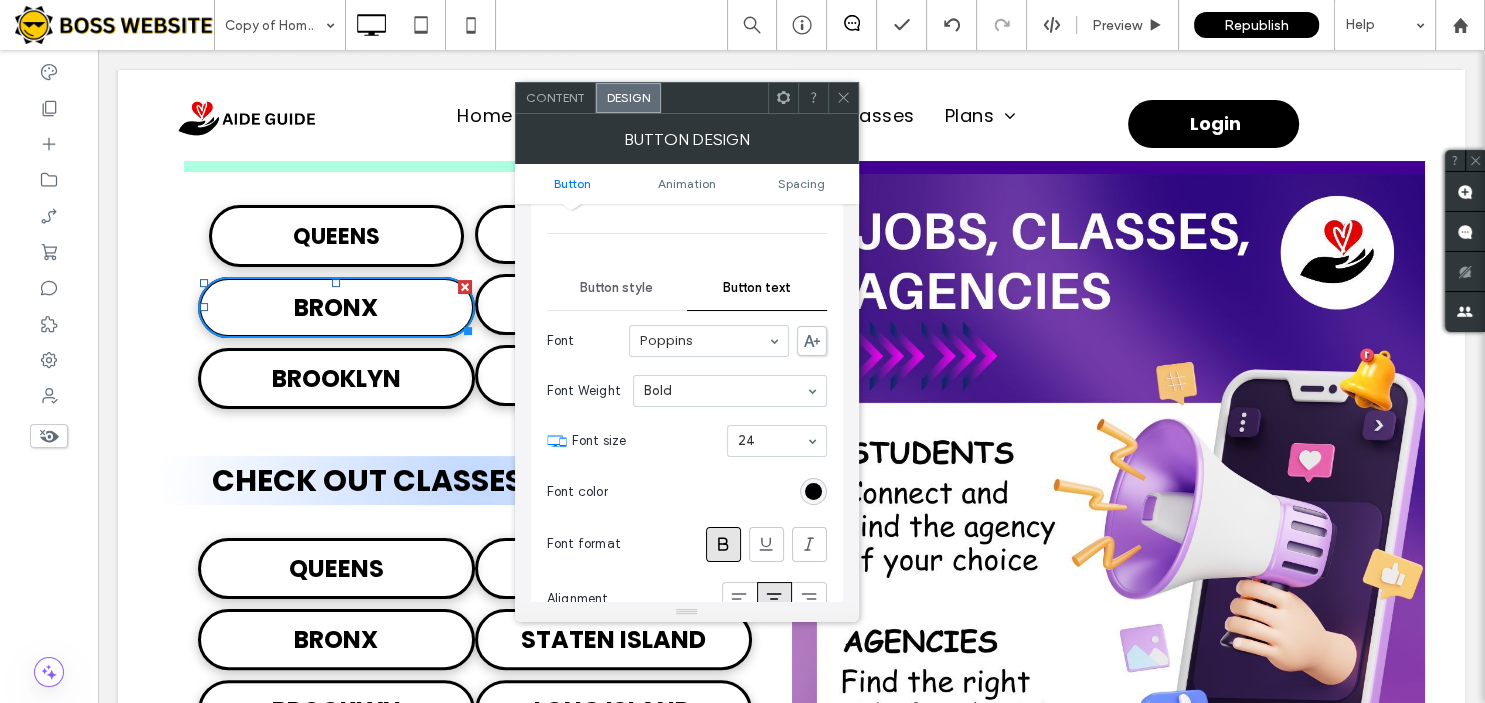 scroll, scrollTop: 149, scrollLeft: 0, axis: vertical 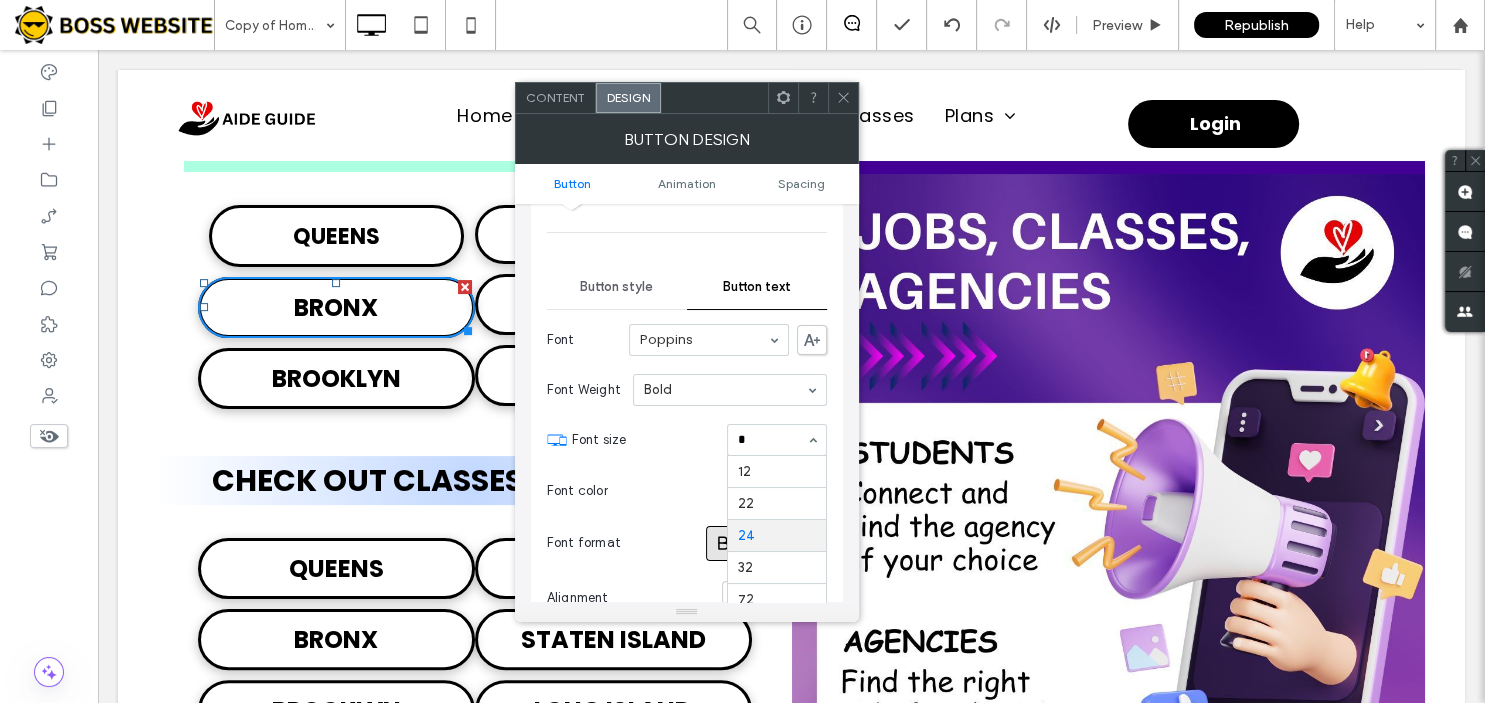 type on "**" 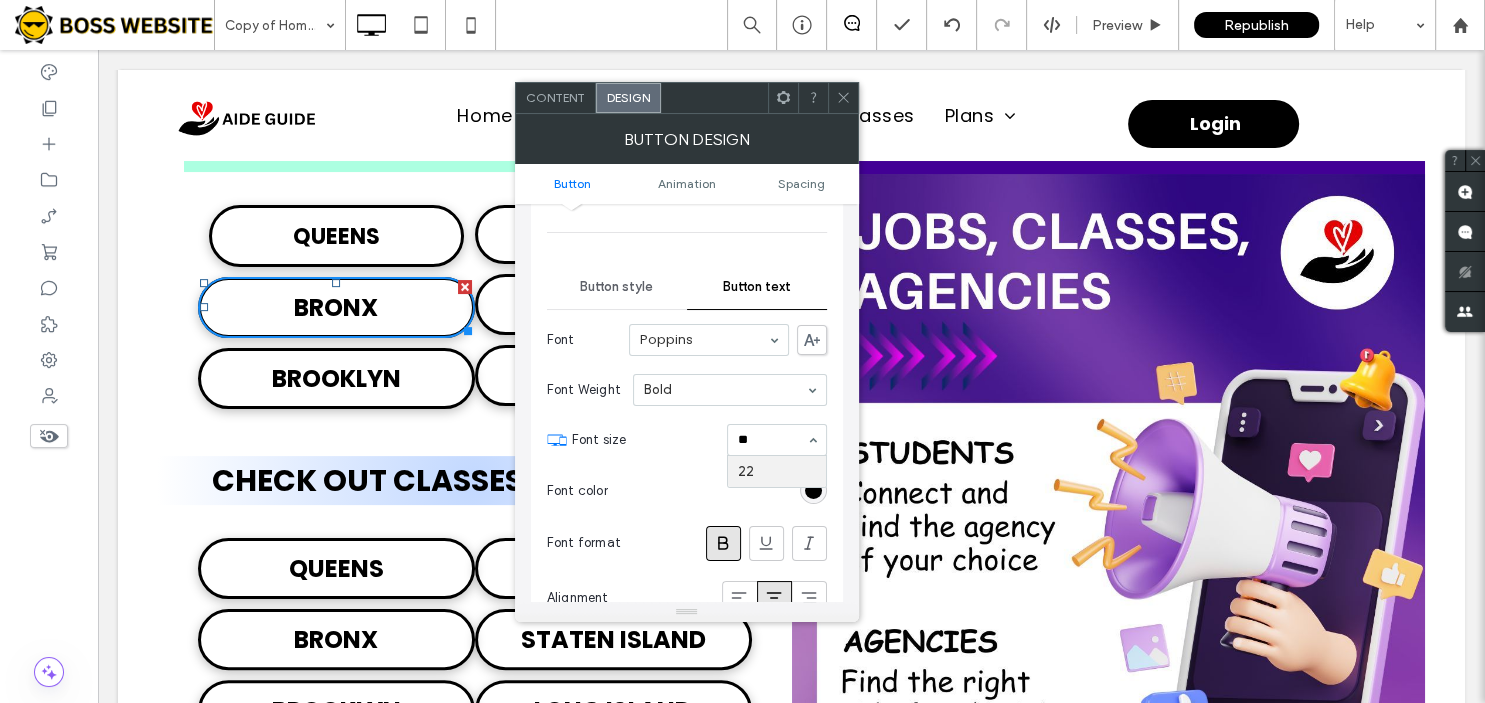 type 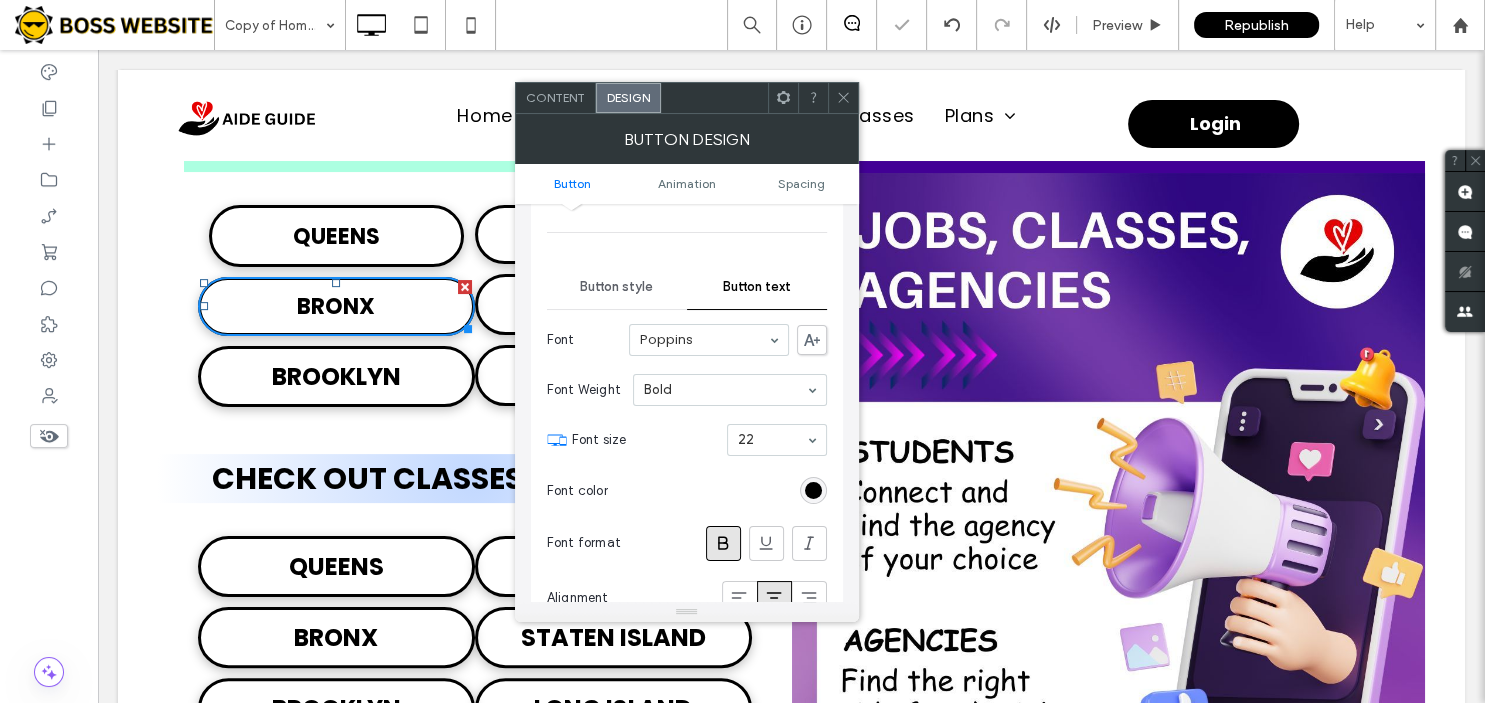 click at bounding box center [843, 98] 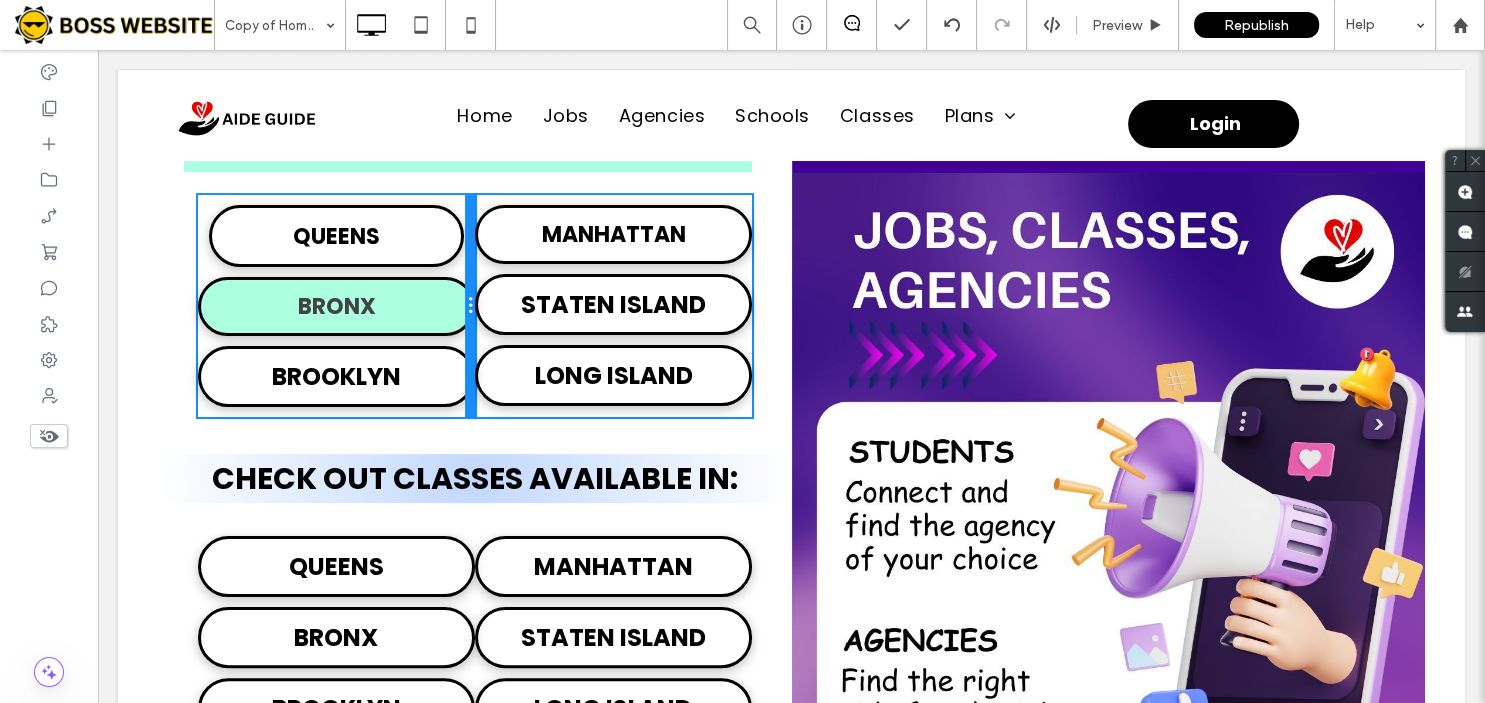 click on "QUEENS
BRONX
BROOKLYN
Click To Paste" at bounding box center [336, 306] 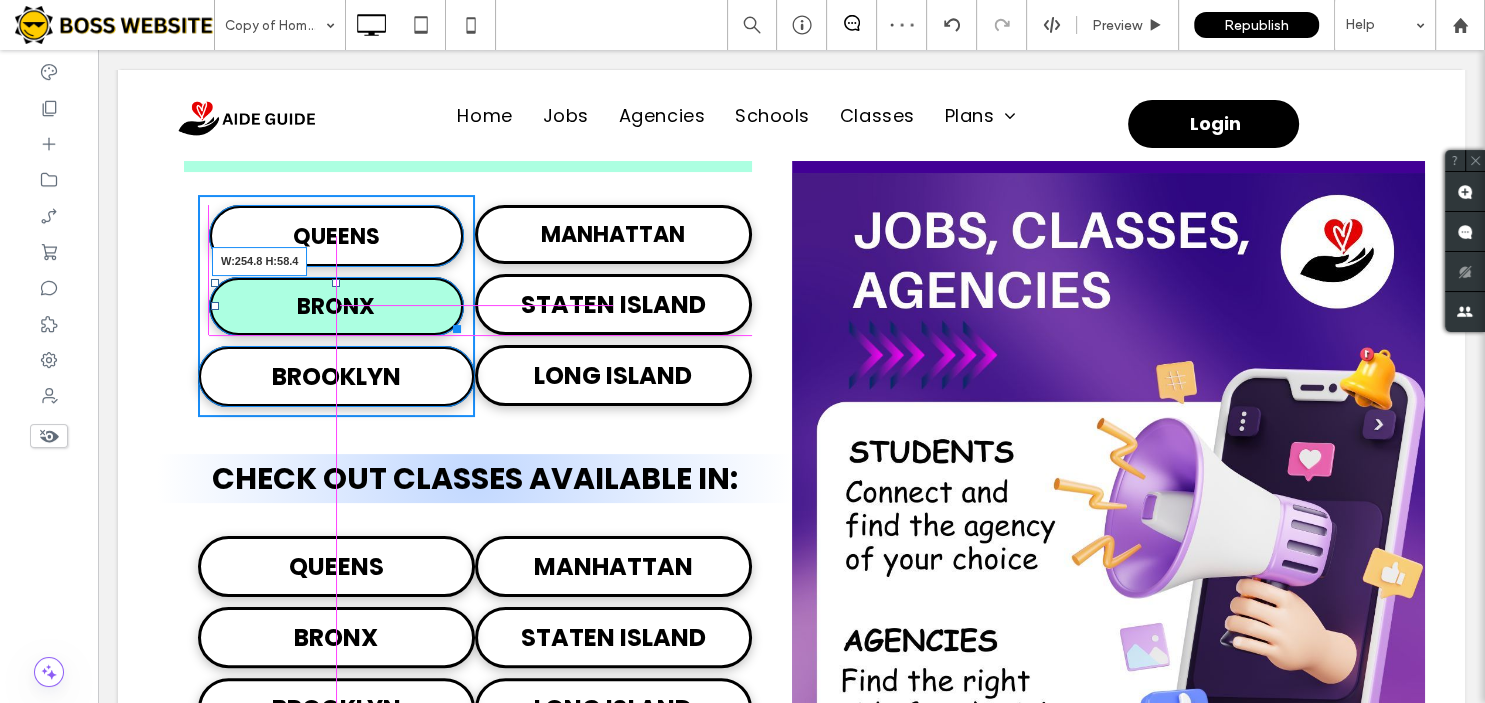 drag, startPoint x: 462, startPoint y: 319, endPoint x: 448, endPoint y: 316, distance: 14.3178215 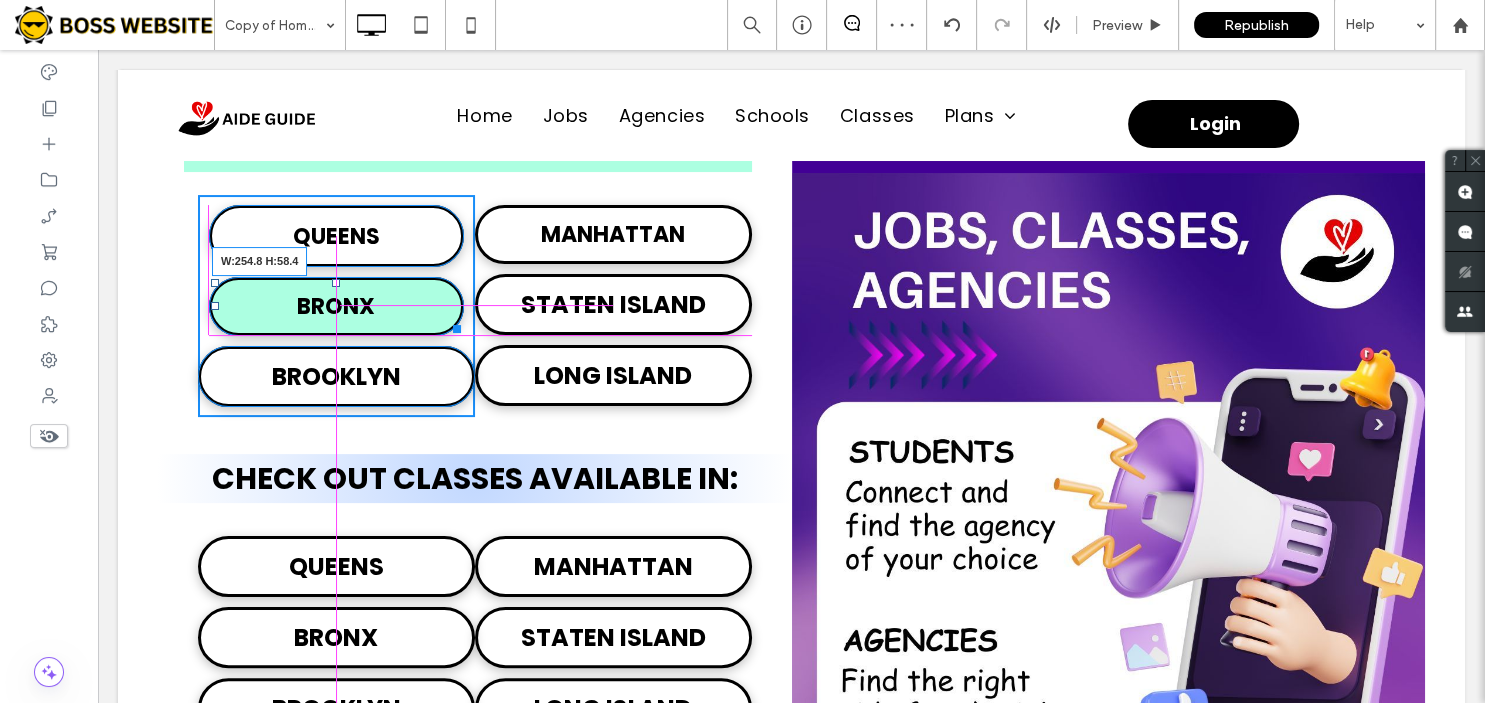 click on "QUEENS
BRONX
W:254.8 H:58.4
BROOKLYN
Click To Paste" at bounding box center (336, 306) 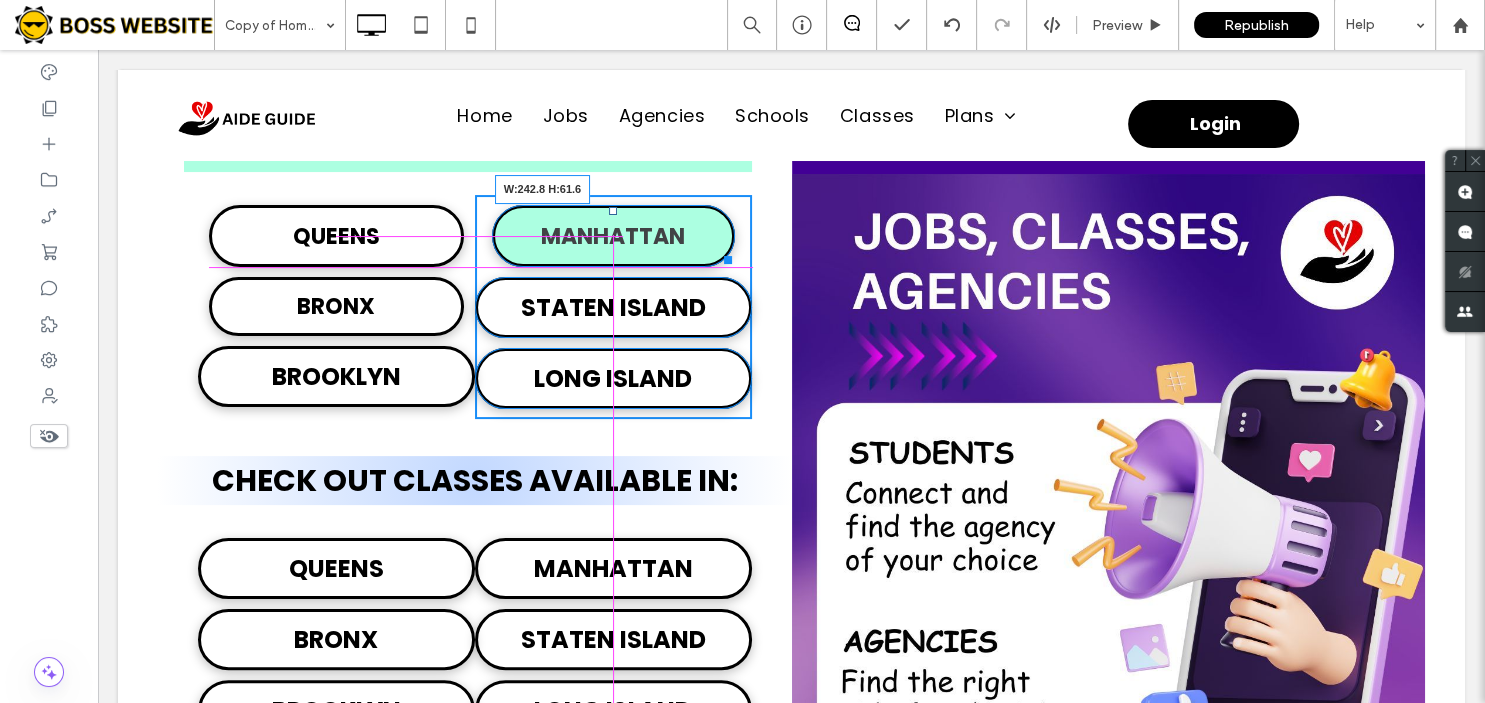 drag, startPoint x: 745, startPoint y: 256, endPoint x: 728, endPoint y: 251, distance: 17.720045 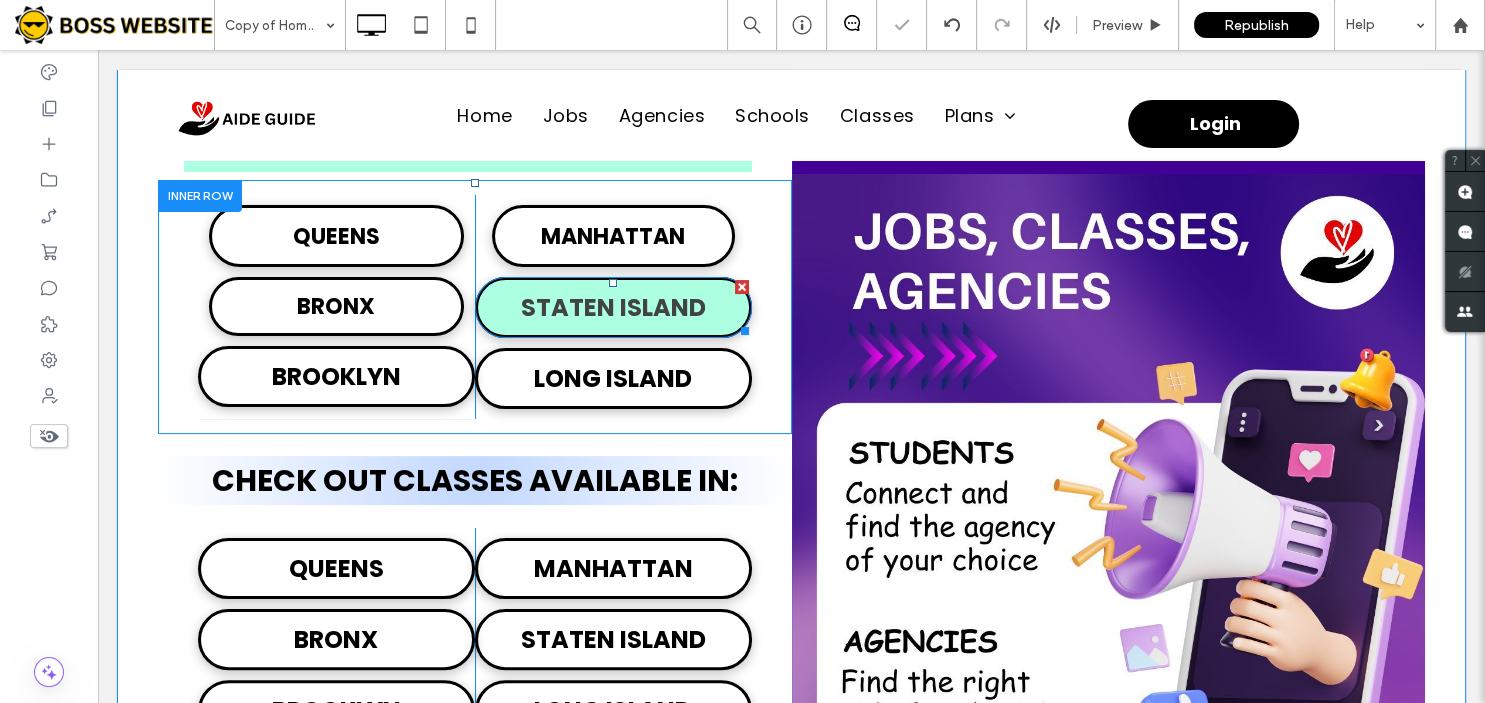 click on "STATEN ISLAND" at bounding box center (613, 307) 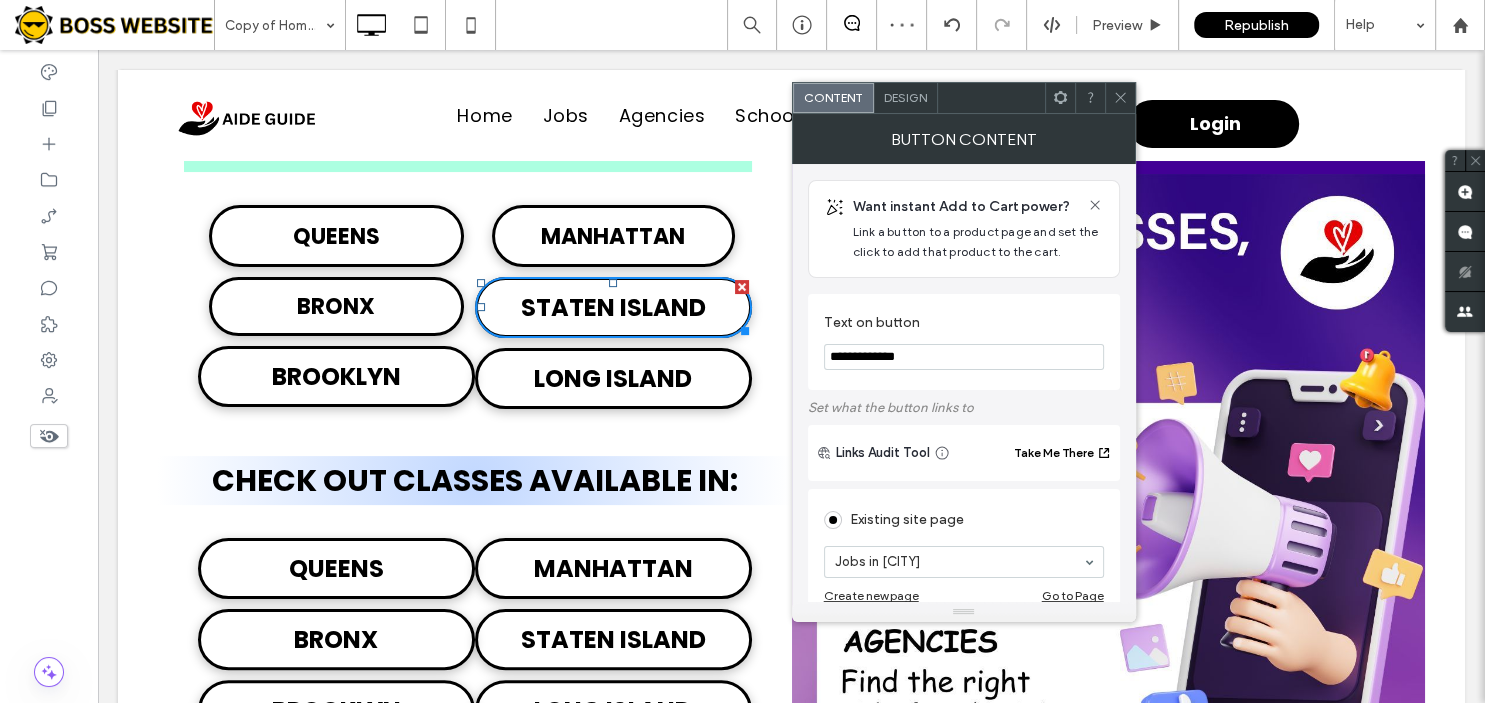 click on "Design" at bounding box center [906, 98] 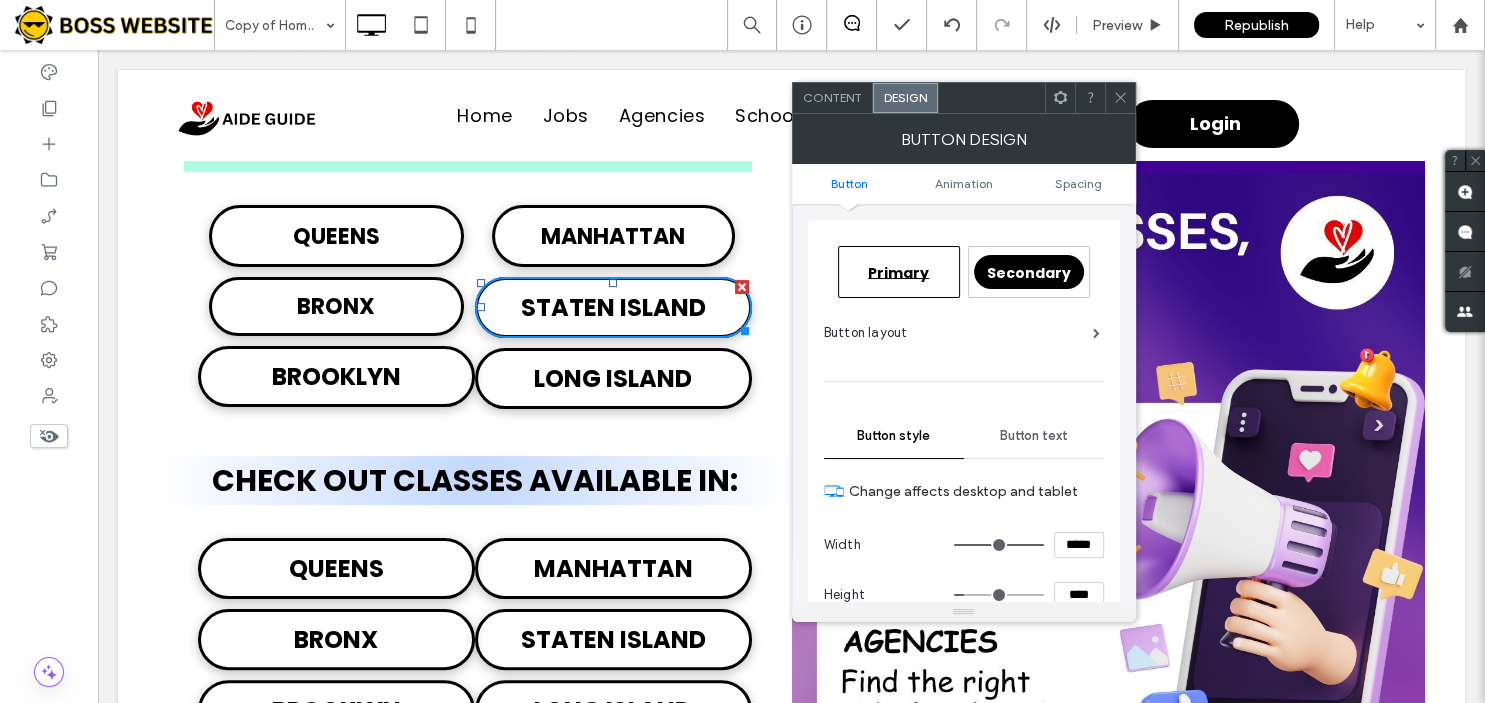 click on "Button text" at bounding box center [1034, 436] 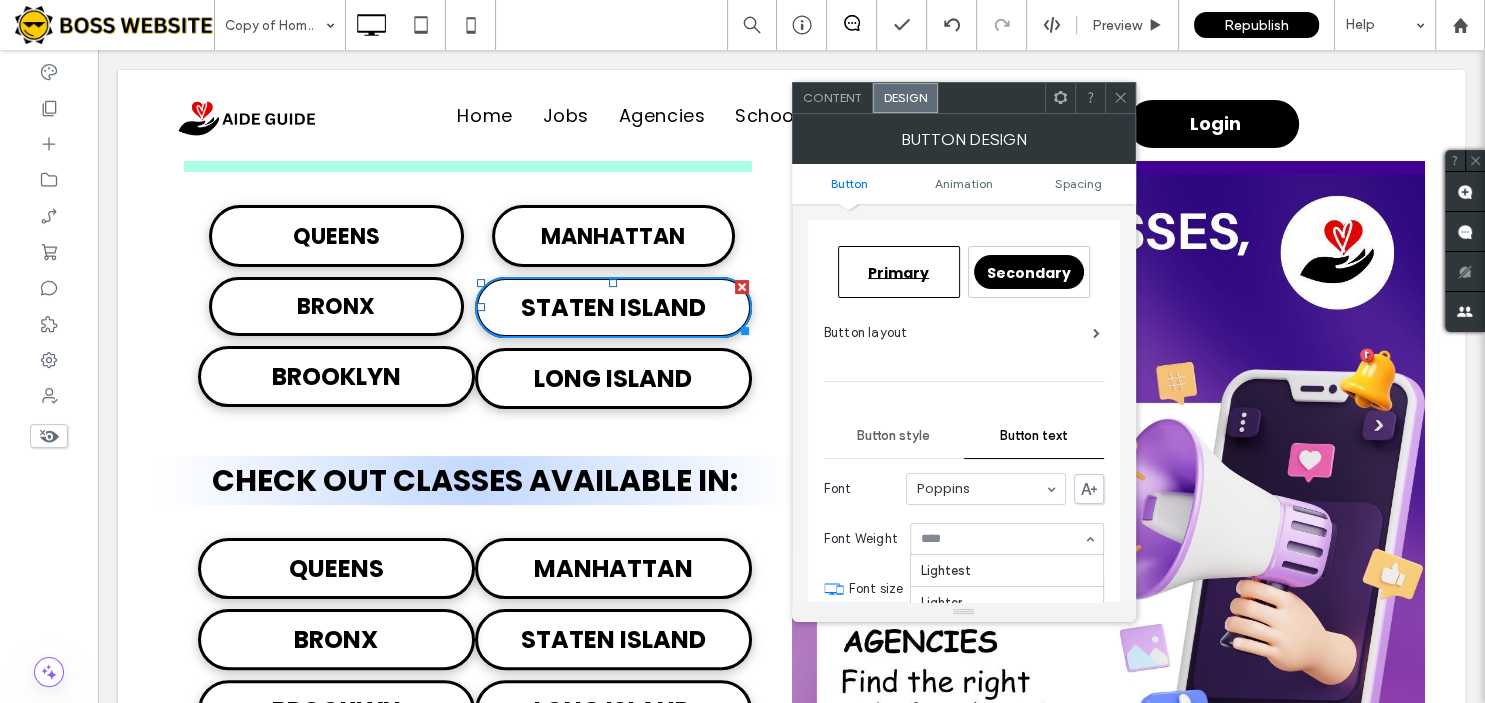 scroll, scrollTop: 96, scrollLeft: 0, axis: vertical 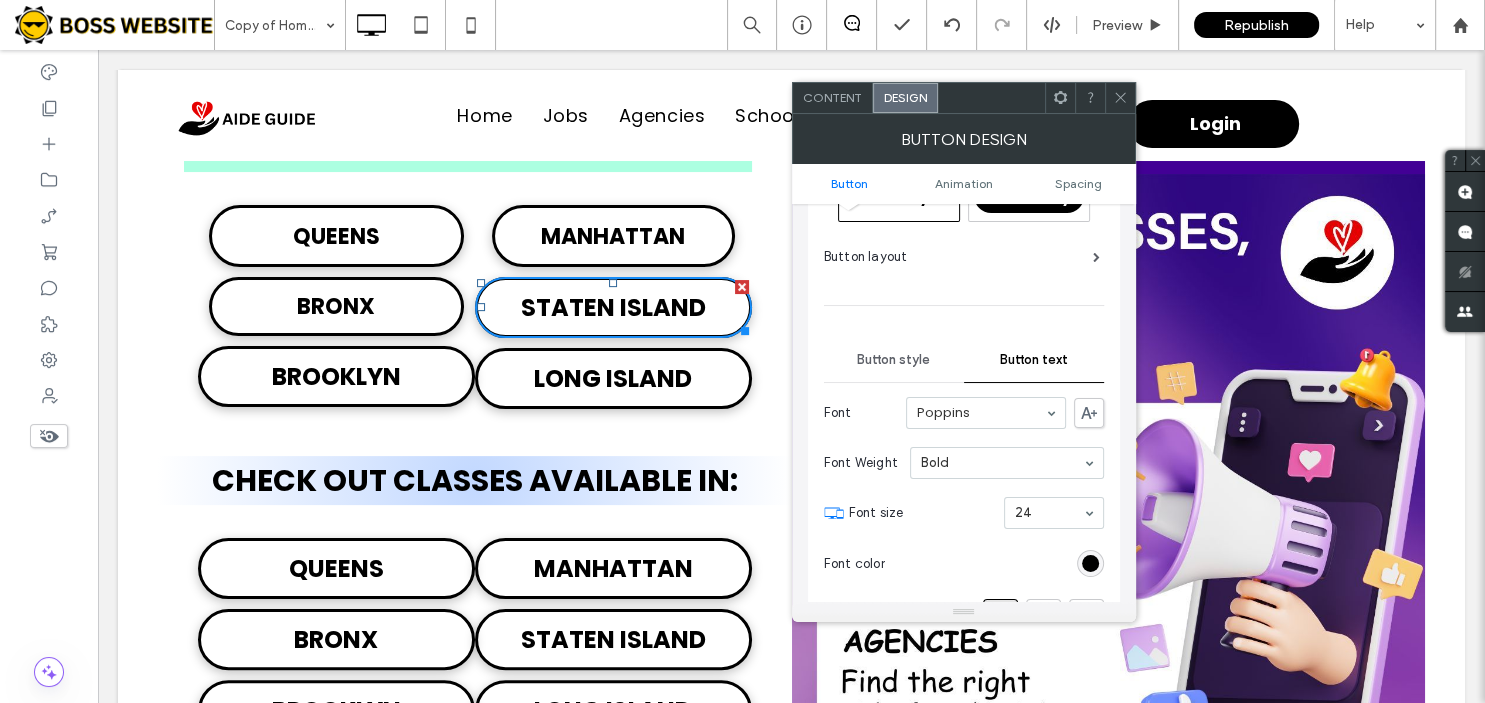 click on "Font Weight Bold" at bounding box center [964, 463] 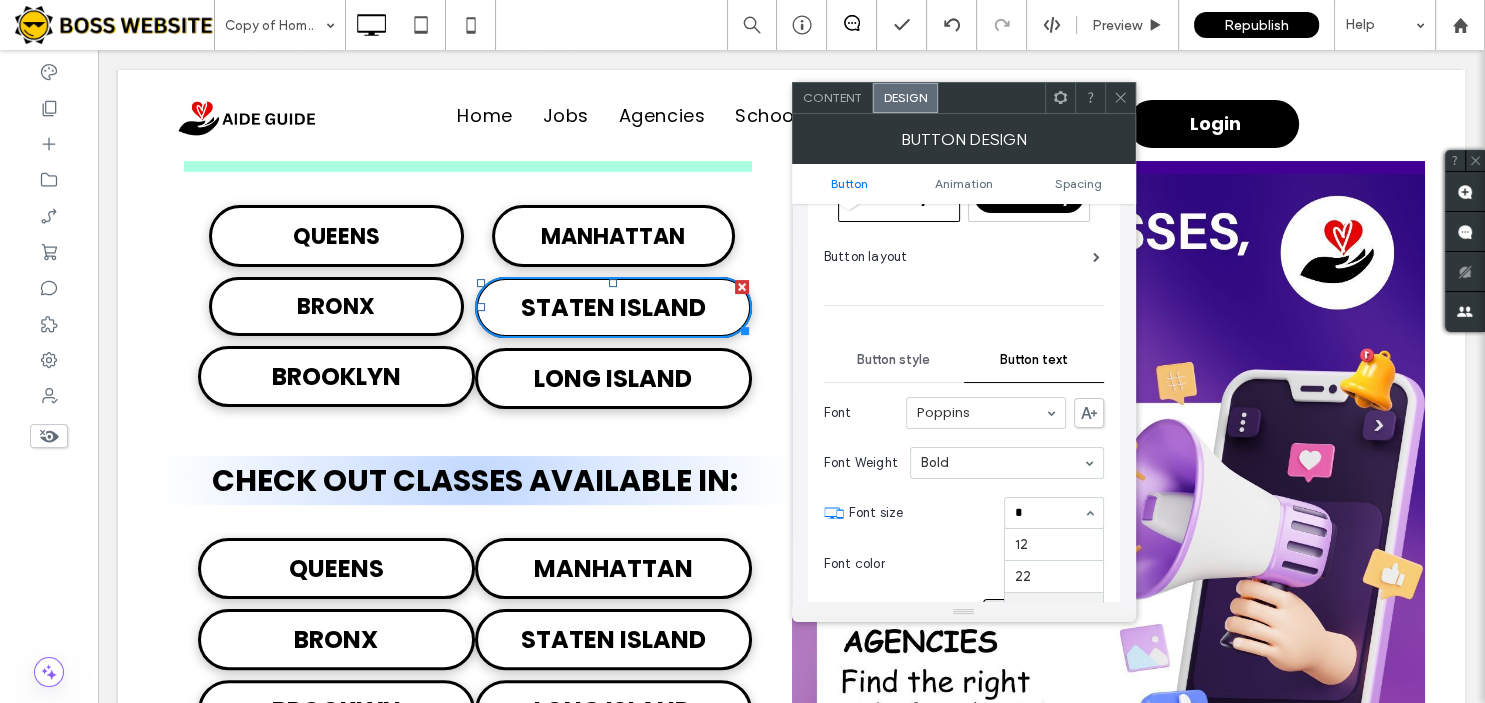 scroll, scrollTop: 0, scrollLeft: 0, axis: both 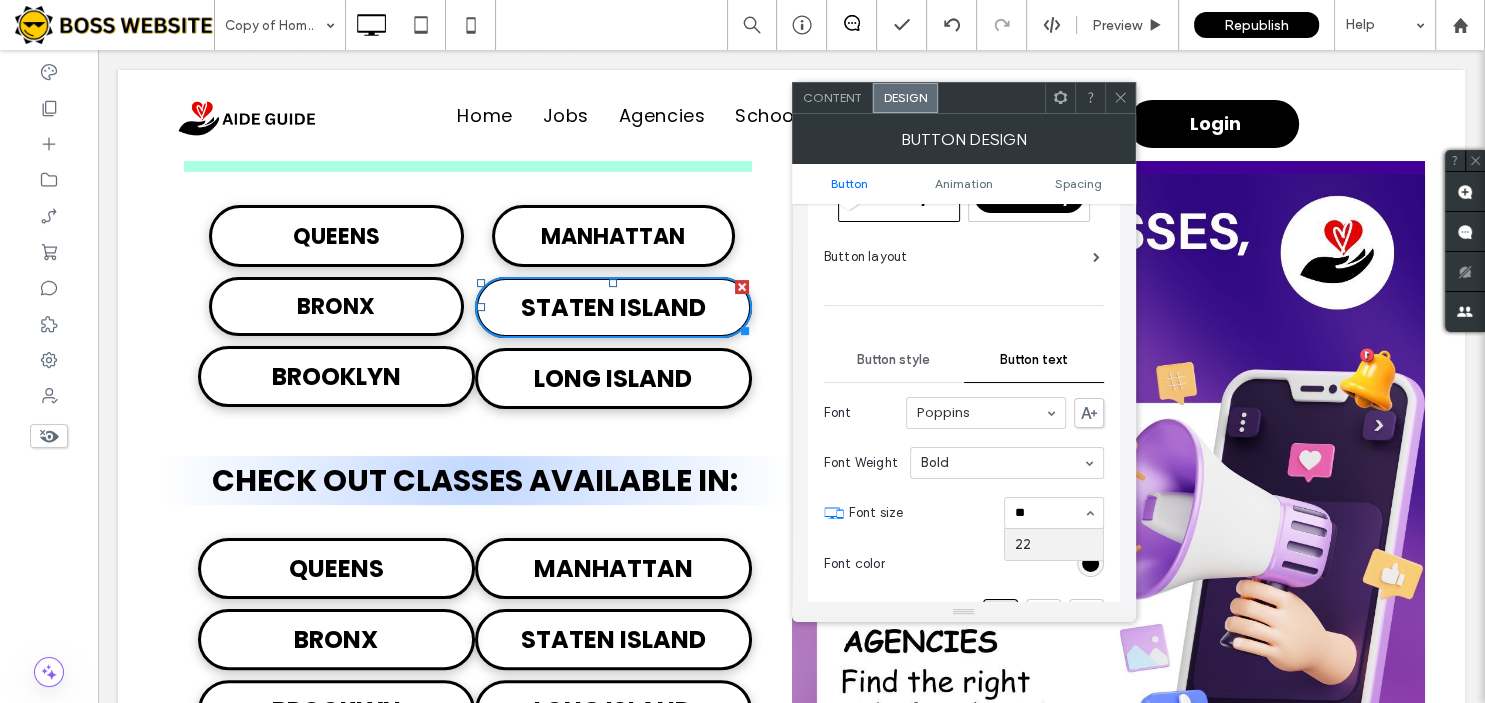 type 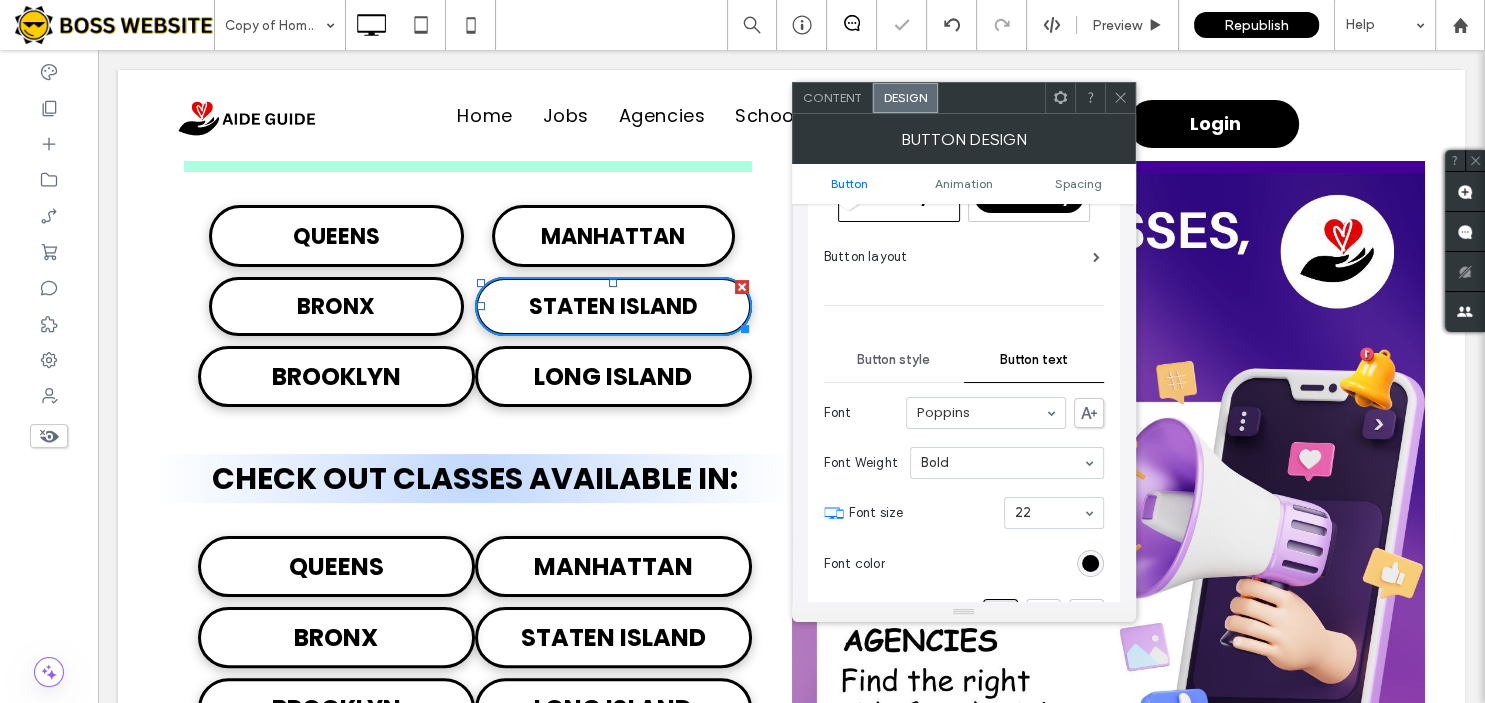 click at bounding box center [1120, 98] 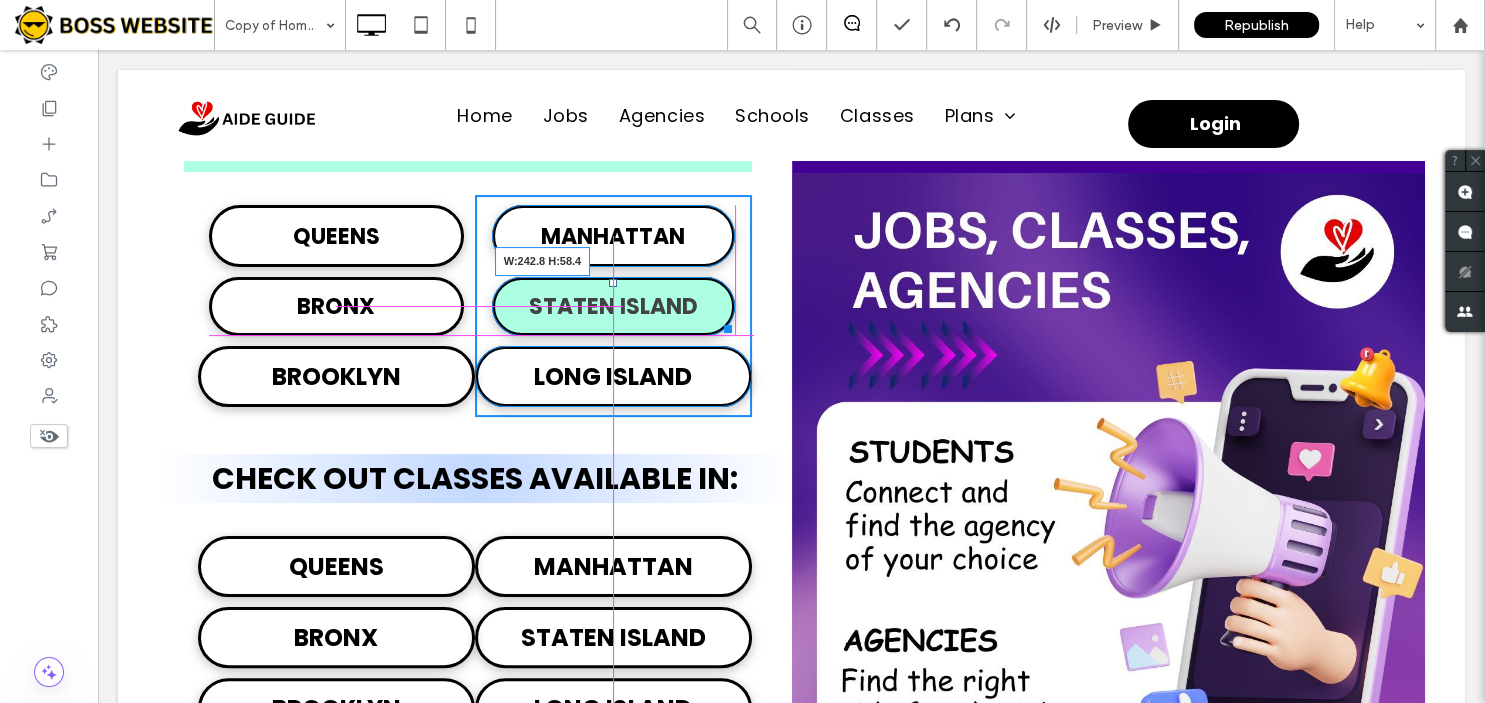drag, startPoint x: 744, startPoint y: 326, endPoint x: 729, endPoint y: 326, distance: 15 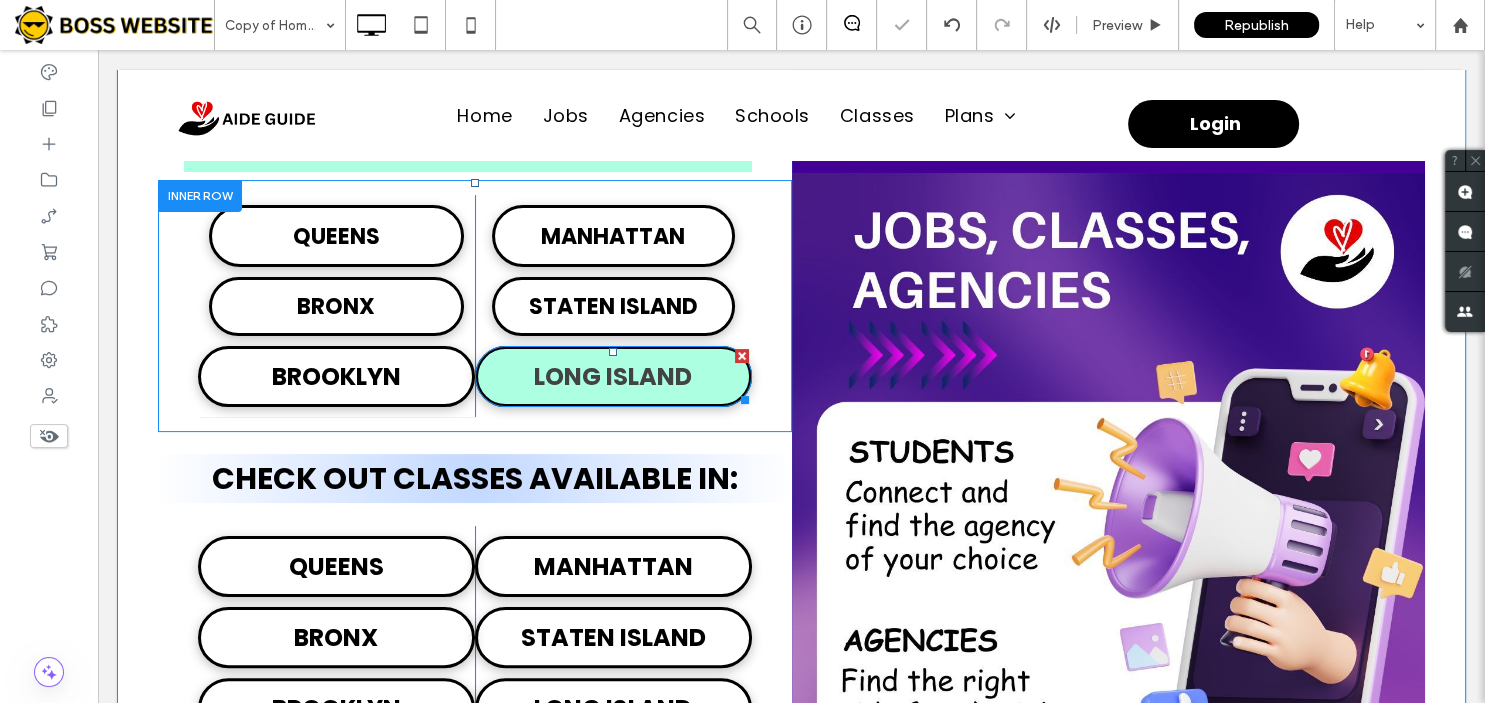 click on "LONG ISLAND" at bounding box center (613, 376) 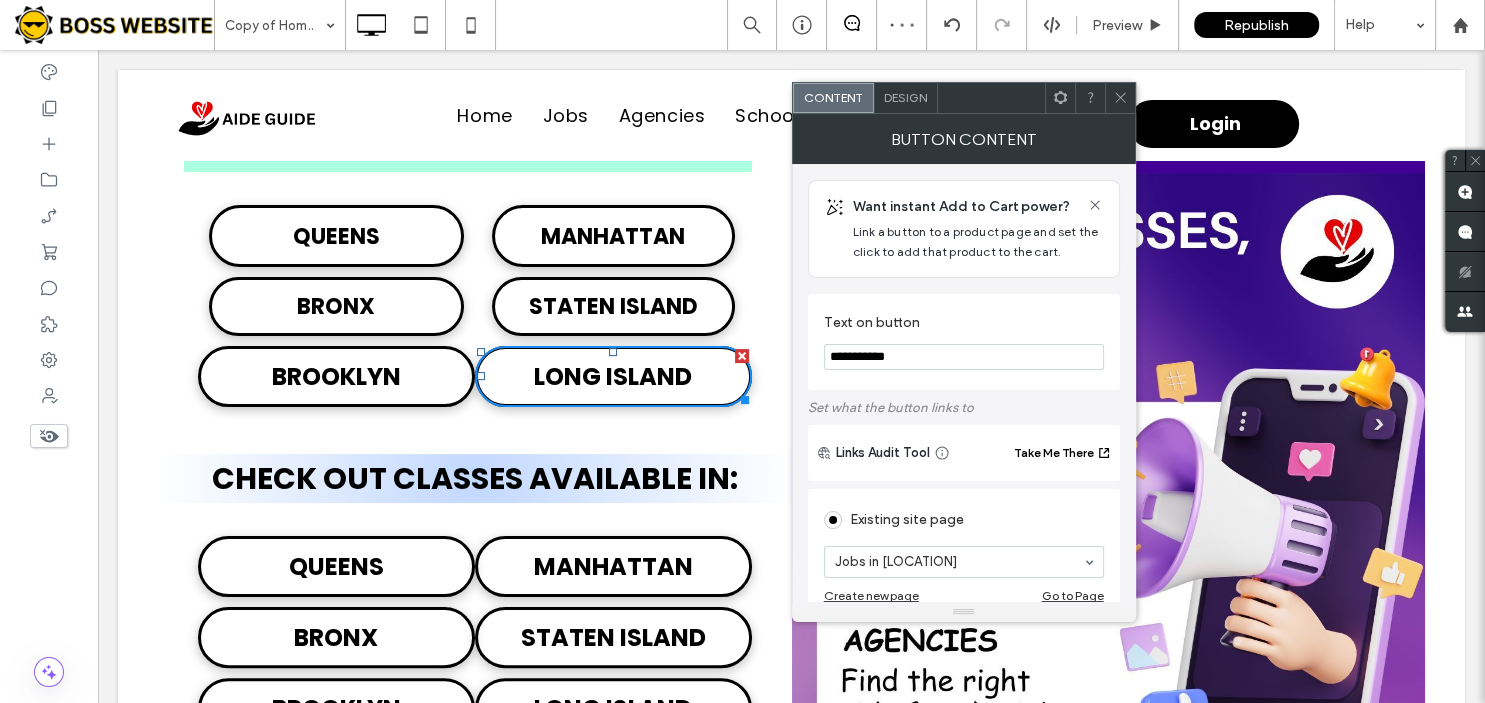 click on "Button Content" at bounding box center (964, 139) 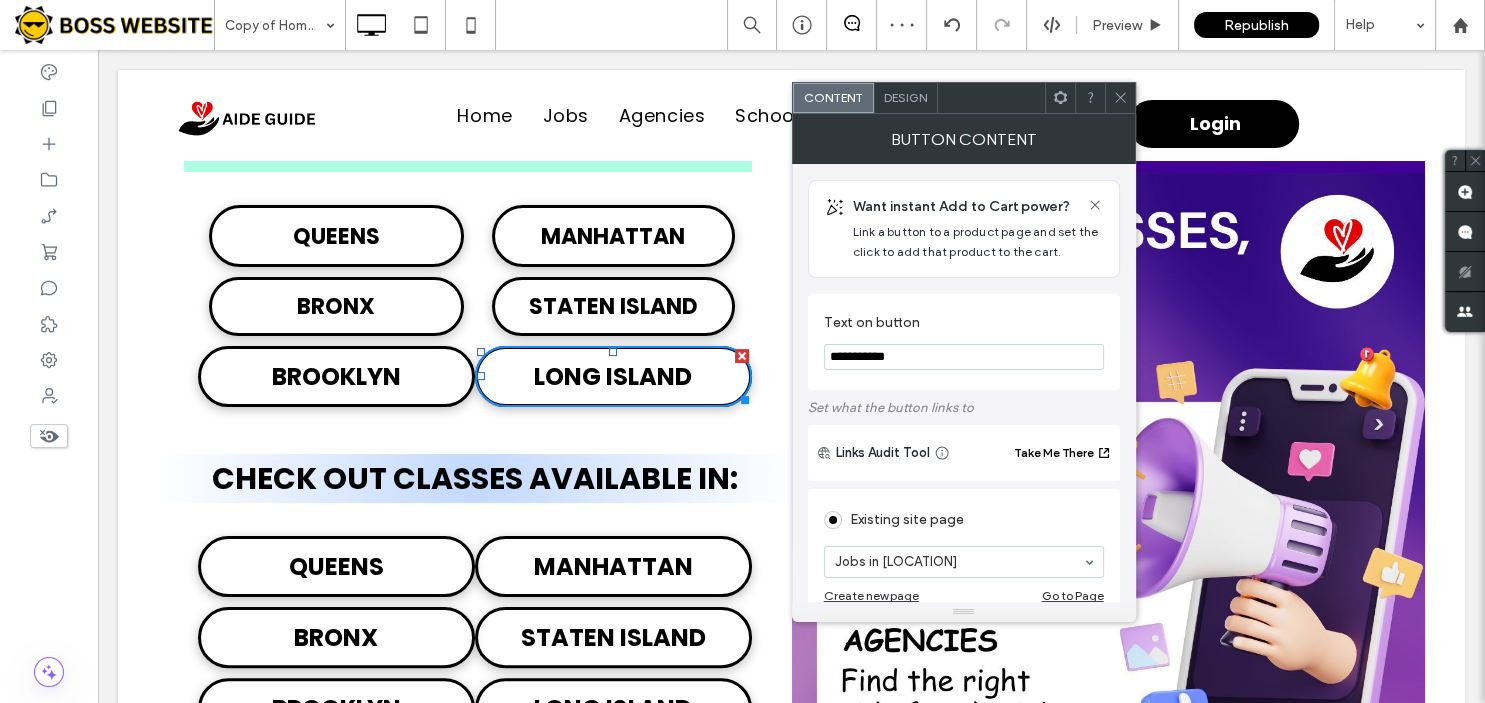 click on "Design" at bounding box center (905, 97) 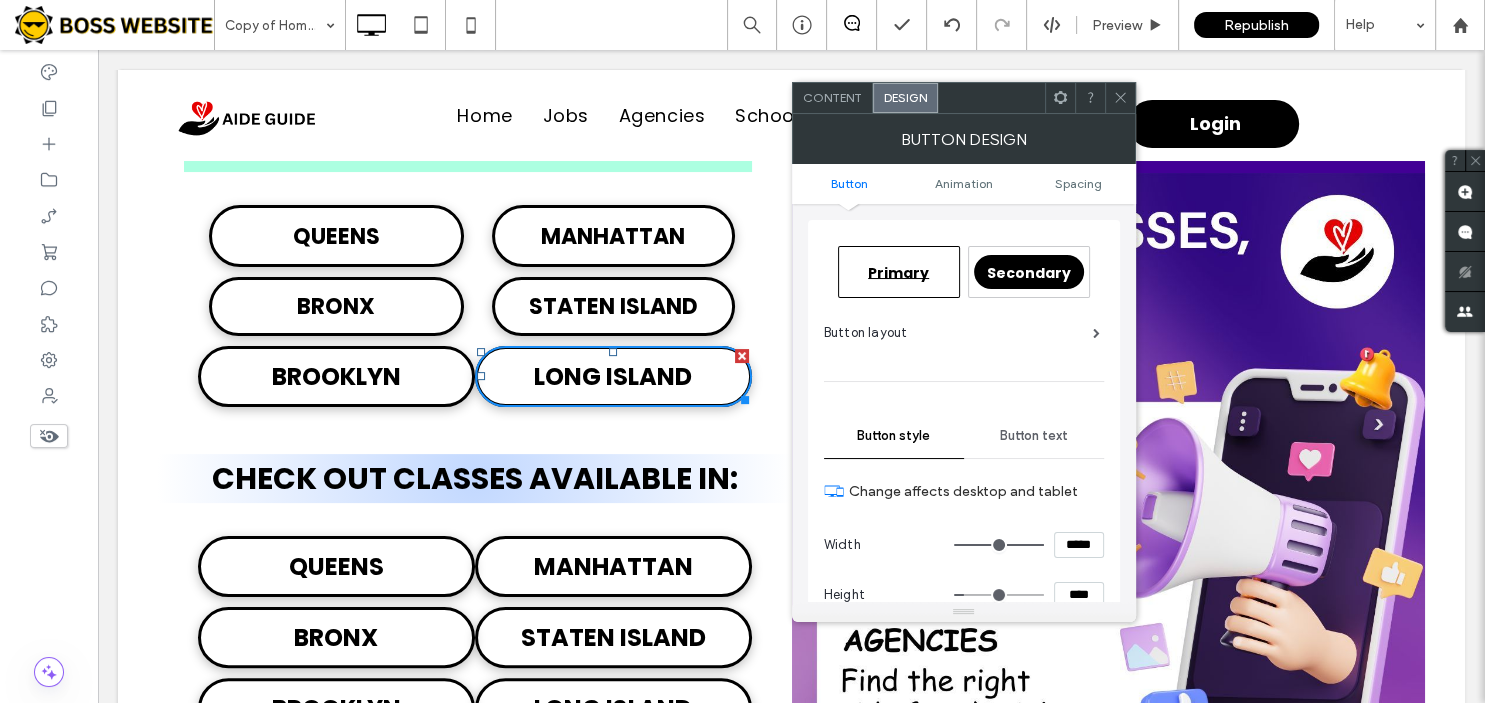 click on "Button text" at bounding box center (1034, 436) 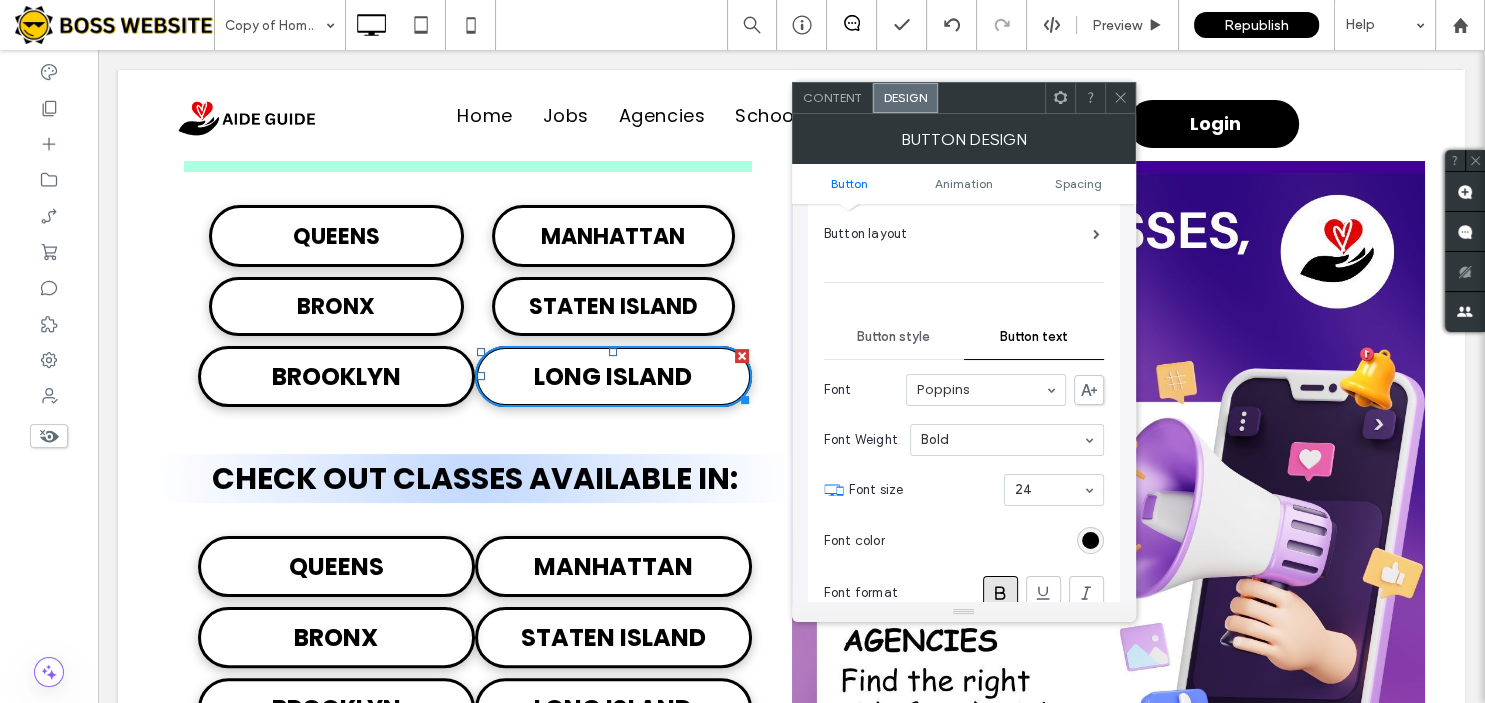 scroll, scrollTop: 102, scrollLeft: 0, axis: vertical 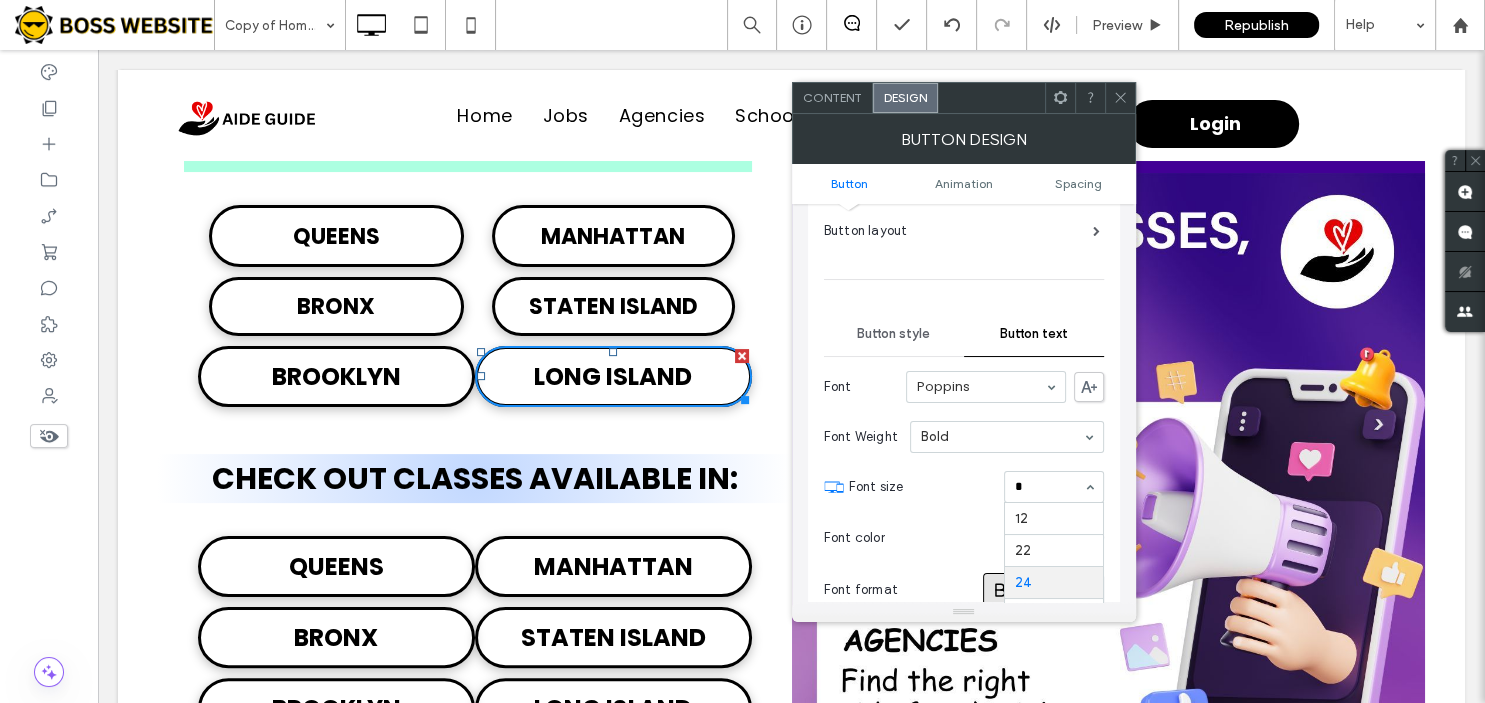 type on "**" 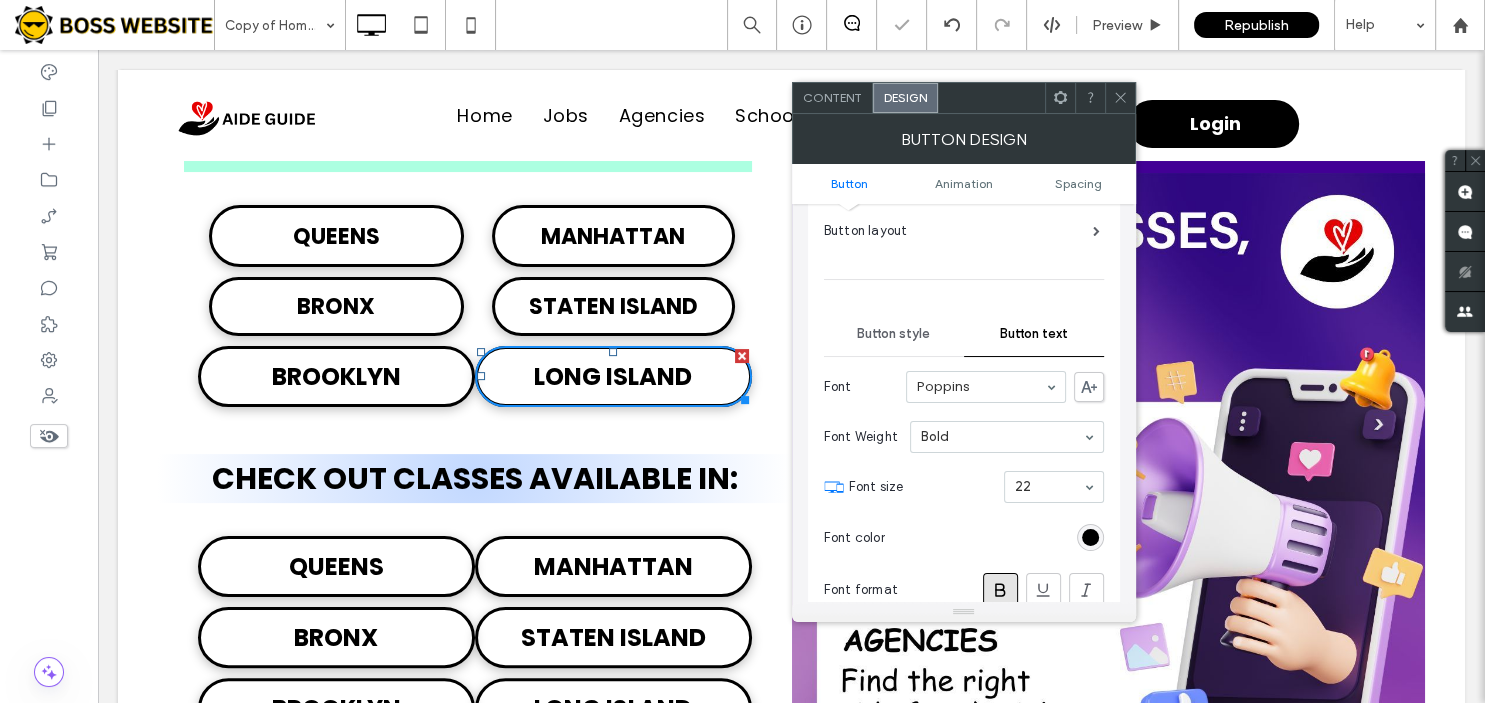 type 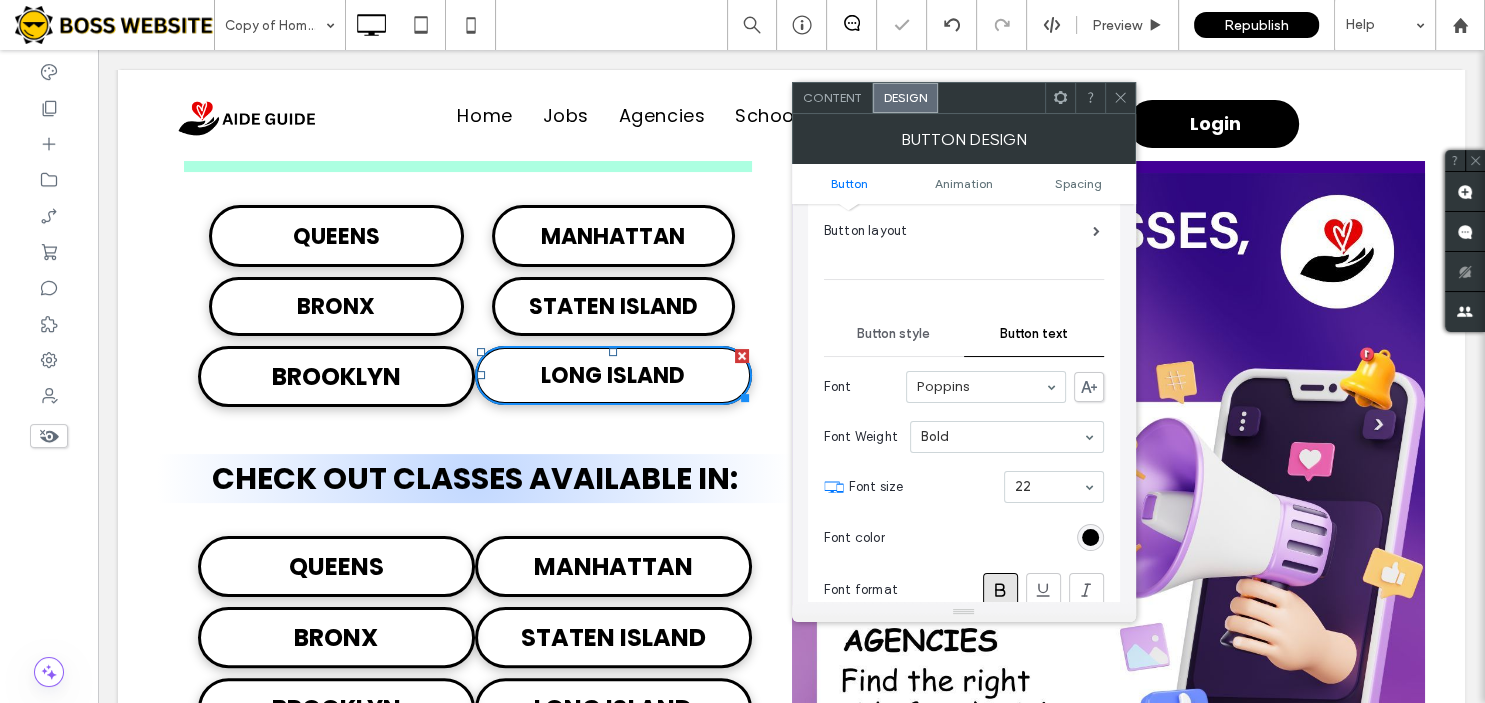 click at bounding box center [1120, 98] 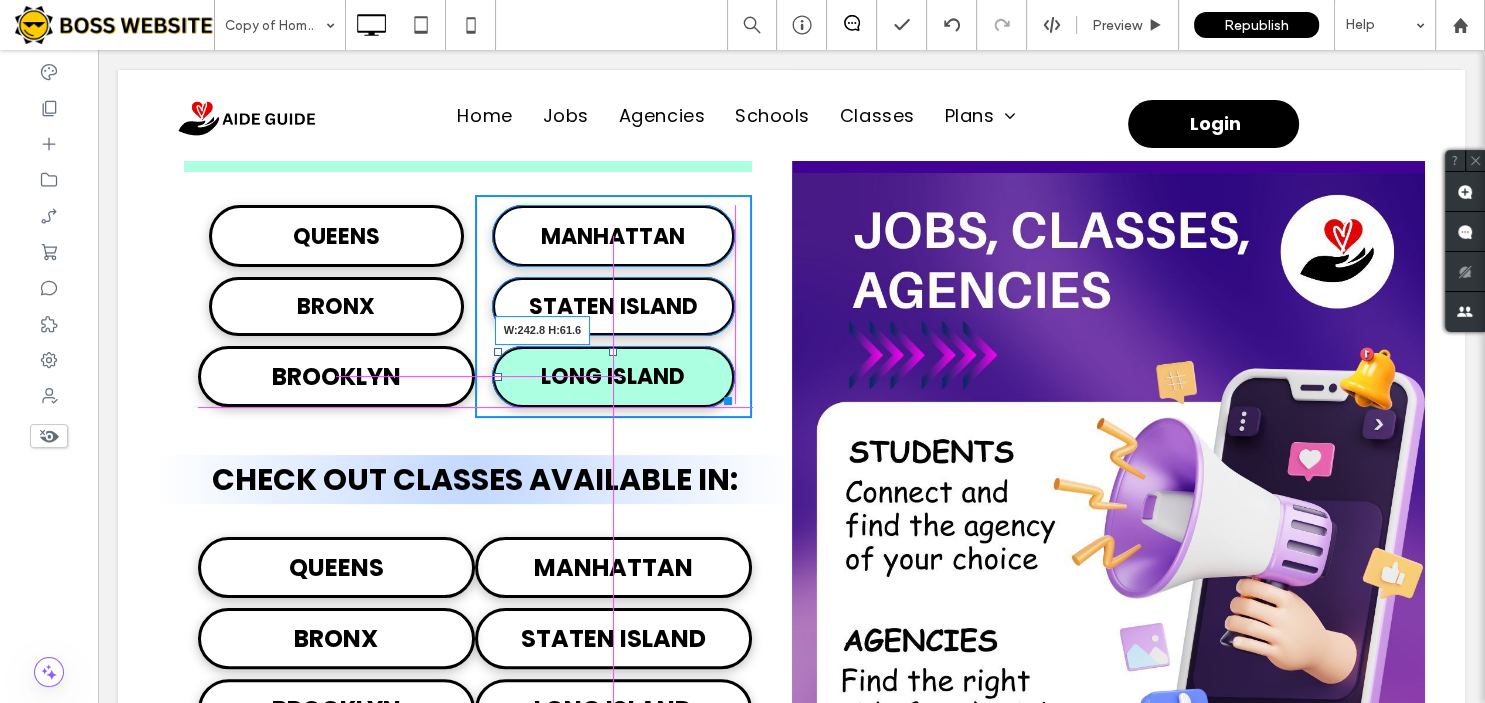 drag, startPoint x: 742, startPoint y: 394, endPoint x: 726, endPoint y: 384, distance: 18.867962 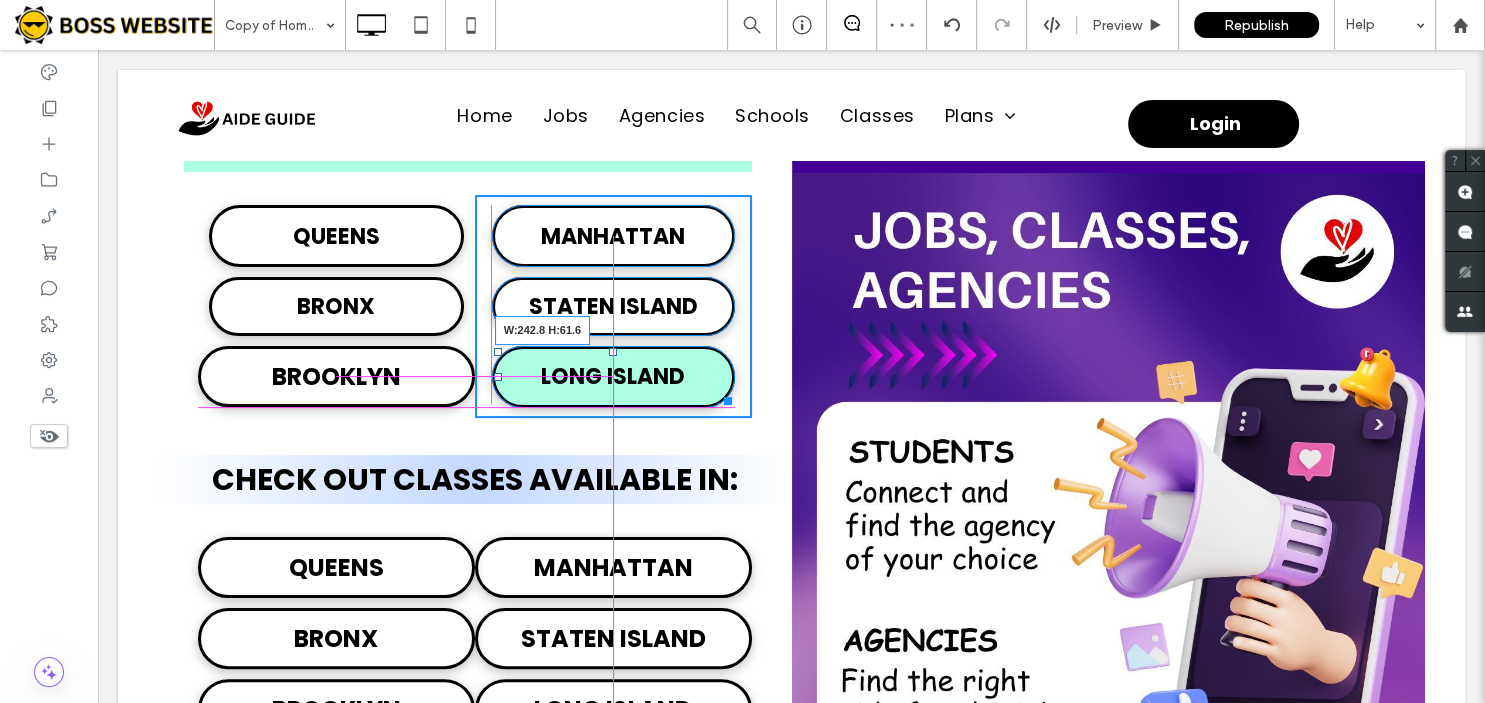drag, startPoint x: 719, startPoint y: 394, endPoint x: 714, endPoint y: 382, distance: 13 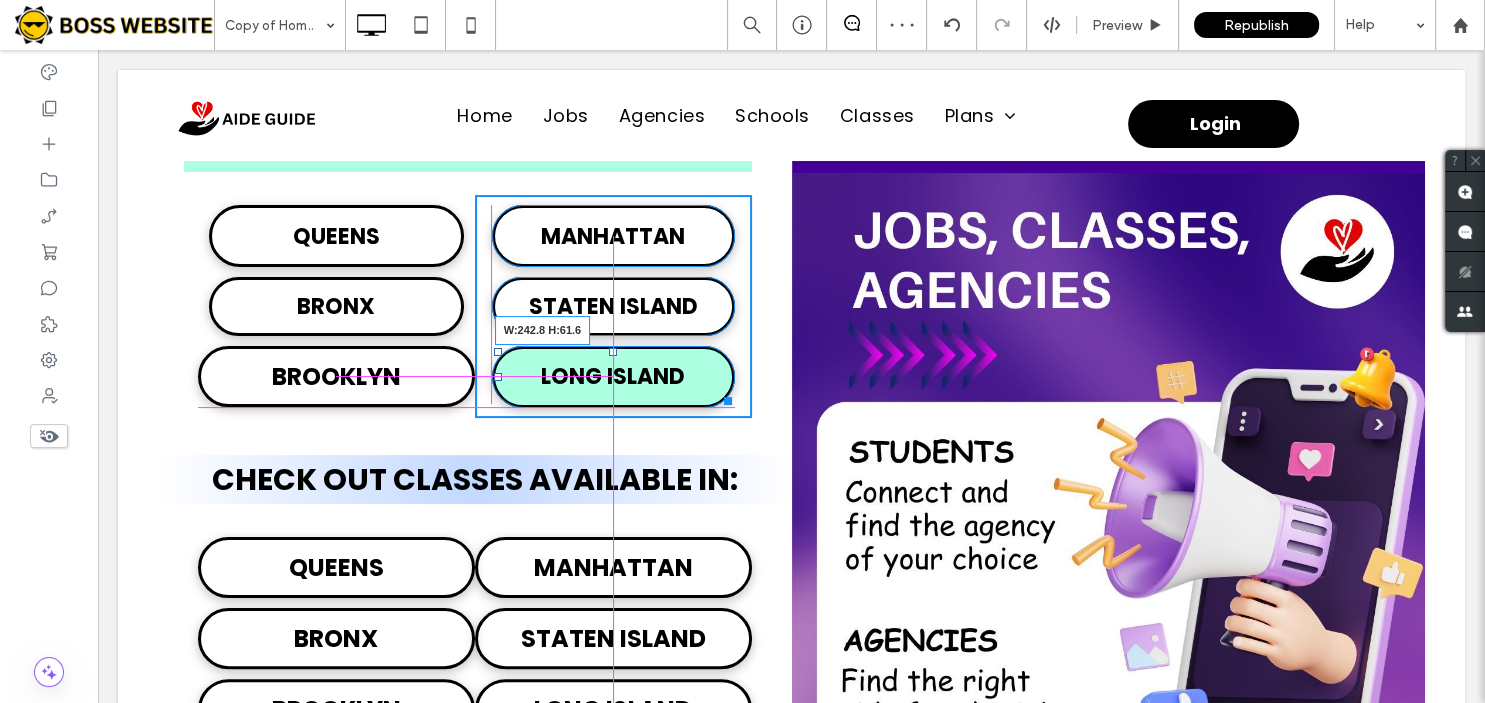 click on "MANHATTAN
STATEN ISLAND
LONG ISLAND
W:242.8 H:61.6
Click To Paste" at bounding box center (613, 306) 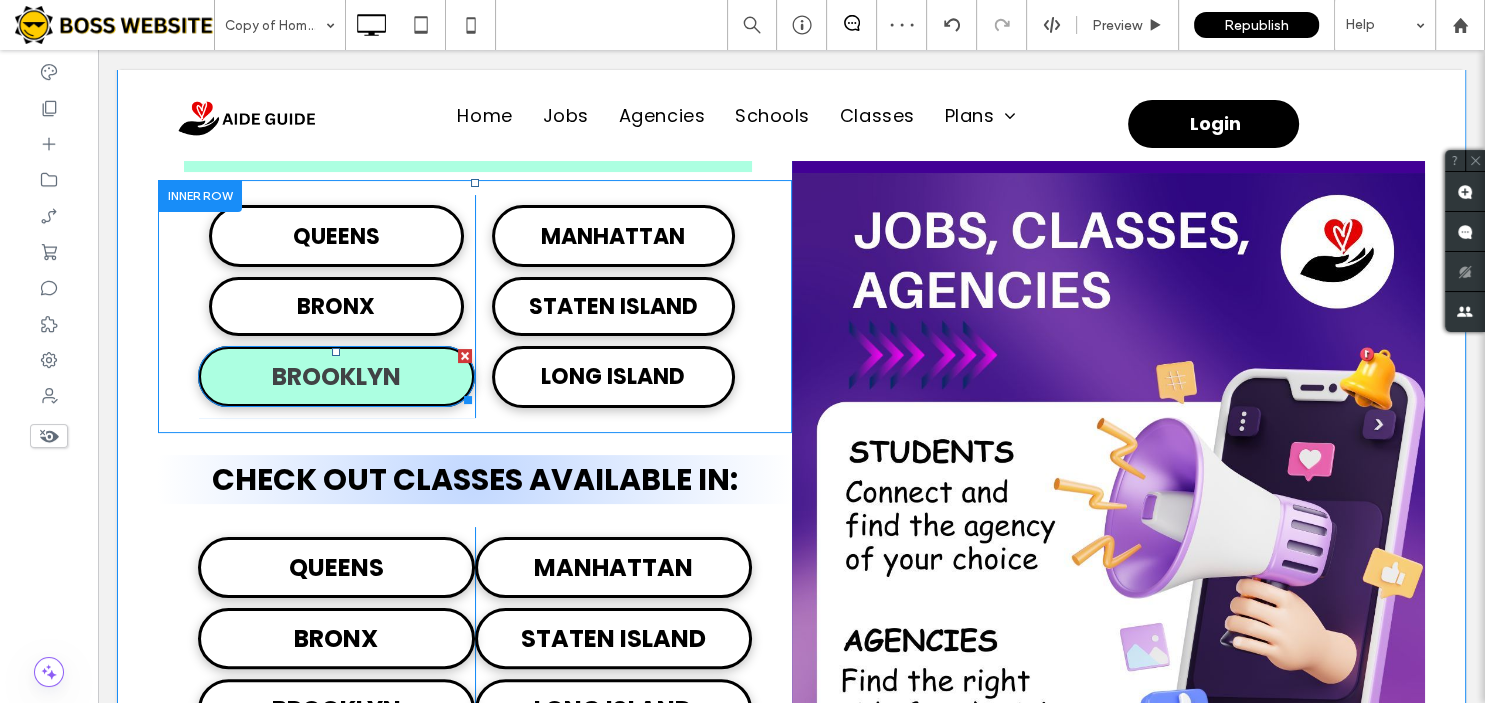 click on "BROOKLYN" at bounding box center (336, 376) 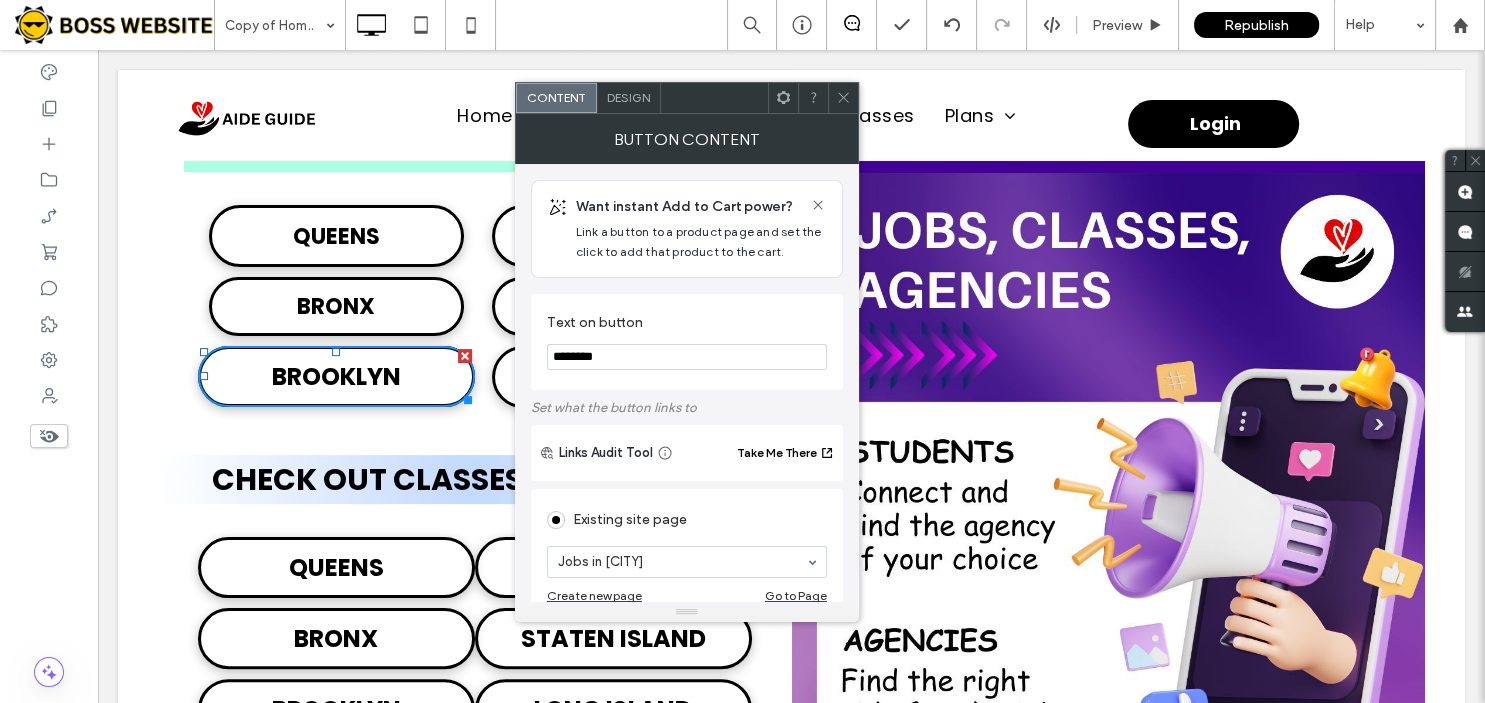 click on "Design" at bounding box center (628, 97) 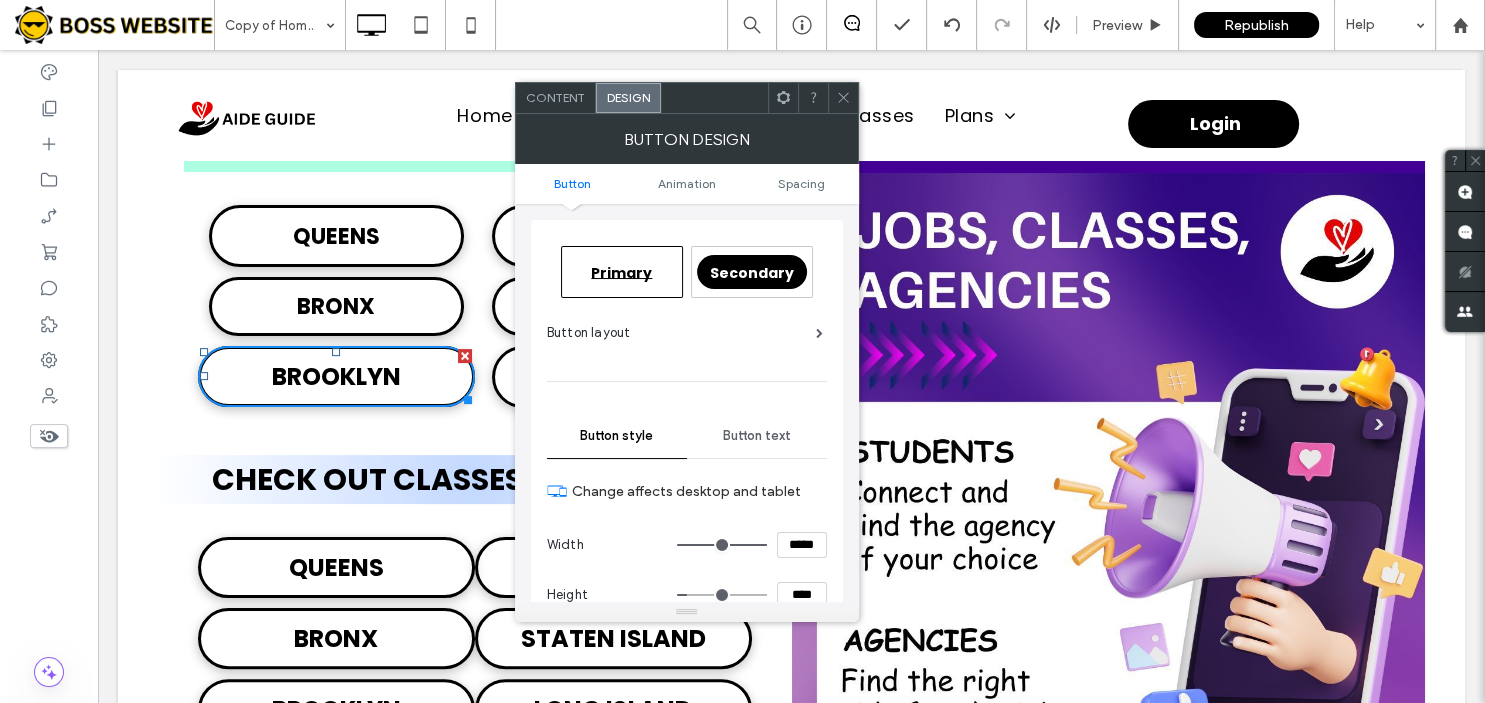 click on "Button text" at bounding box center [757, 436] 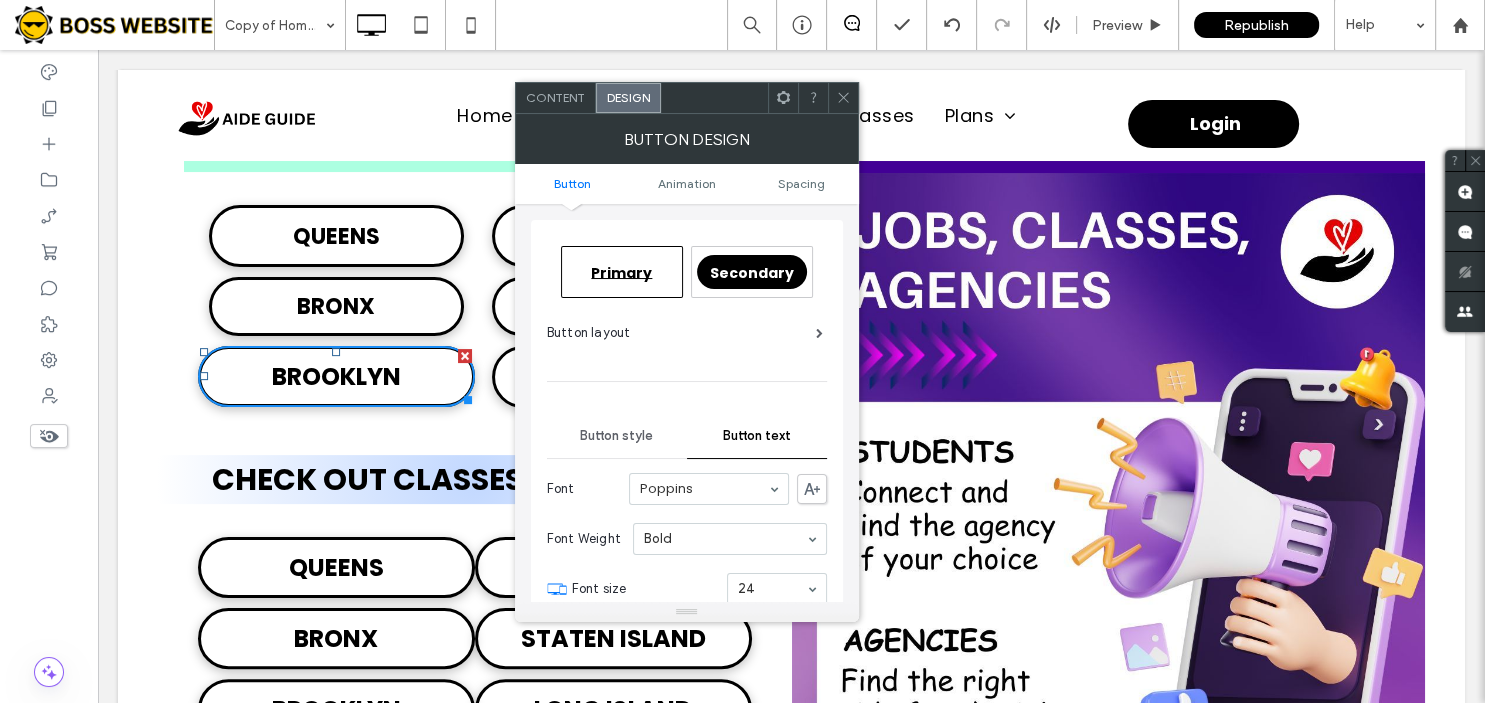 scroll, scrollTop: 139, scrollLeft: 0, axis: vertical 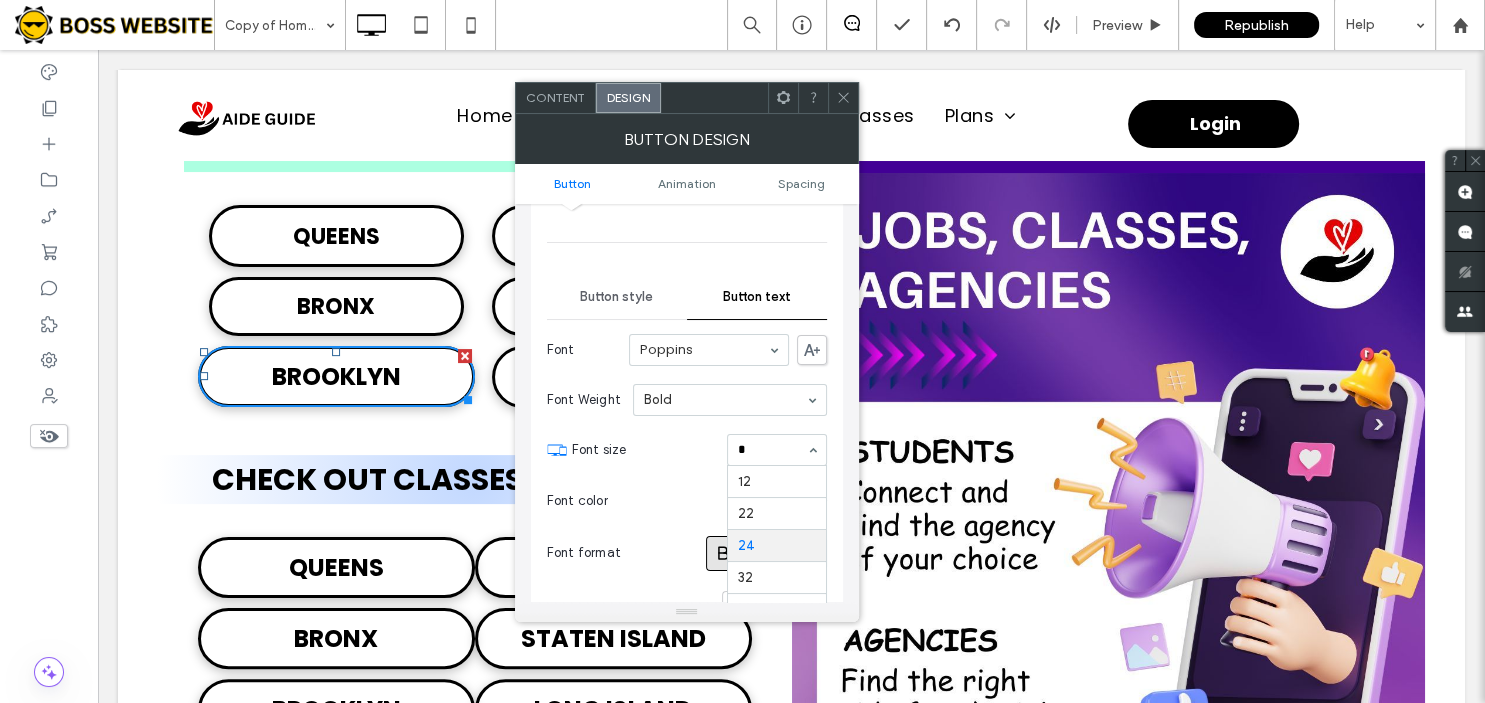 type on "**" 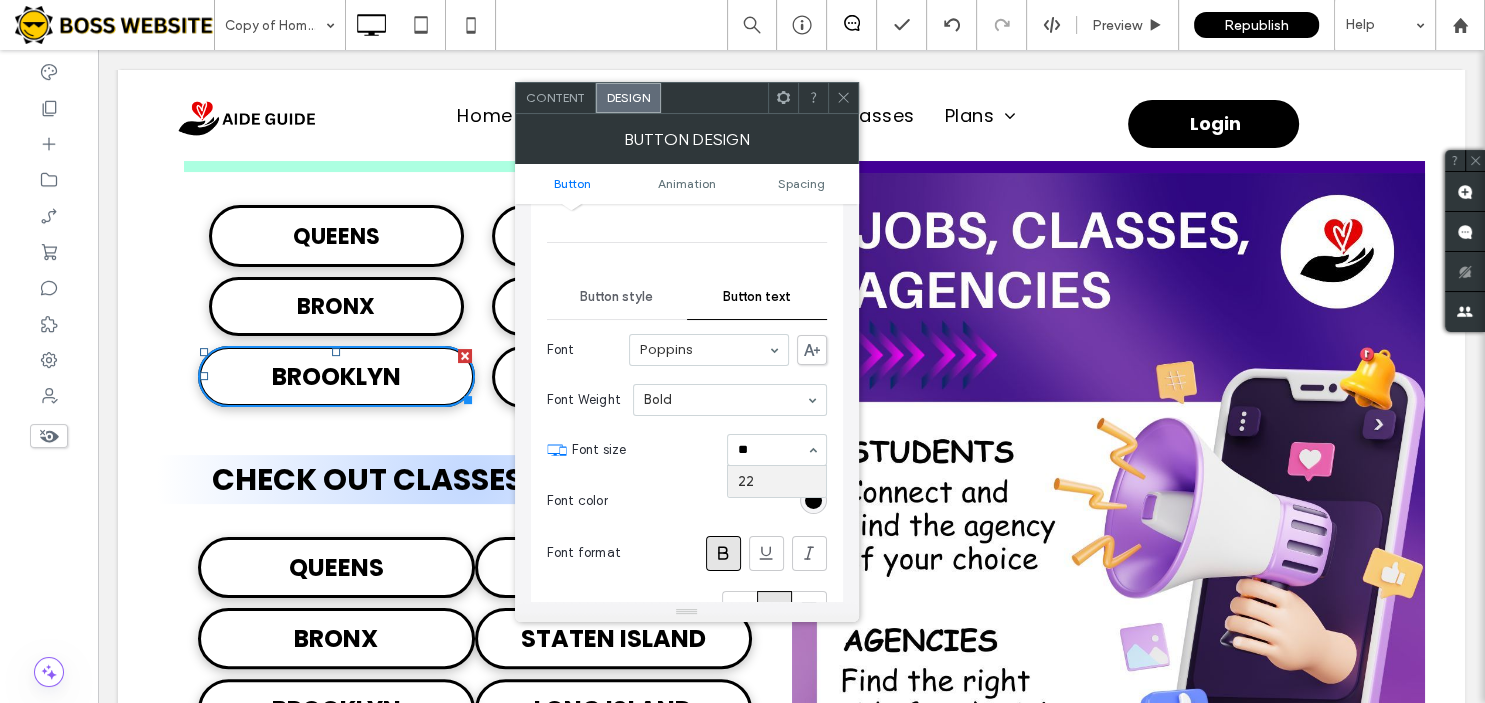 type 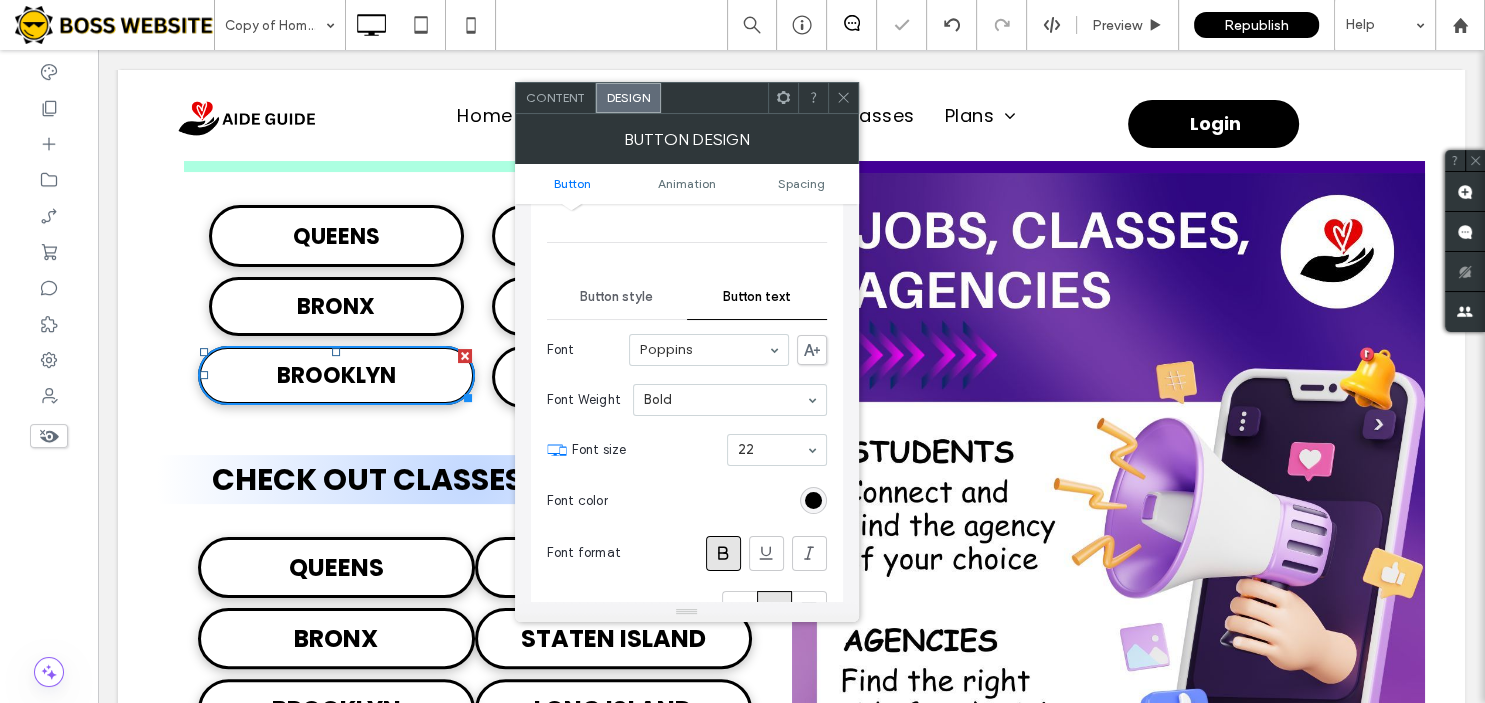 click at bounding box center [843, 98] 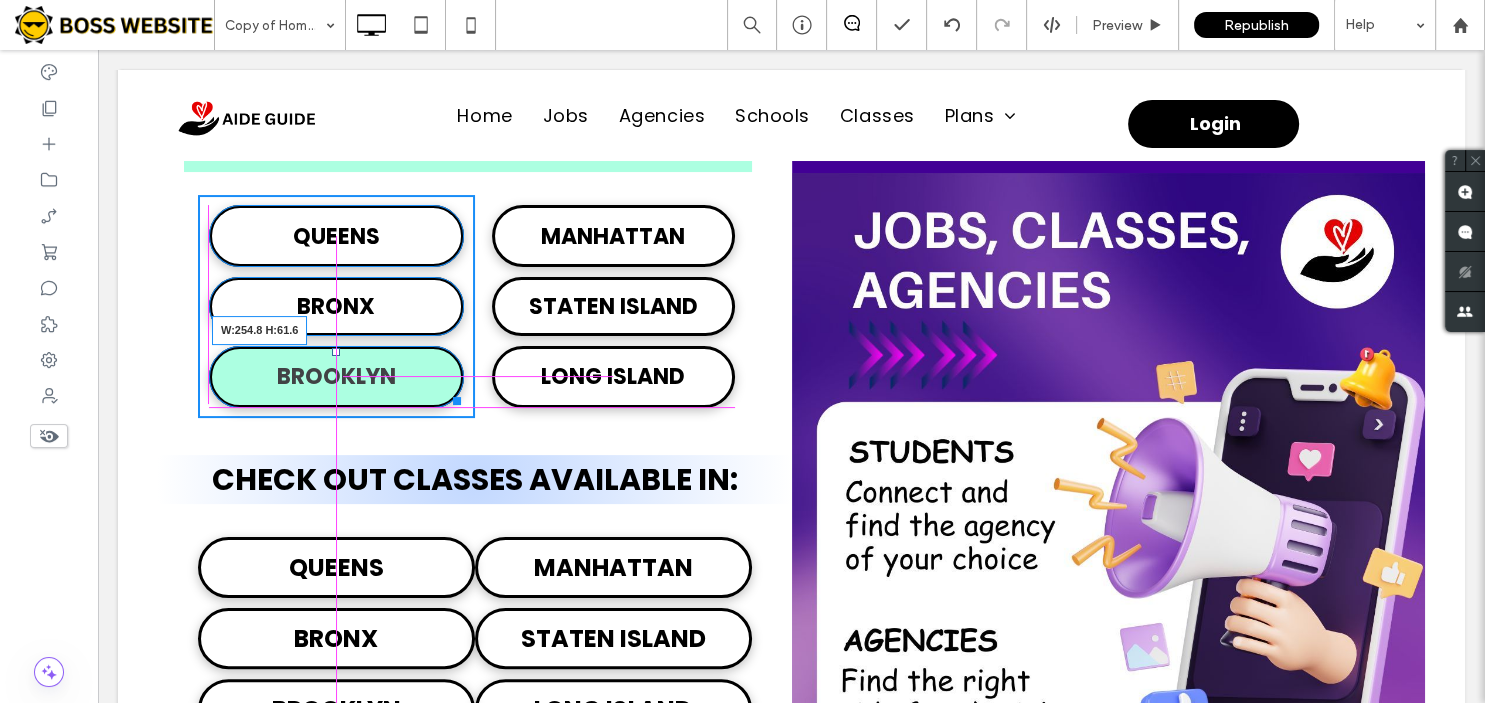 click at bounding box center [453, 397] 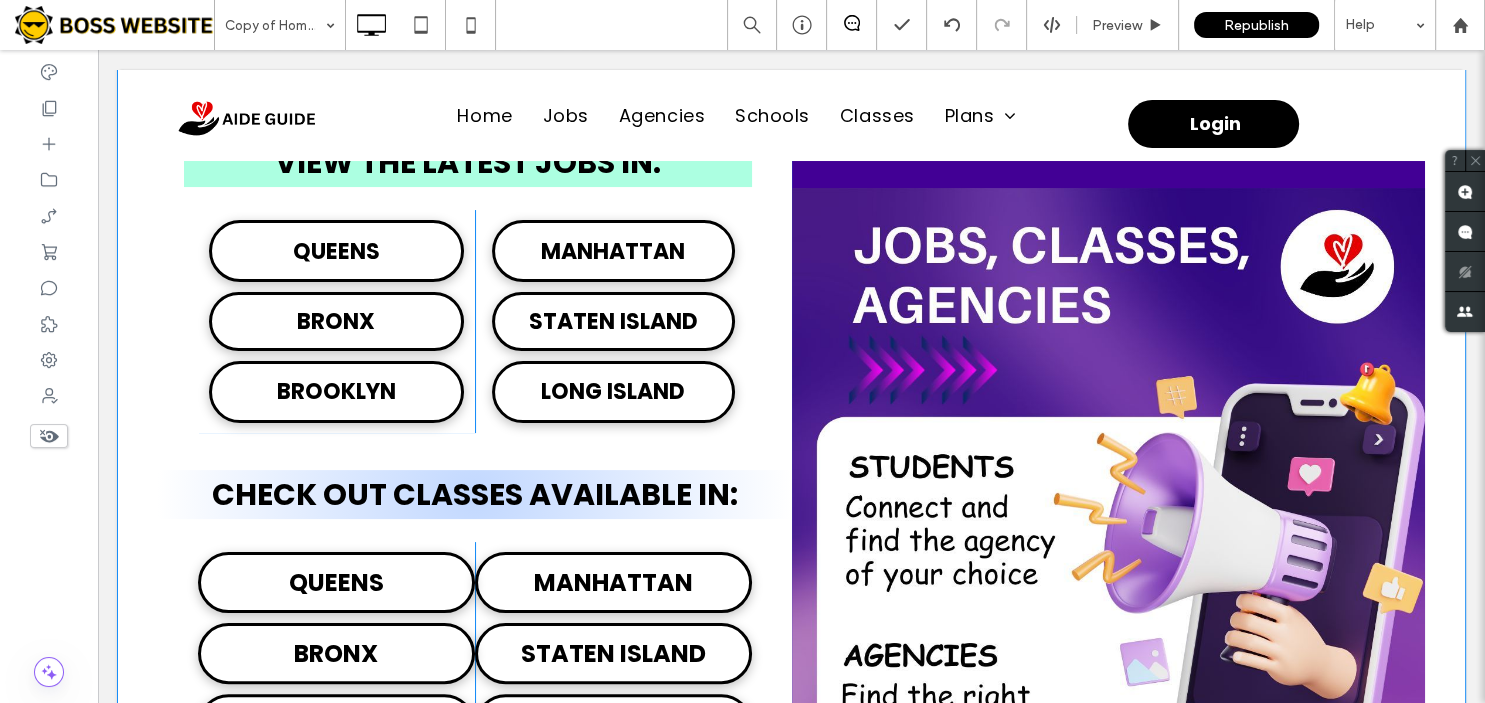 scroll, scrollTop: 340, scrollLeft: 0, axis: vertical 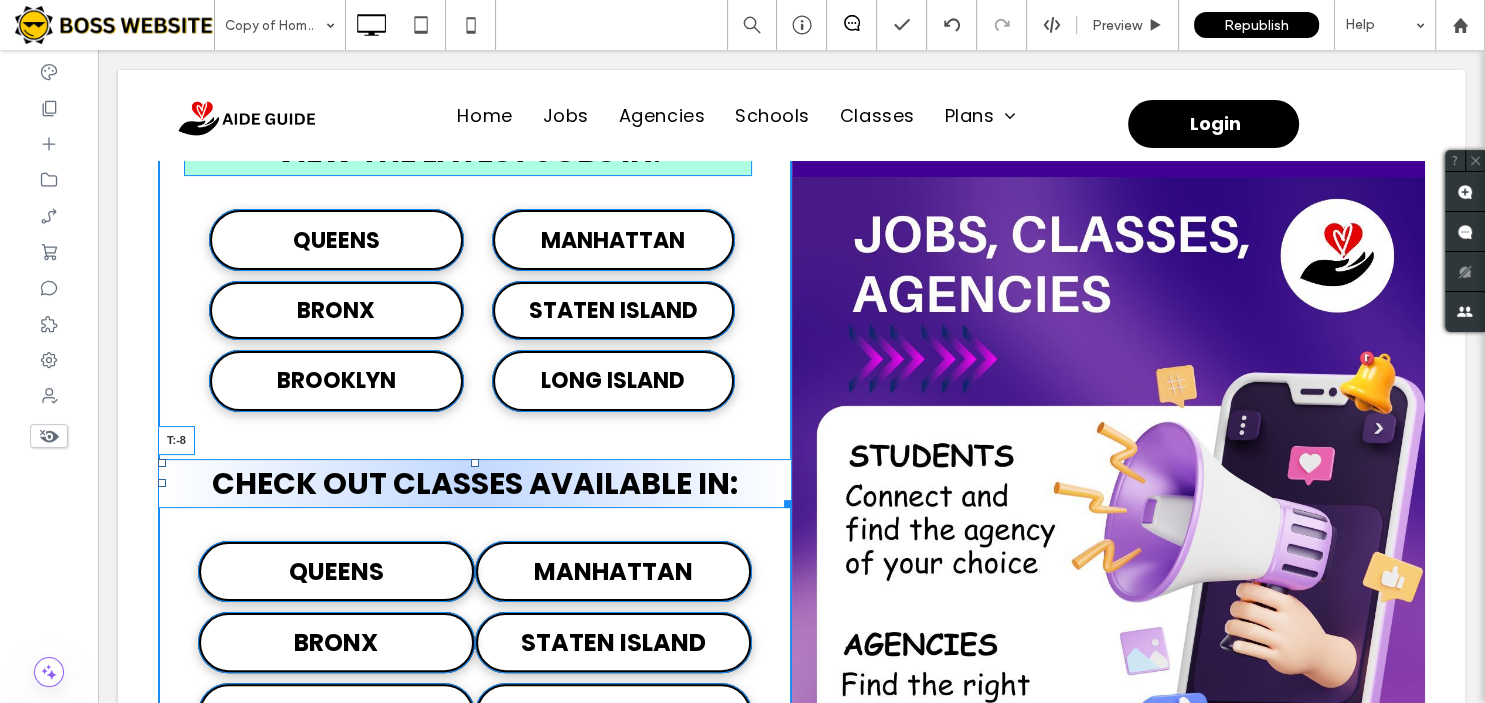 drag, startPoint x: 473, startPoint y: 463, endPoint x: 463, endPoint y: 432, distance: 32.572994 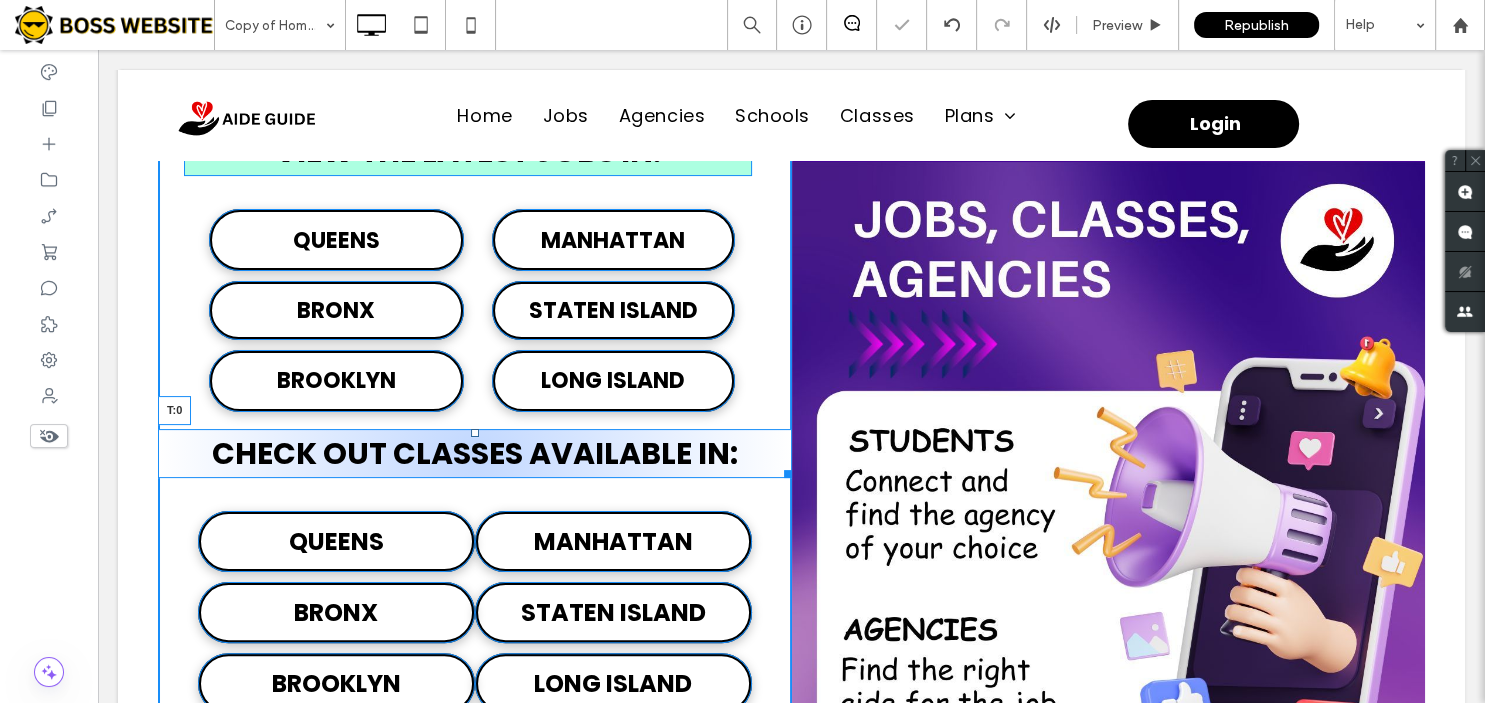 click at bounding box center (475, 433) 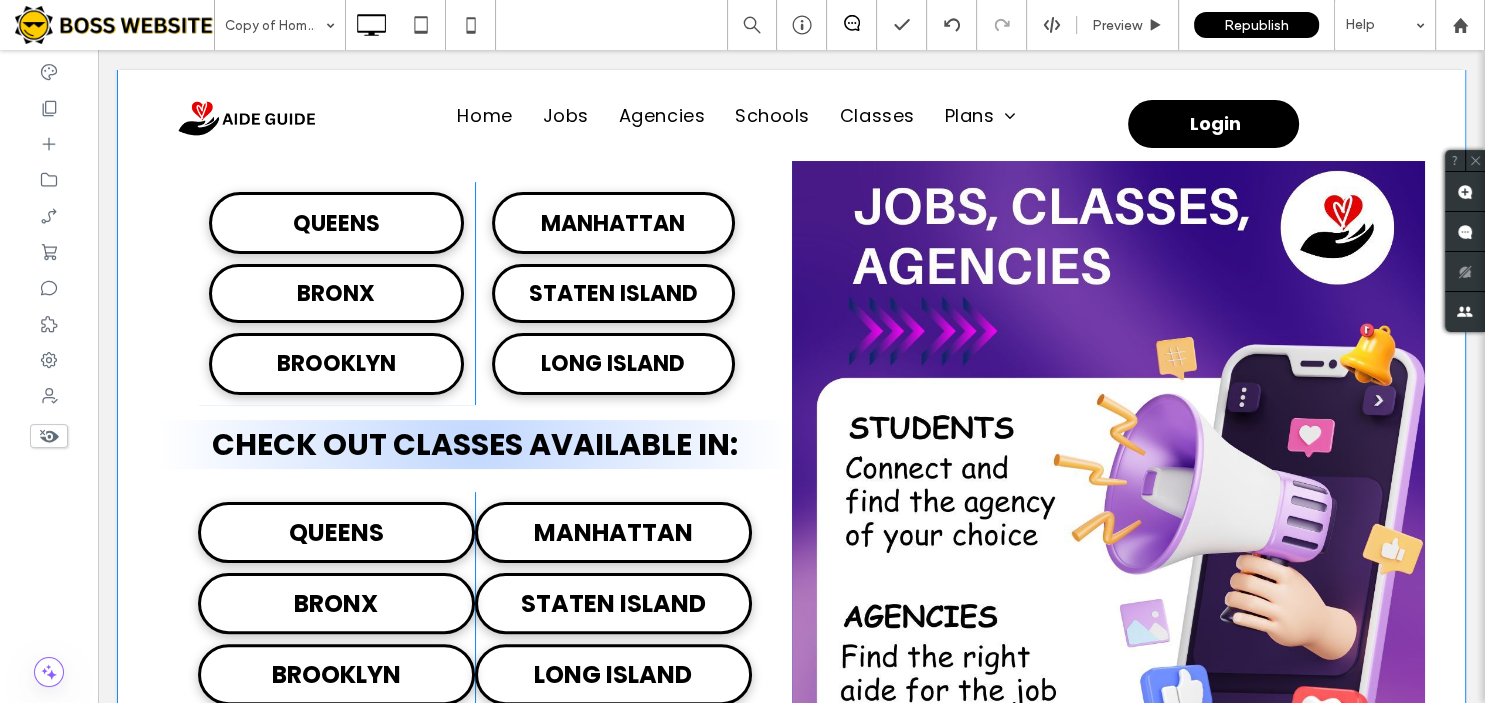 scroll, scrollTop: 414, scrollLeft: 0, axis: vertical 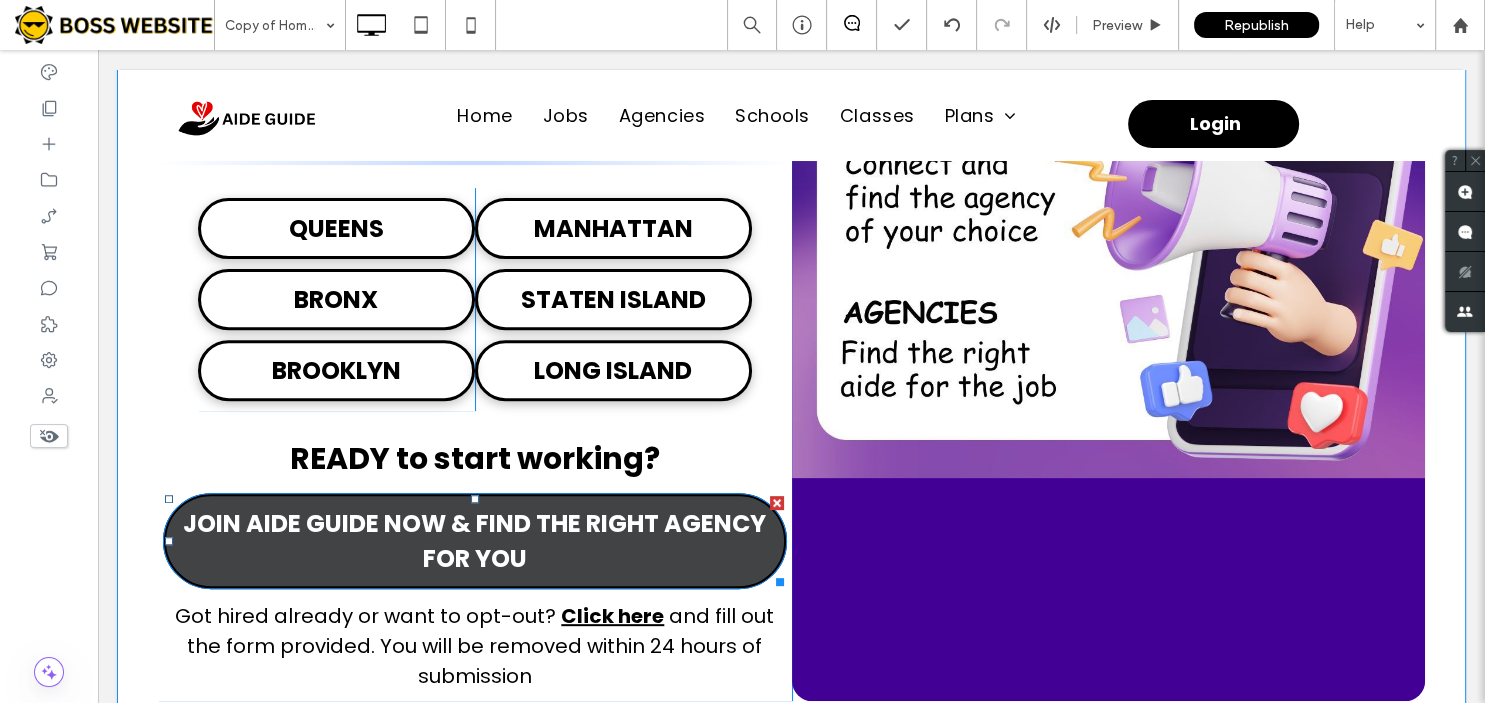 click on "JOIN AIDE GUIDE NOW & FIND THE RIGHT AGENCY FOR YOU" at bounding box center (475, 541) 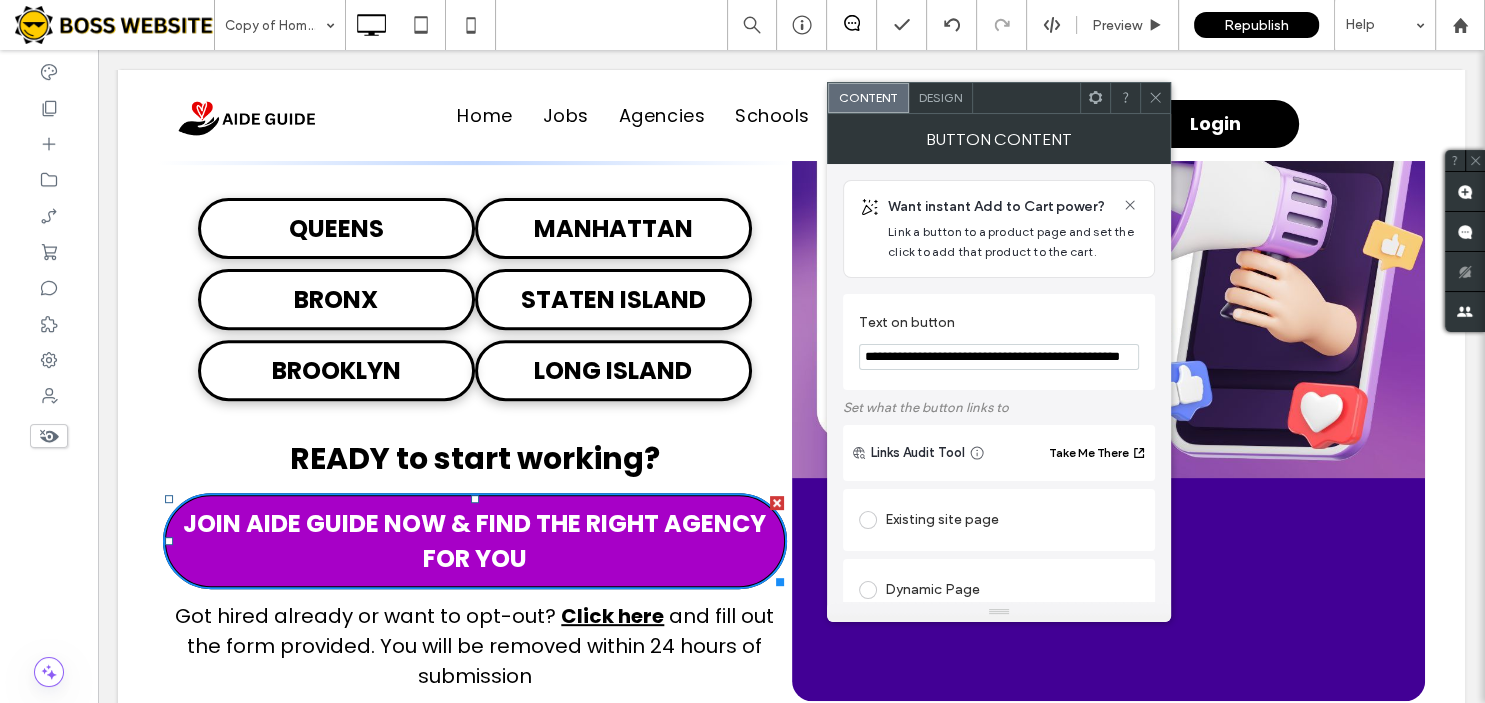 click on "**********" at bounding box center (999, 357) 